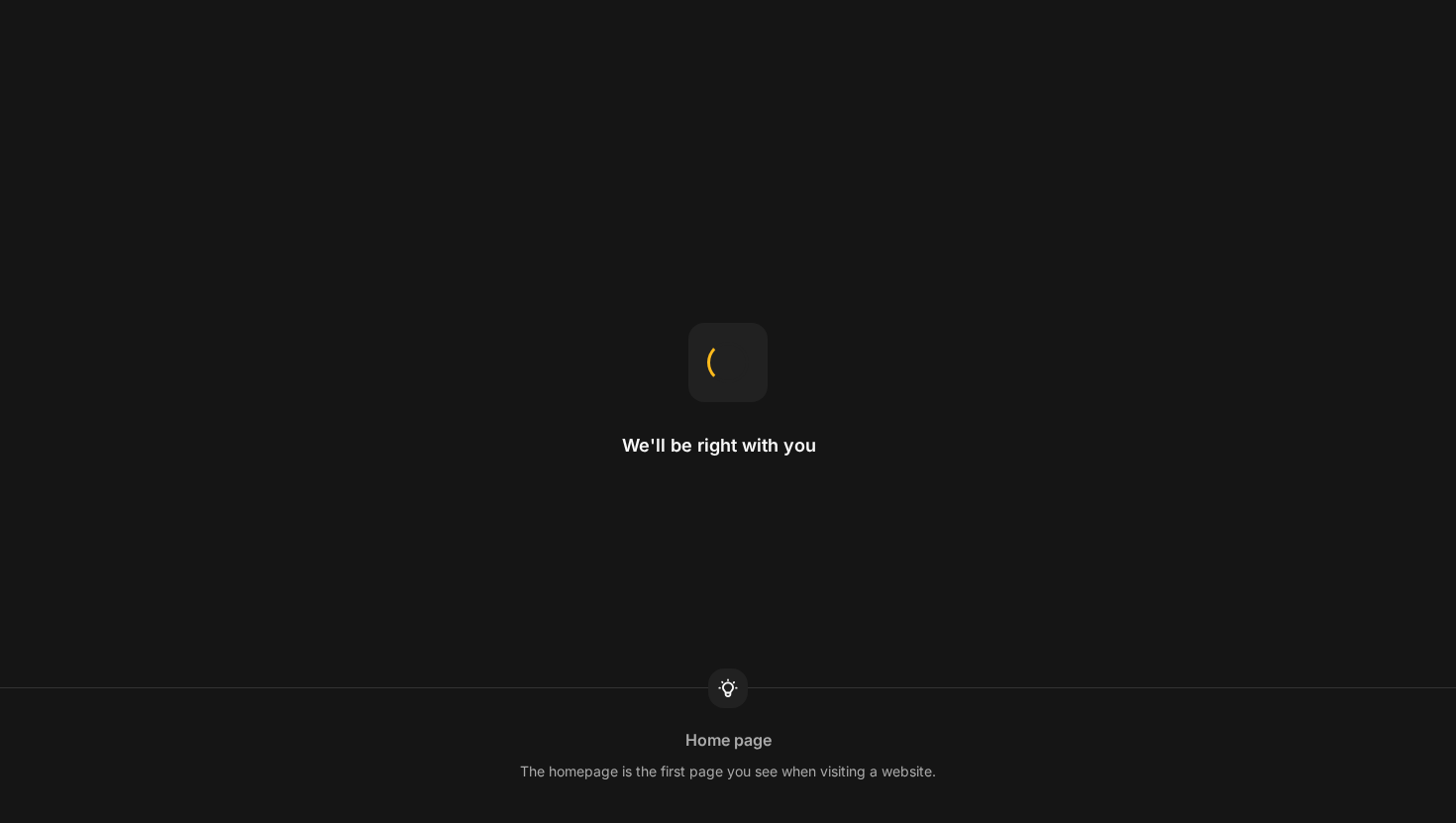 scroll, scrollTop: 0, scrollLeft: 0, axis: both 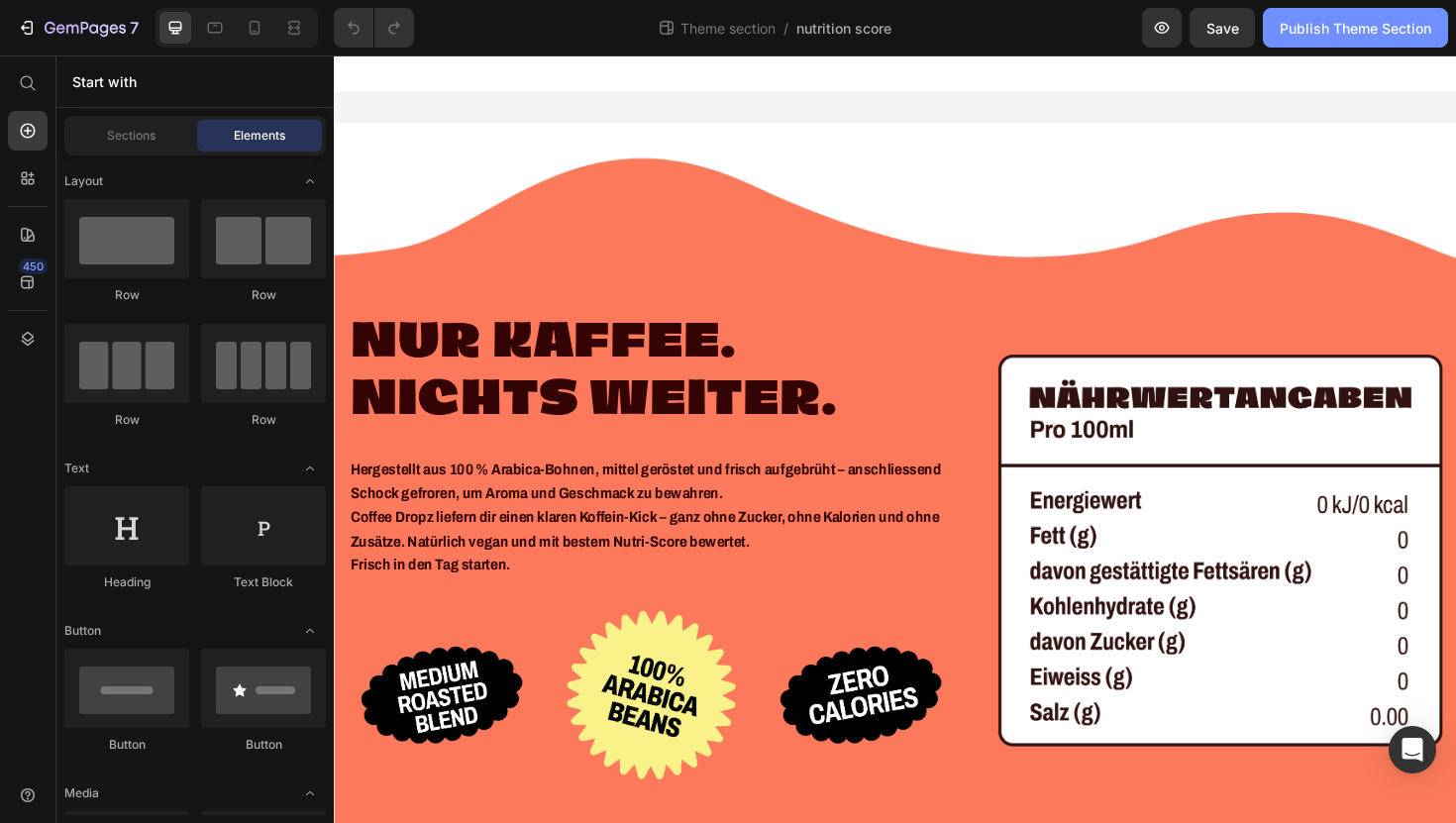click on "Publish Theme Section" at bounding box center [1355, 28] 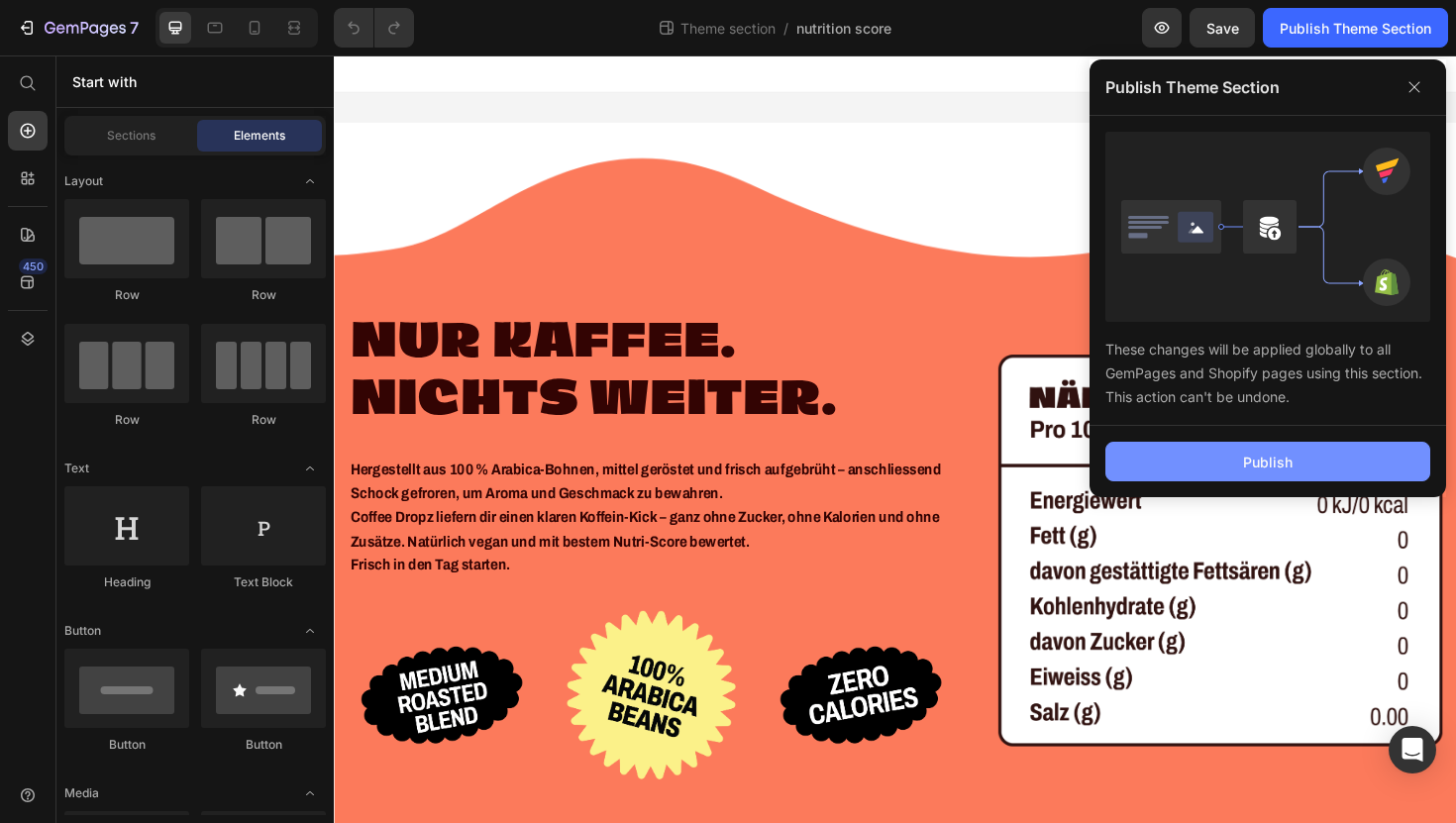 click on "Publish" 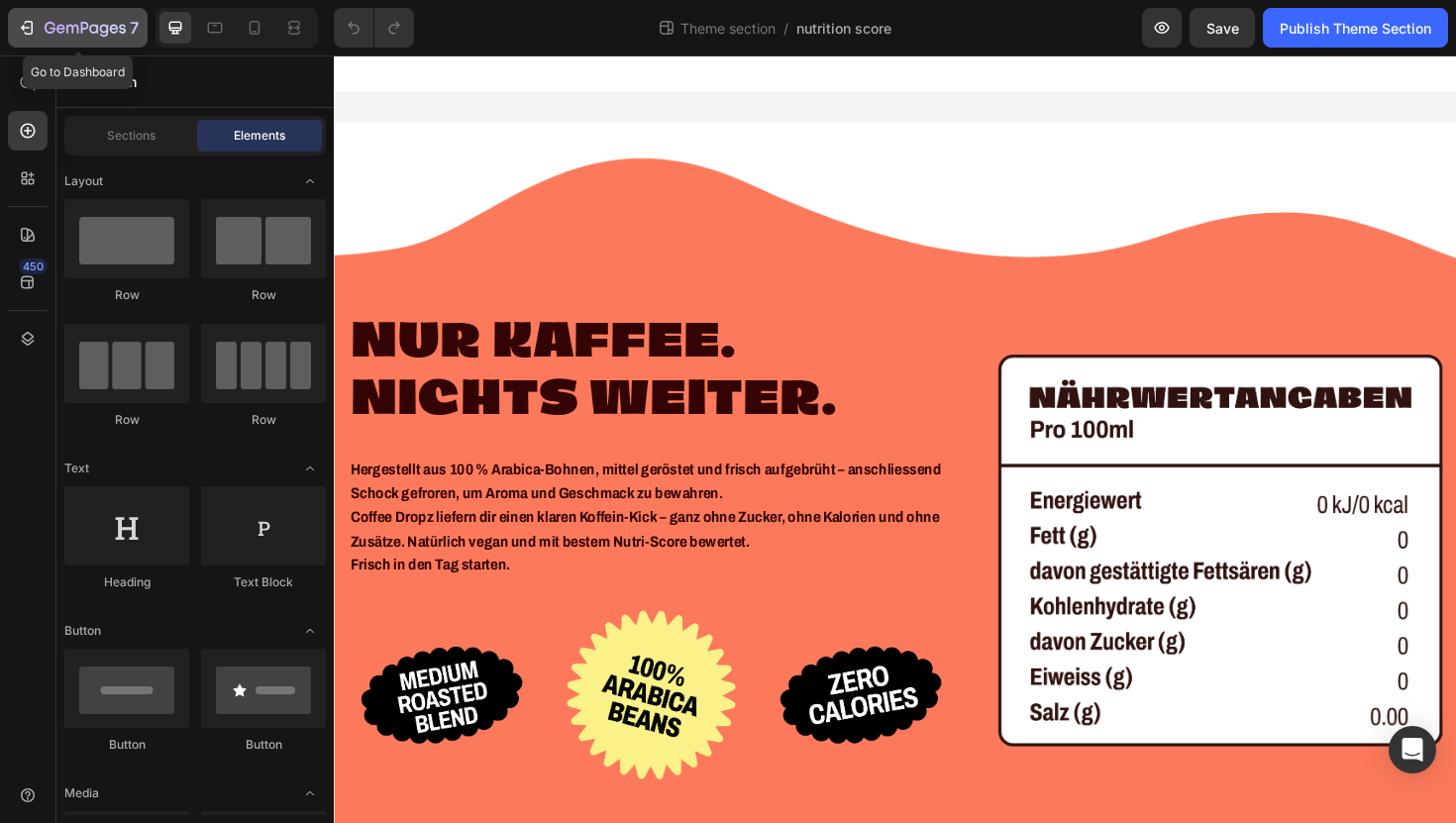 click 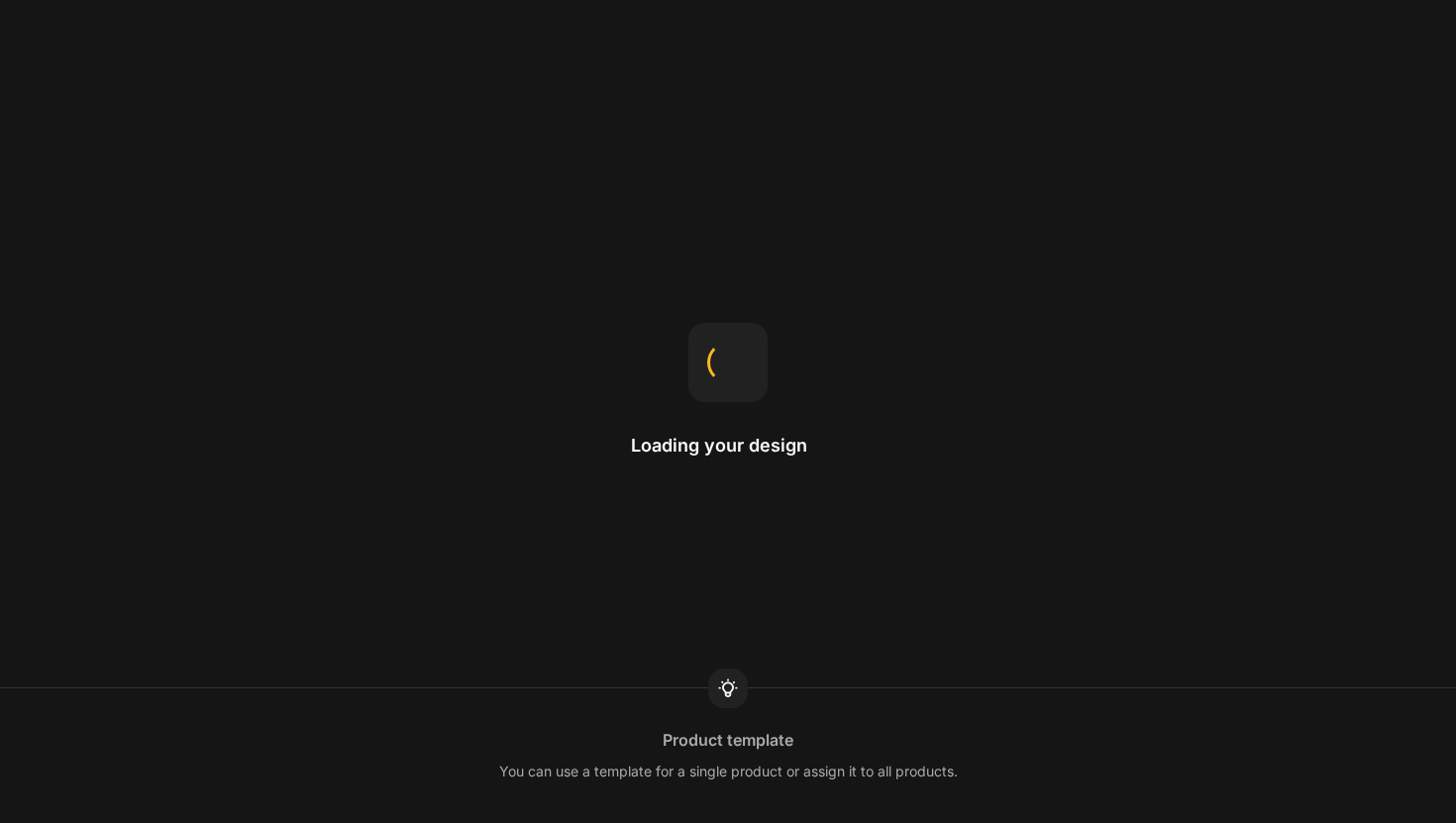 scroll, scrollTop: 0, scrollLeft: 0, axis: both 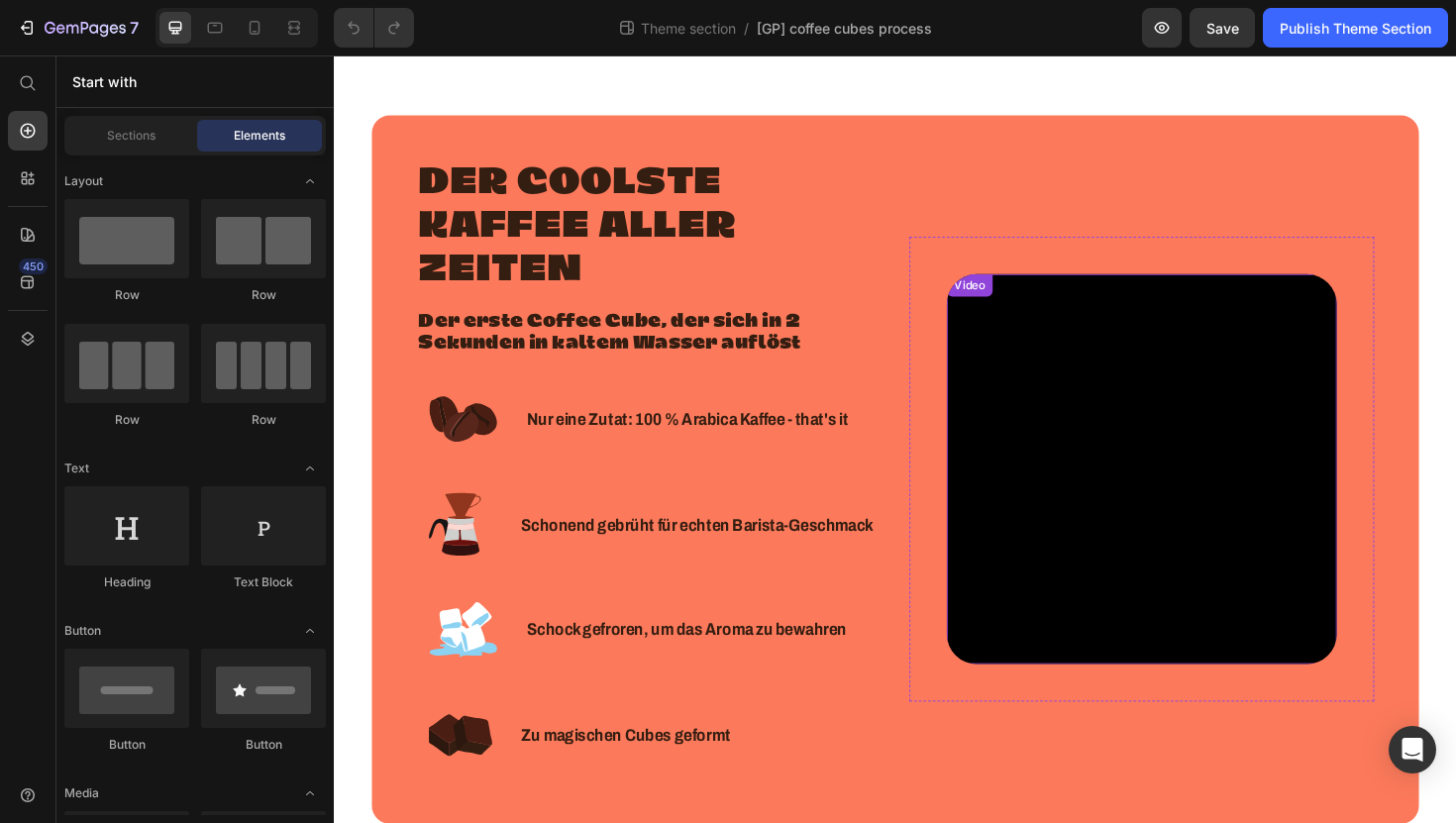 click at bounding box center [1189, 493] 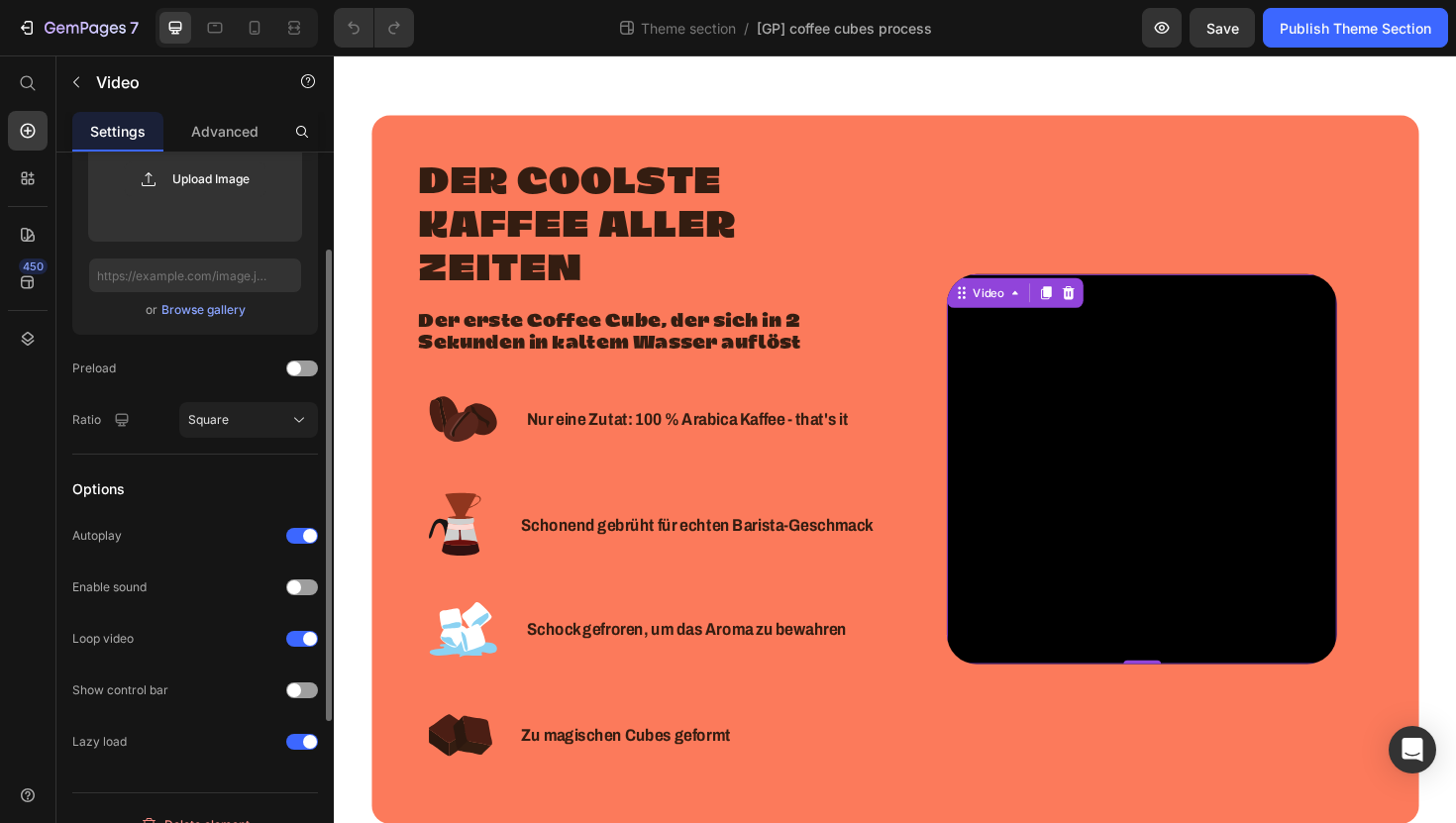 scroll, scrollTop: 392, scrollLeft: 0, axis: vertical 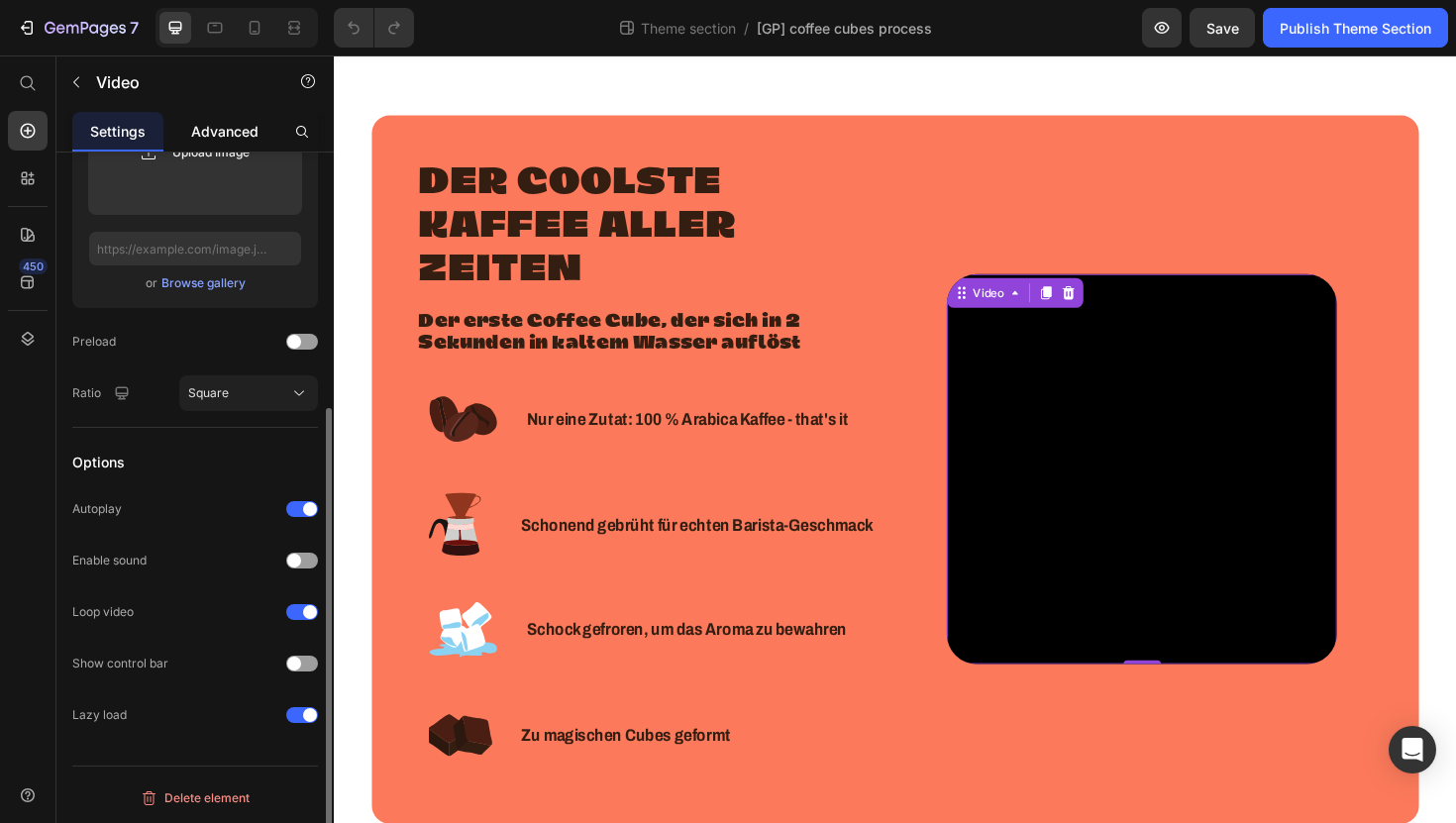 click on "Advanced" at bounding box center [225, 131] 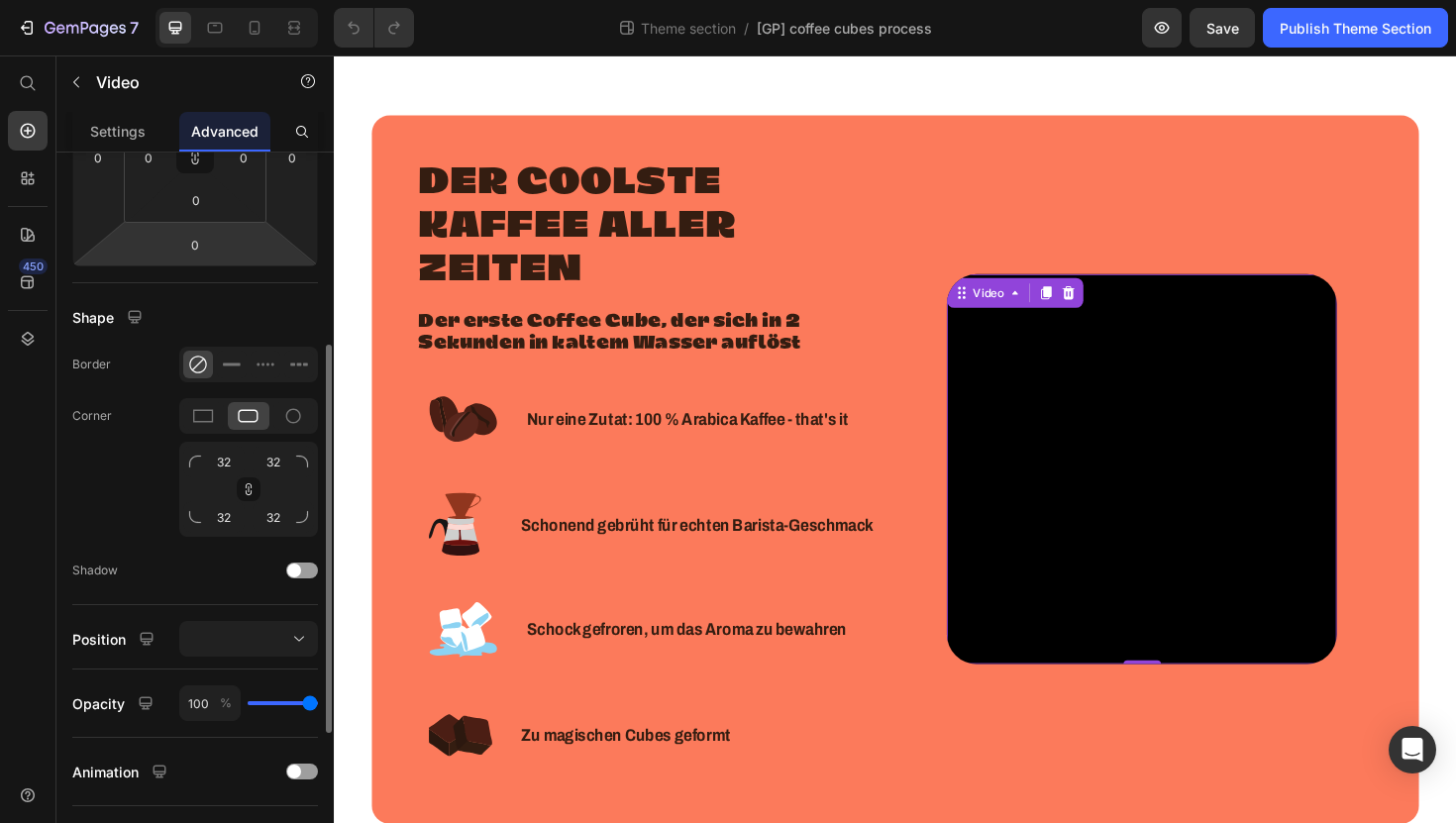 scroll, scrollTop: 0, scrollLeft: 0, axis: both 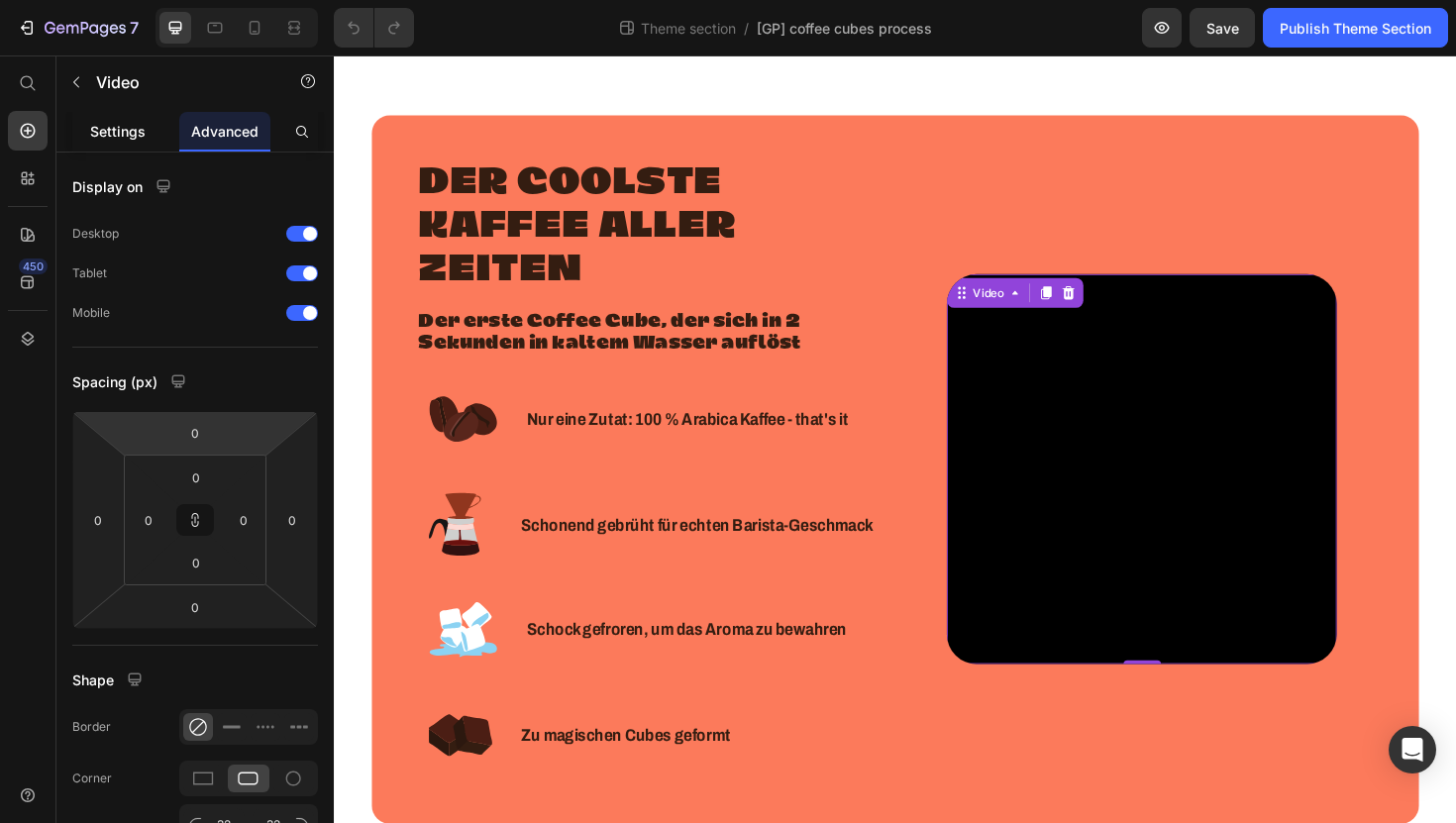 click on "Settings" at bounding box center (118, 131) 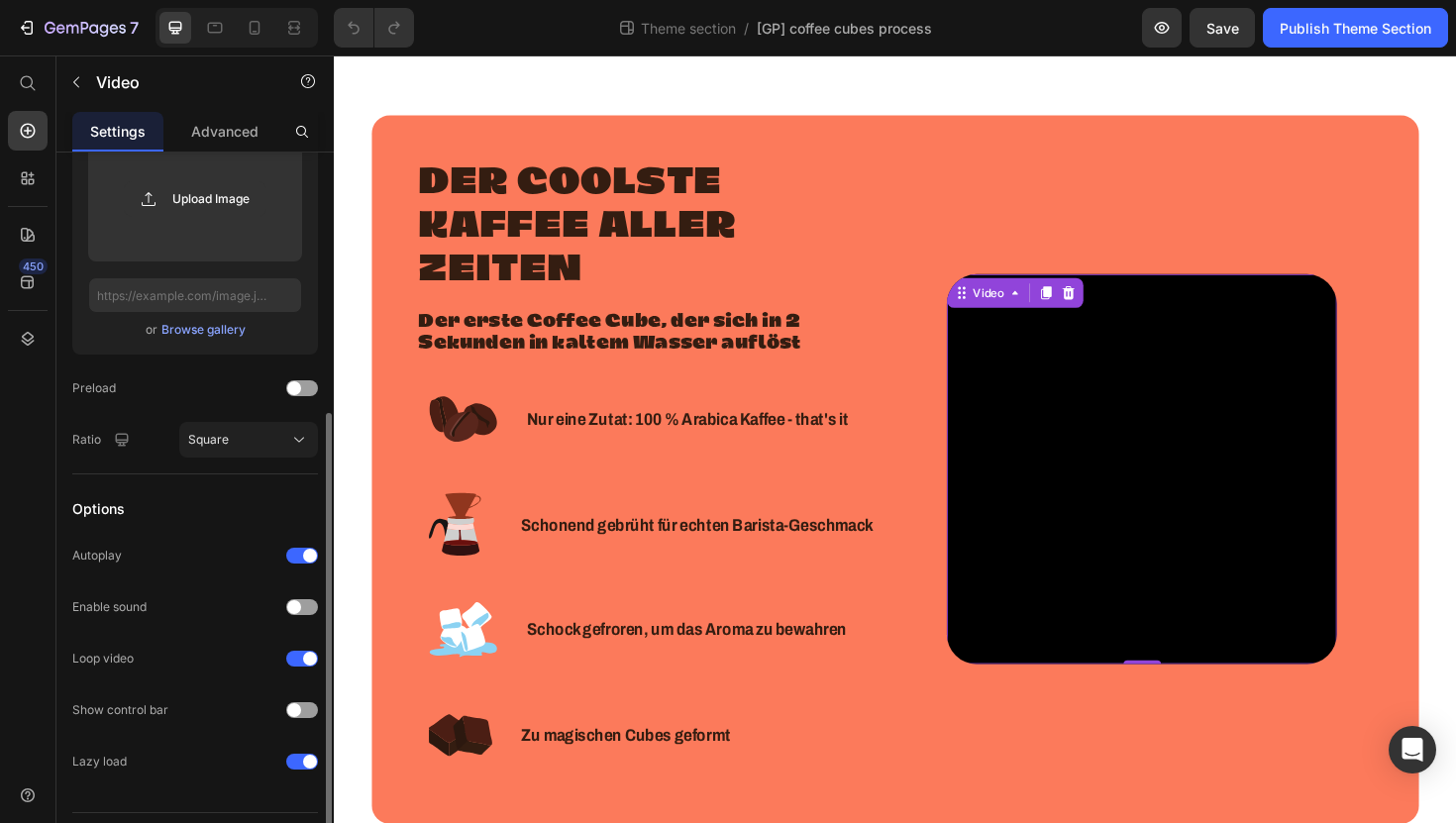 scroll, scrollTop: 392, scrollLeft: 0, axis: vertical 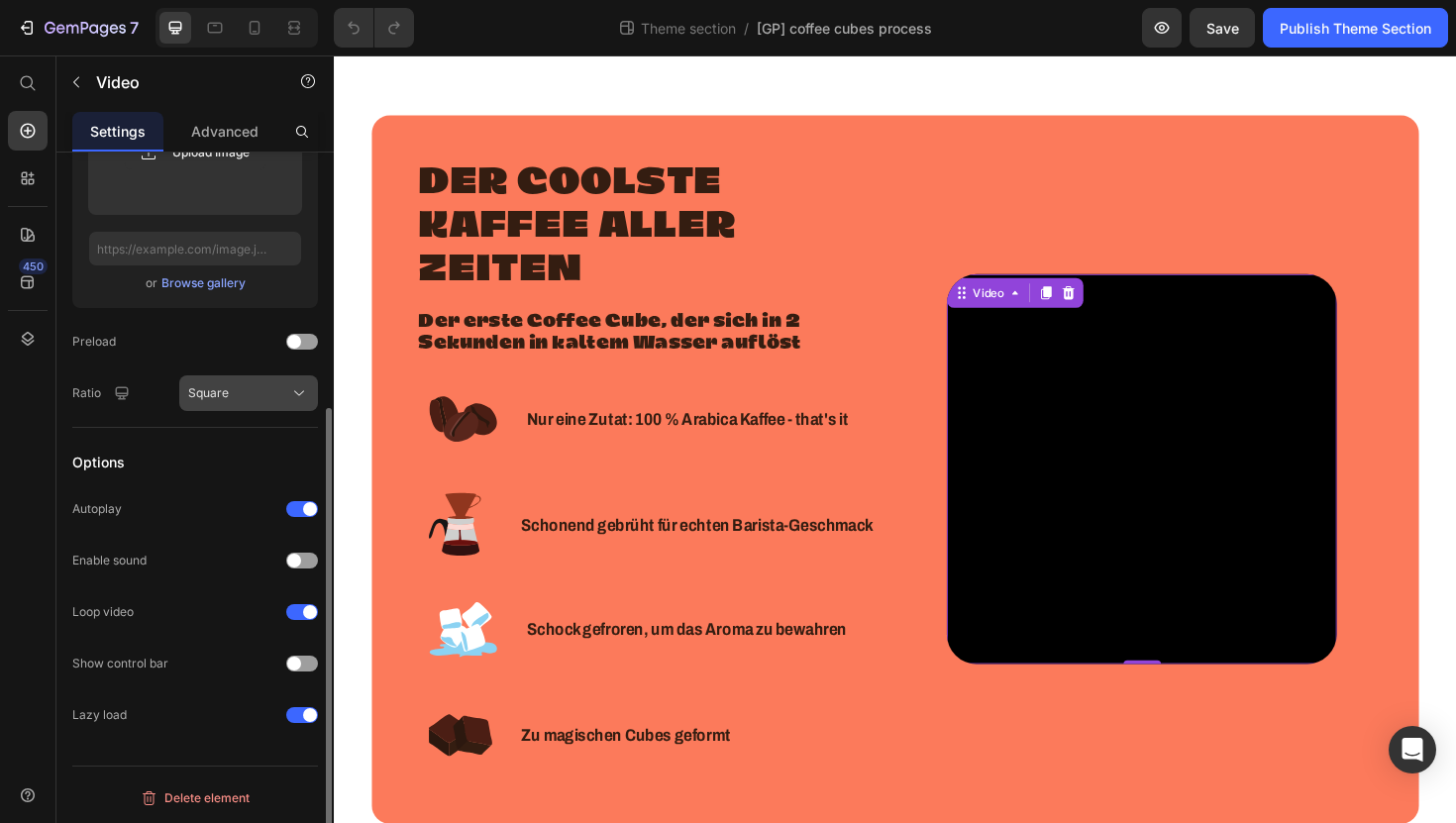 click 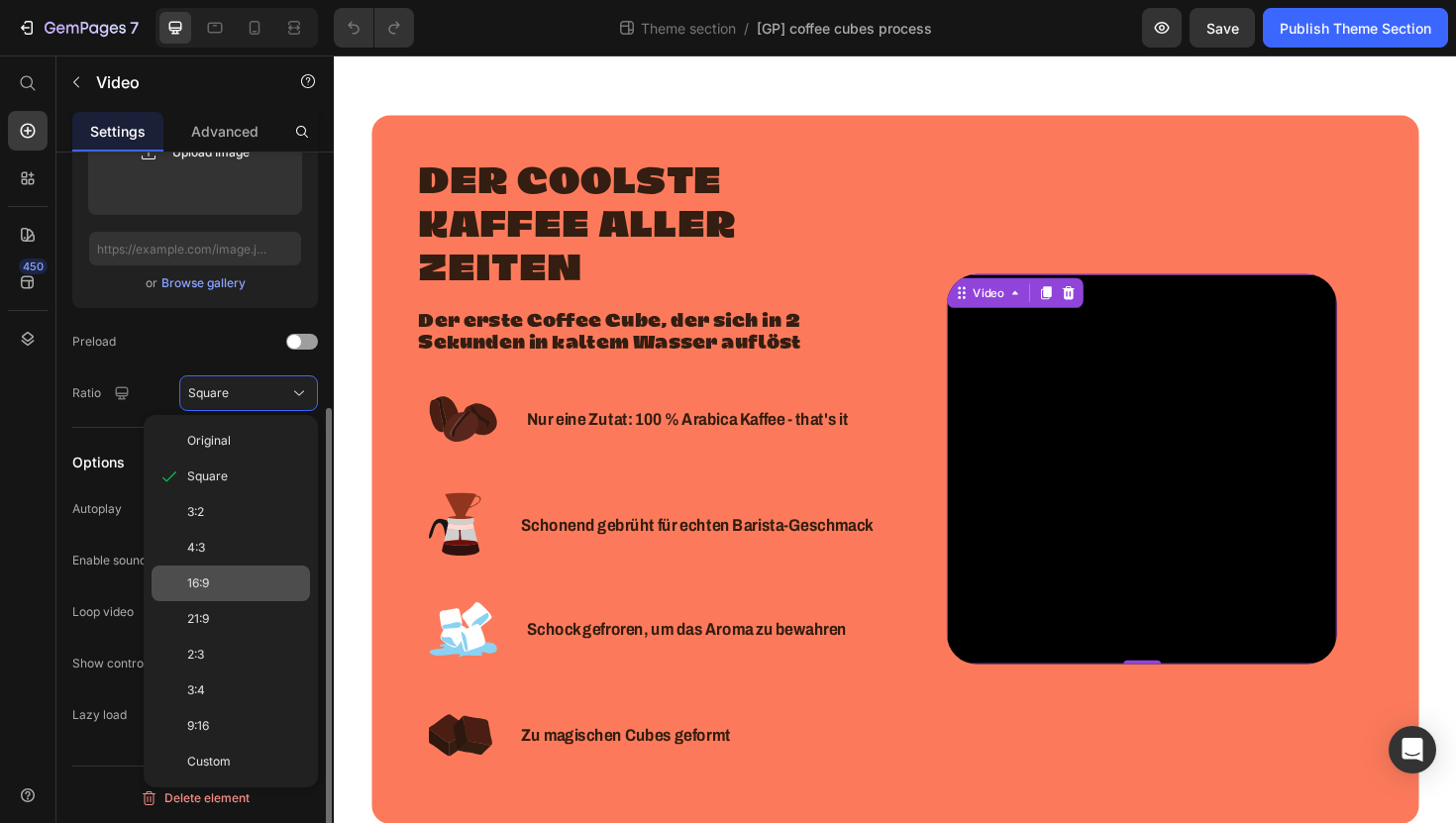 click on "16:9" 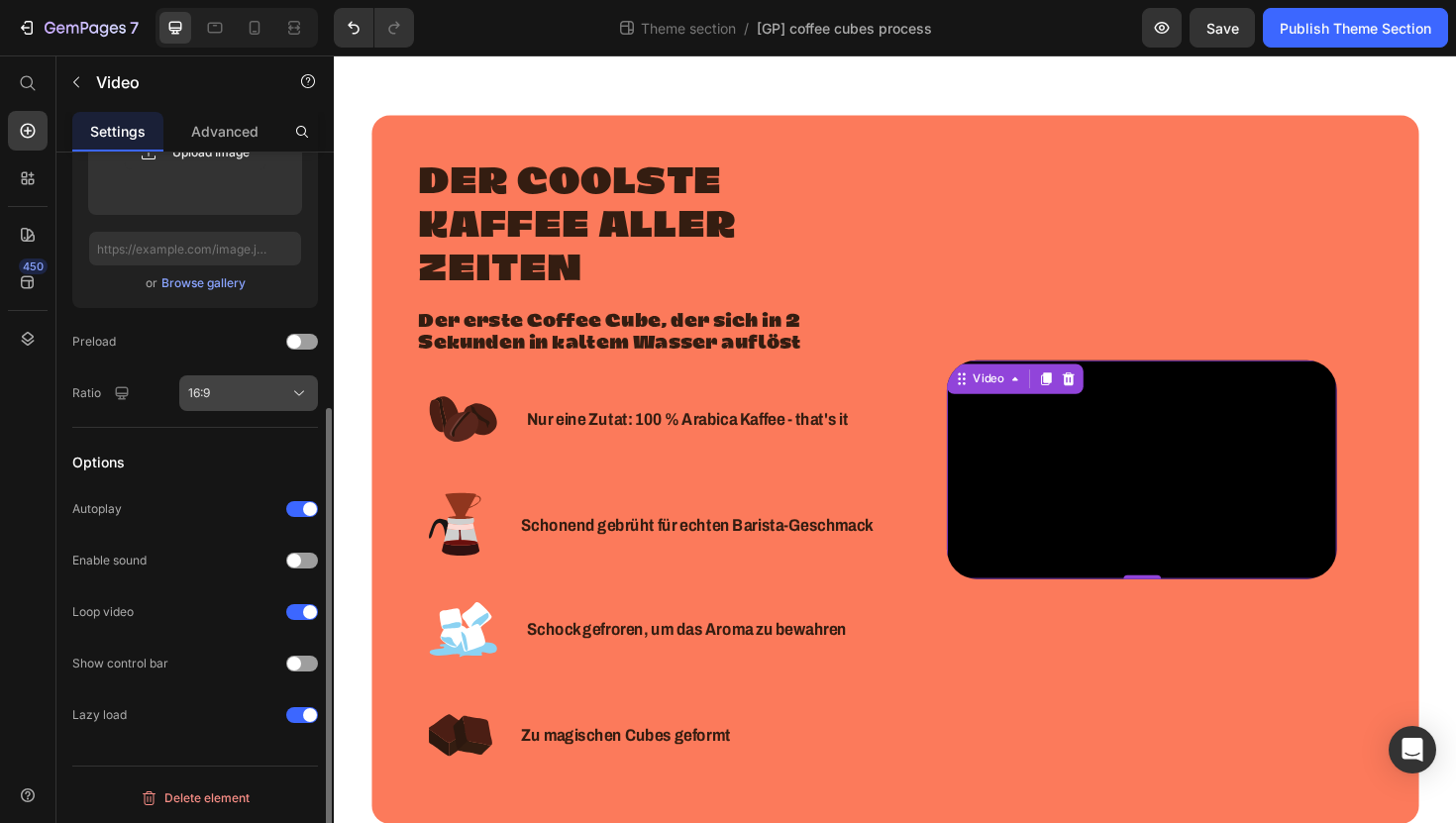 click 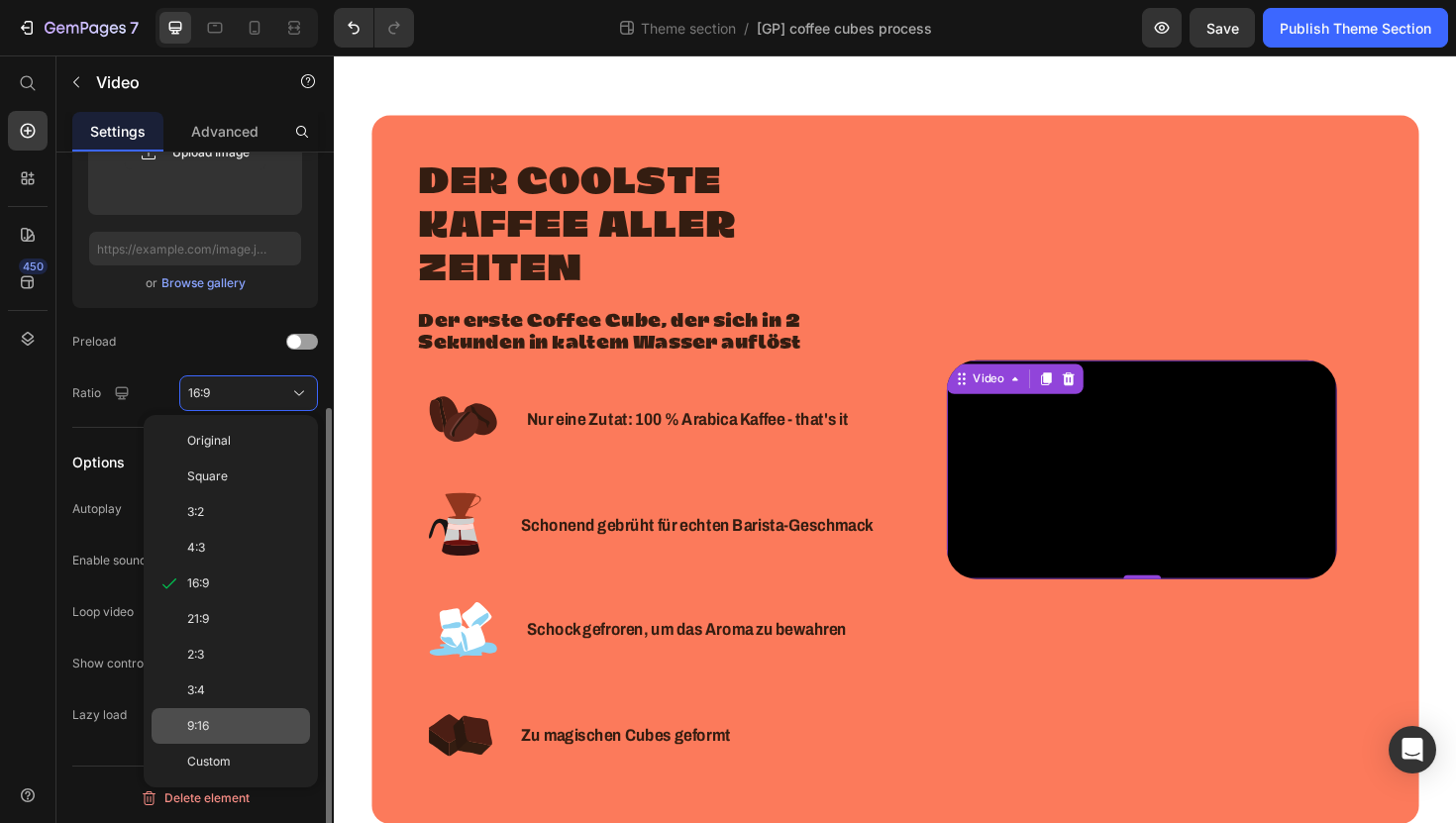 click on "9:16" 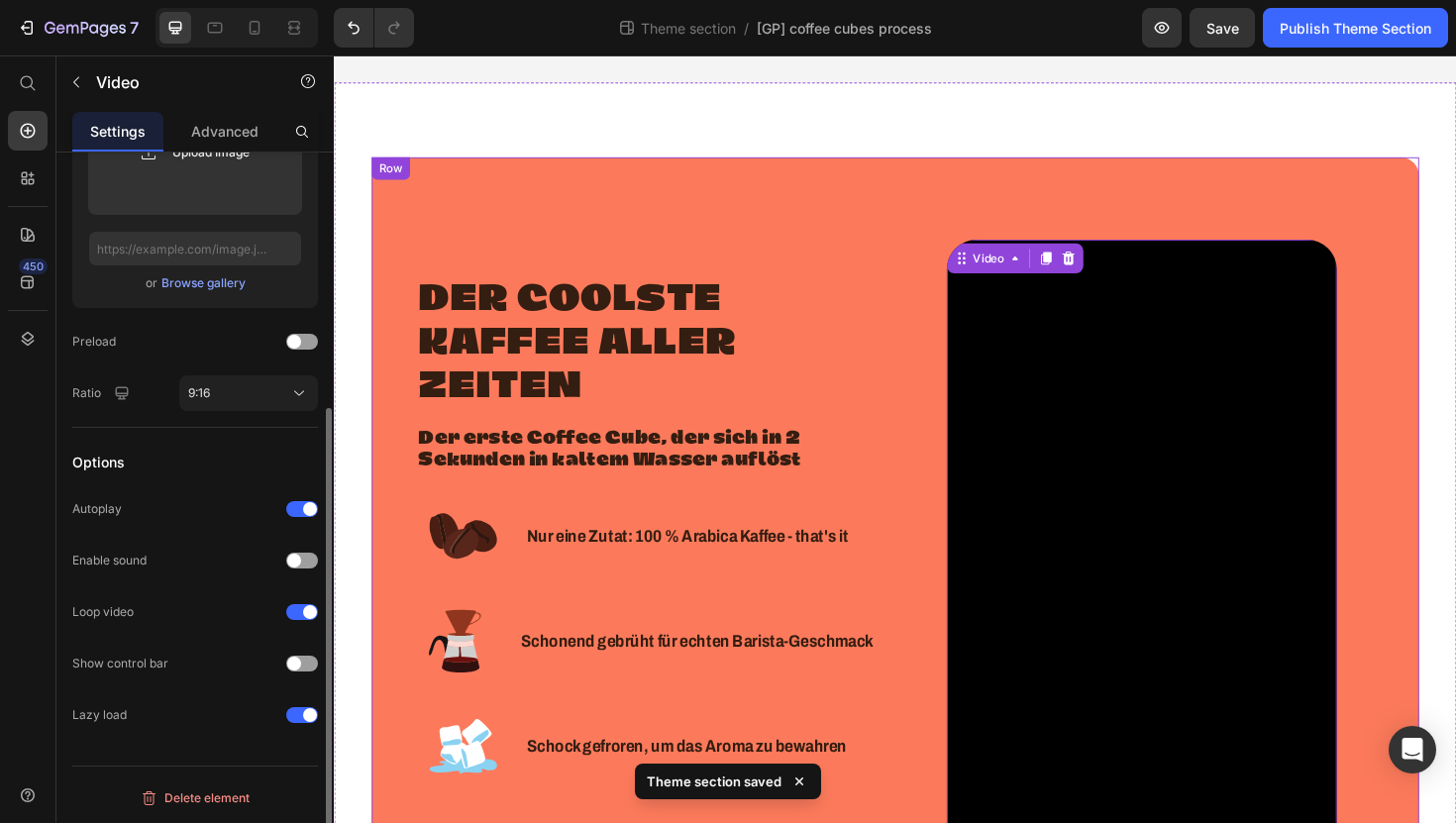 scroll, scrollTop: 39, scrollLeft: 0, axis: vertical 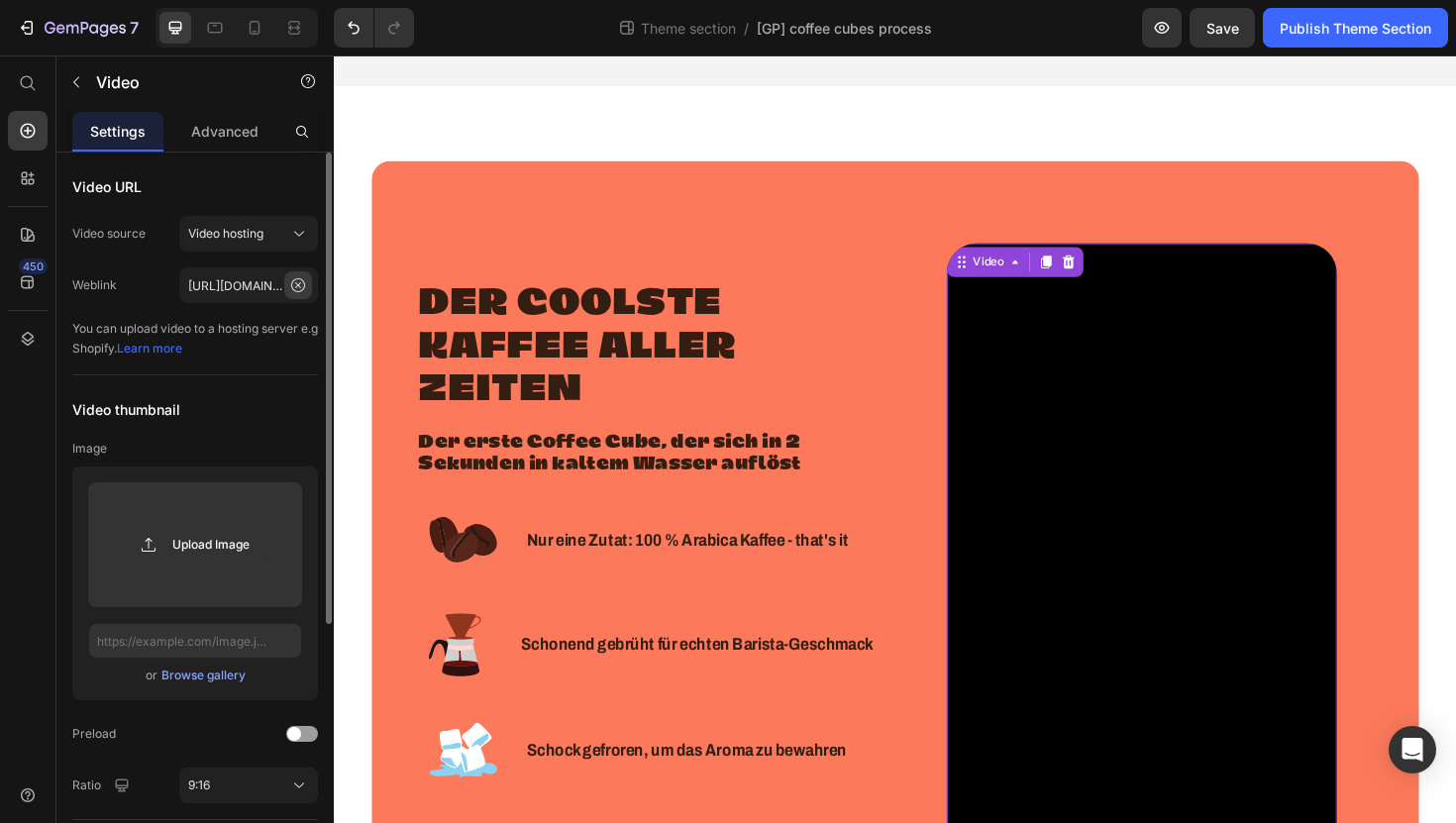 click 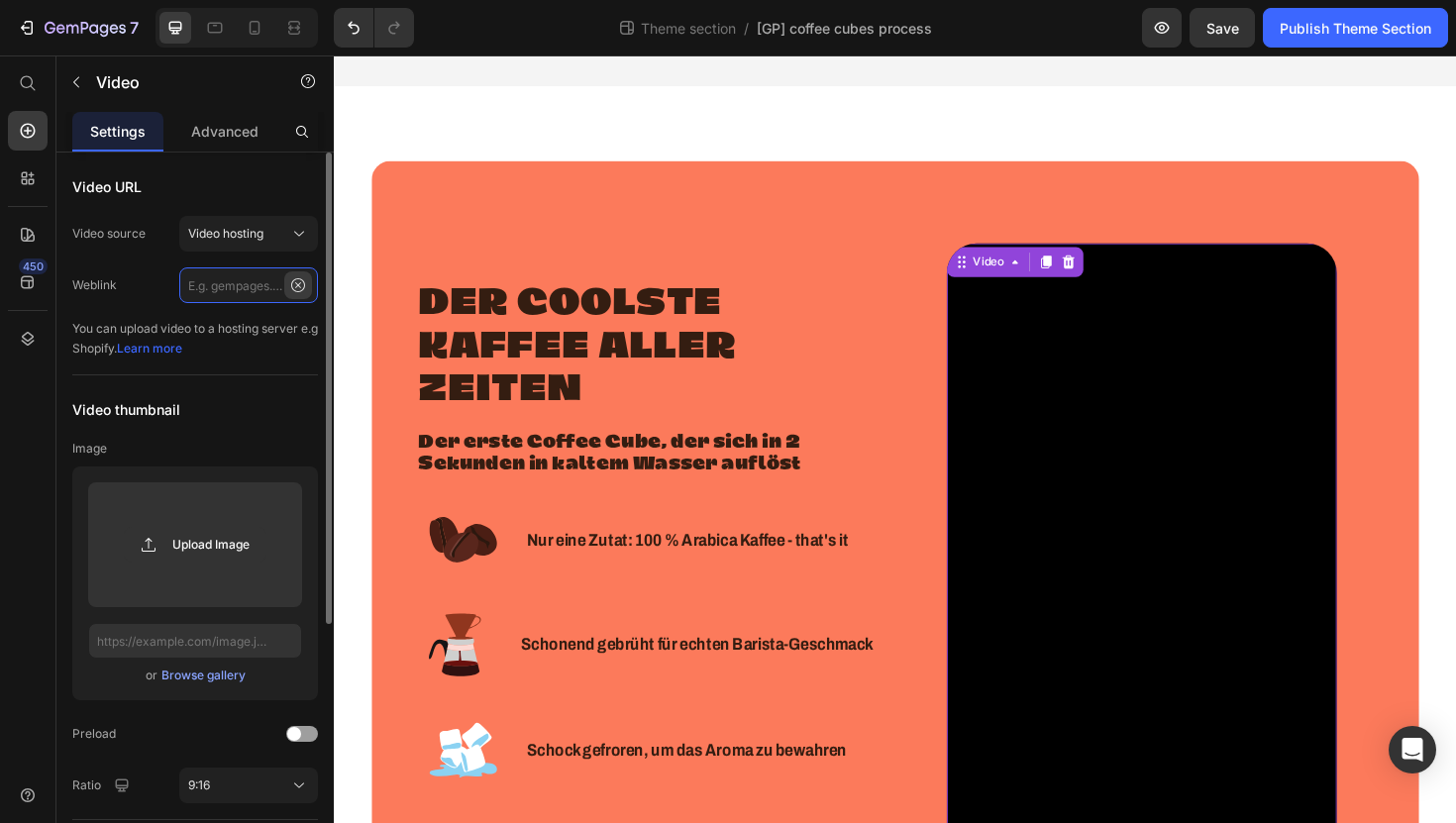 scroll, scrollTop: 0, scrollLeft: 0, axis: both 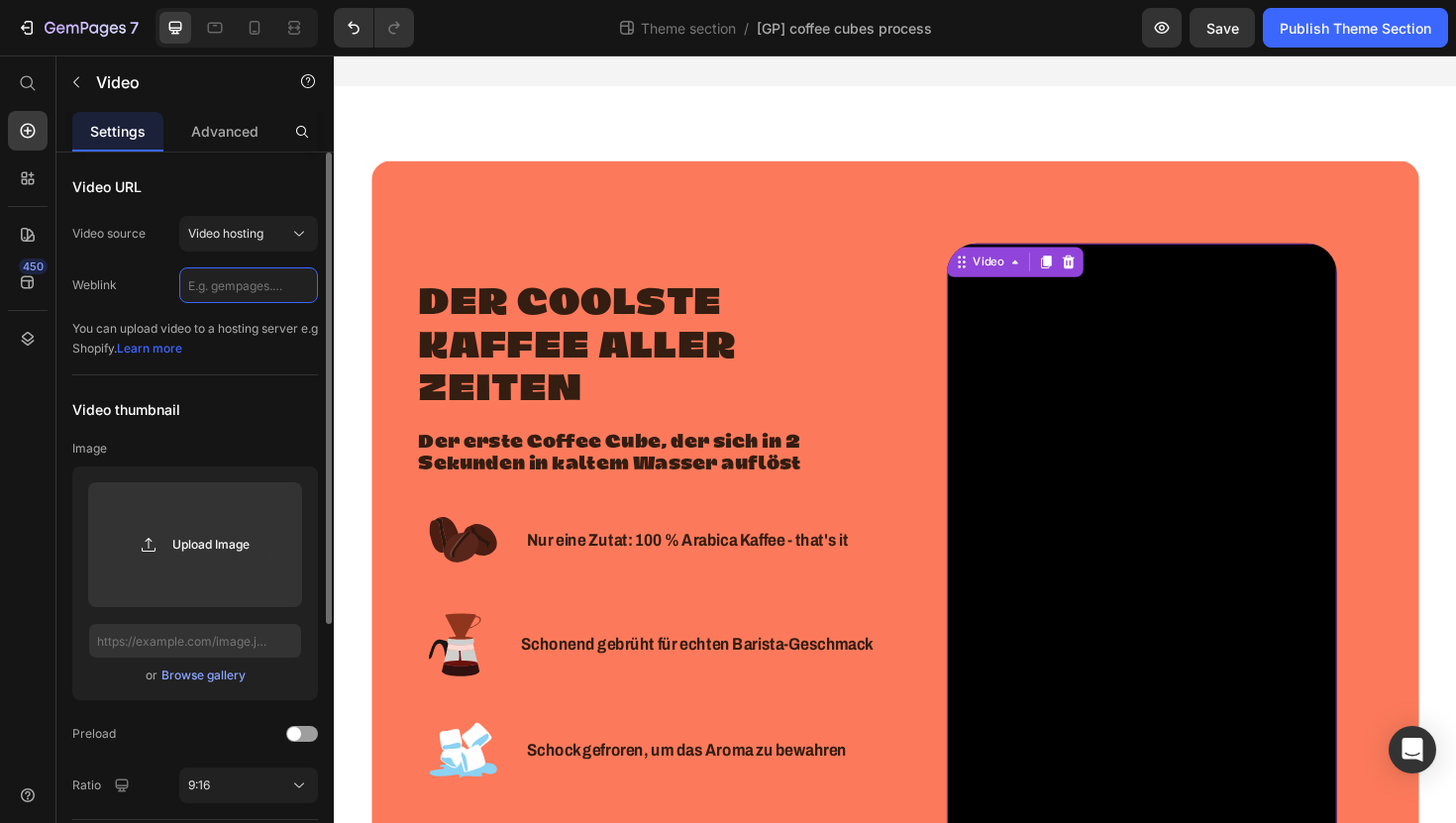 paste on "[URL][DOMAIN_NAME]" 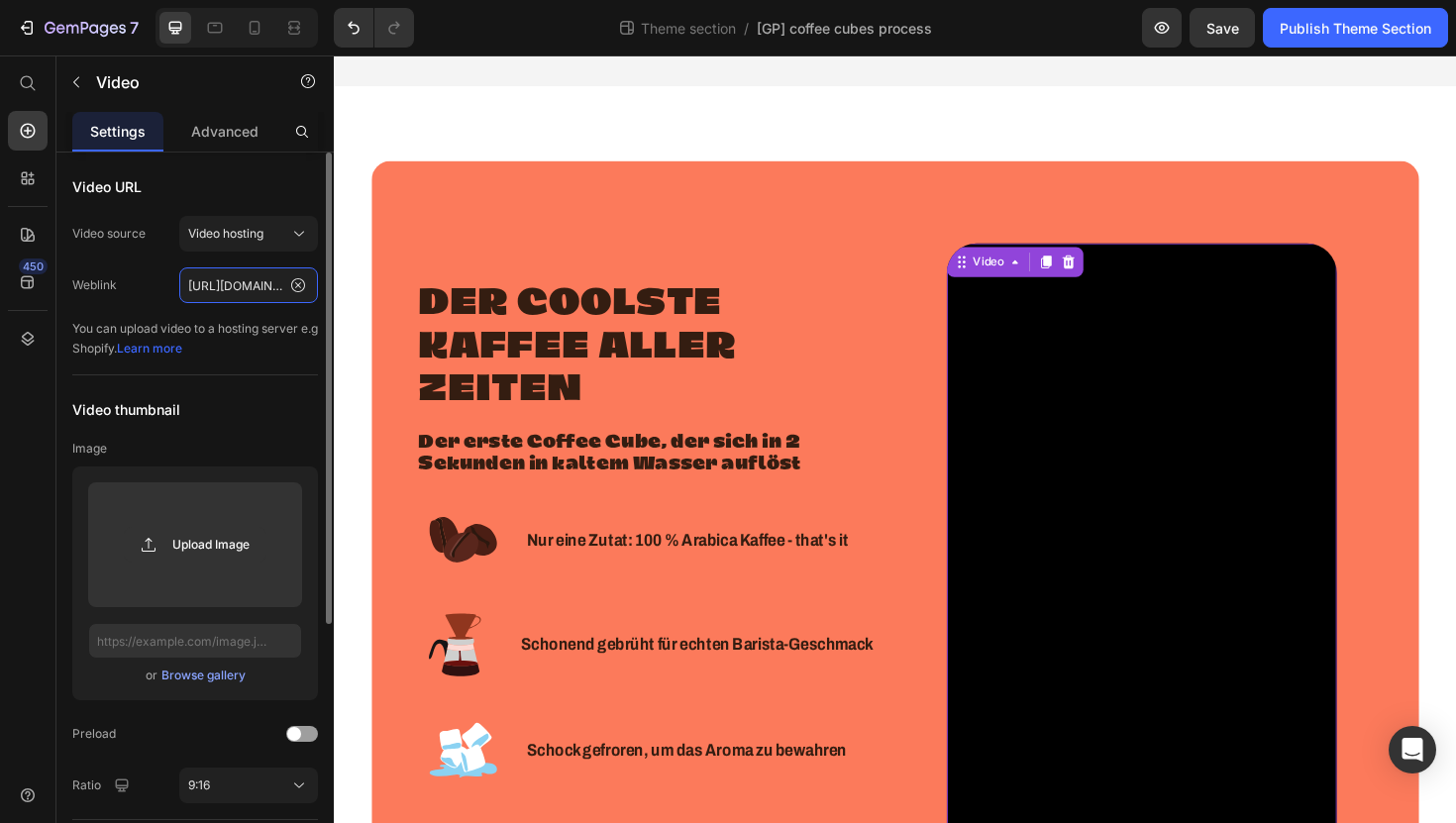 scroll, scrollTop: 0, scrollLeft: 366, axis: horizontal 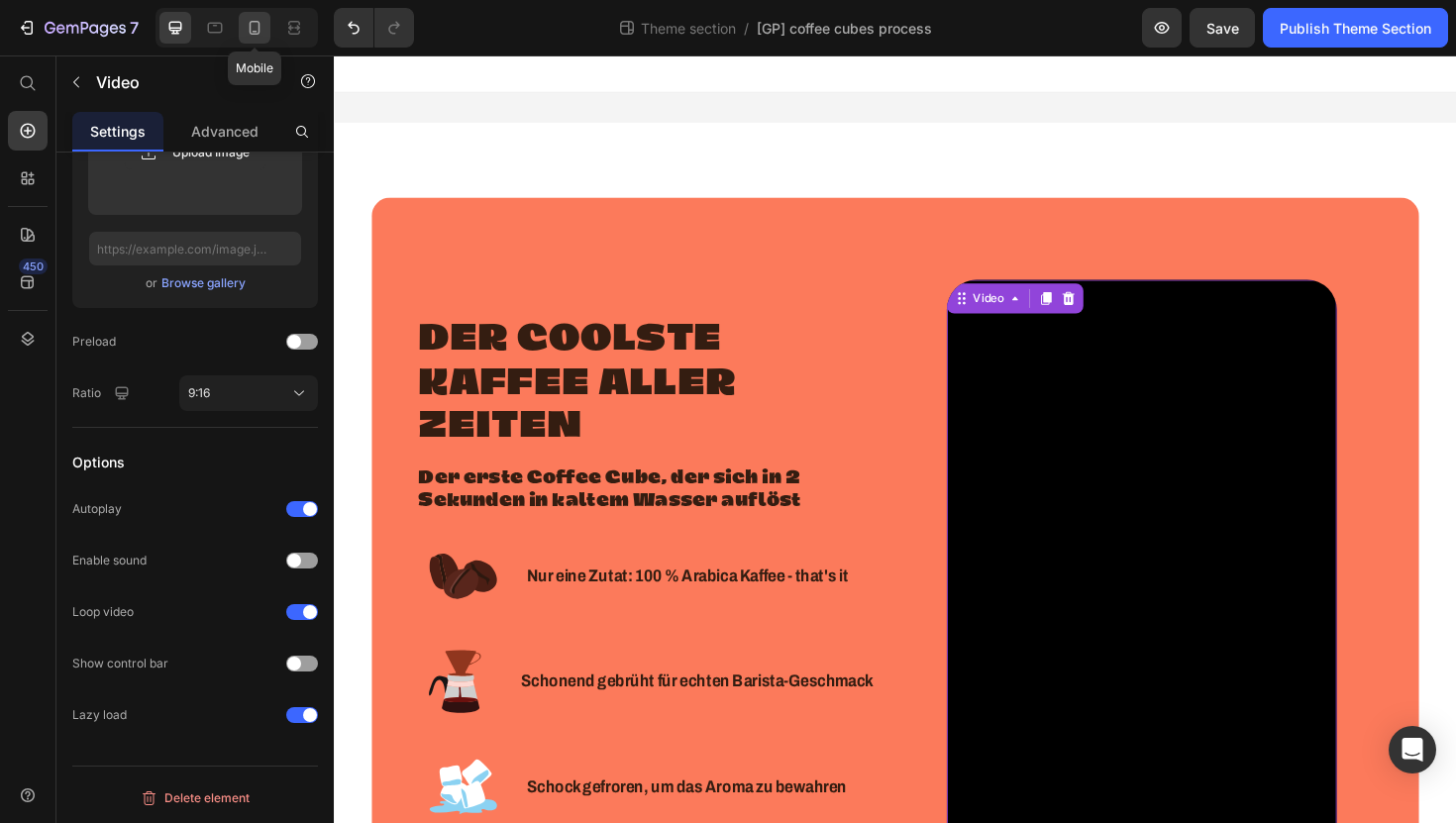 type on "[URL][DOMAIN_NAME]" 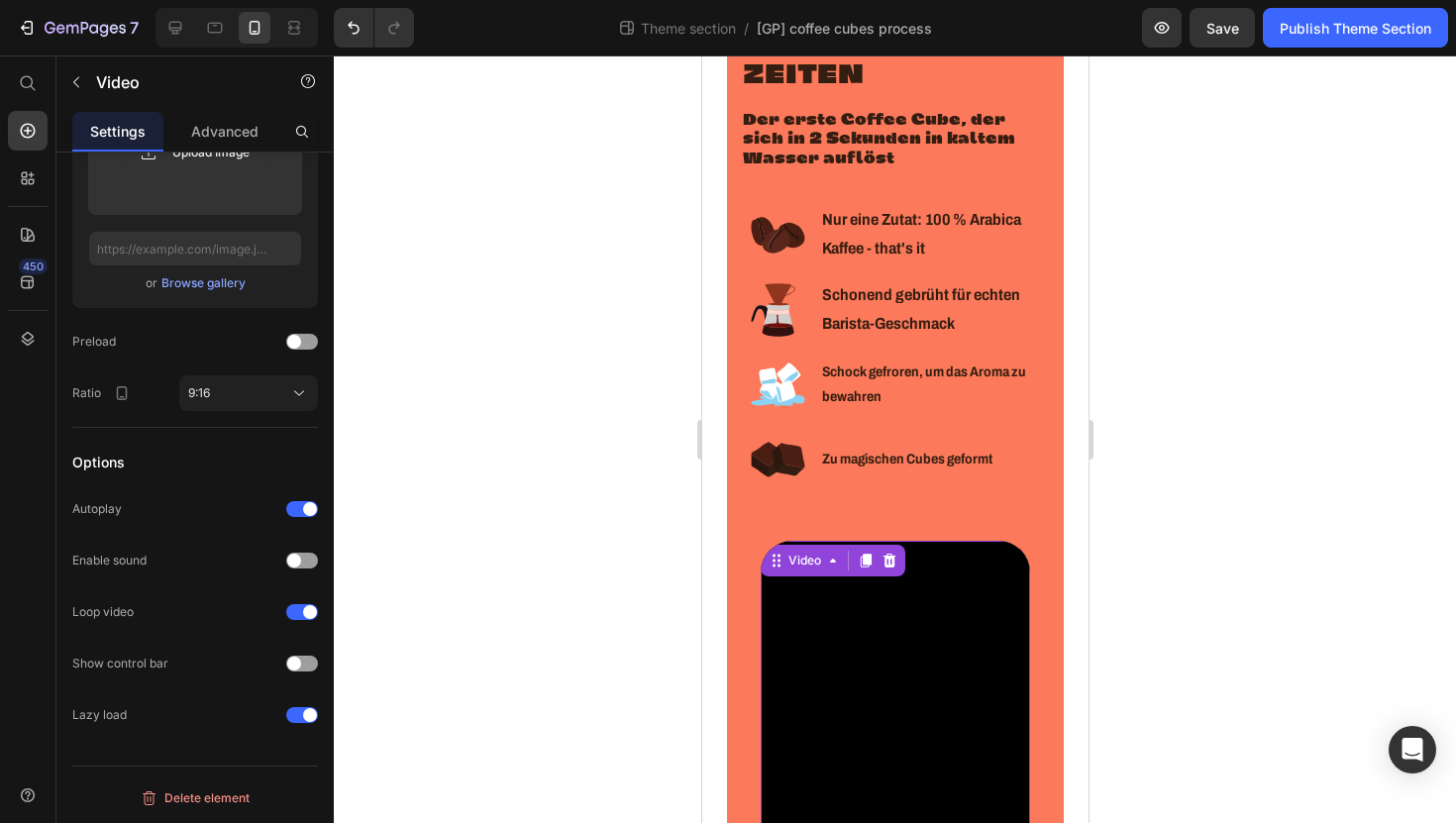 scroll, scrollTop: 0, scrollLeft: 0, axis: both 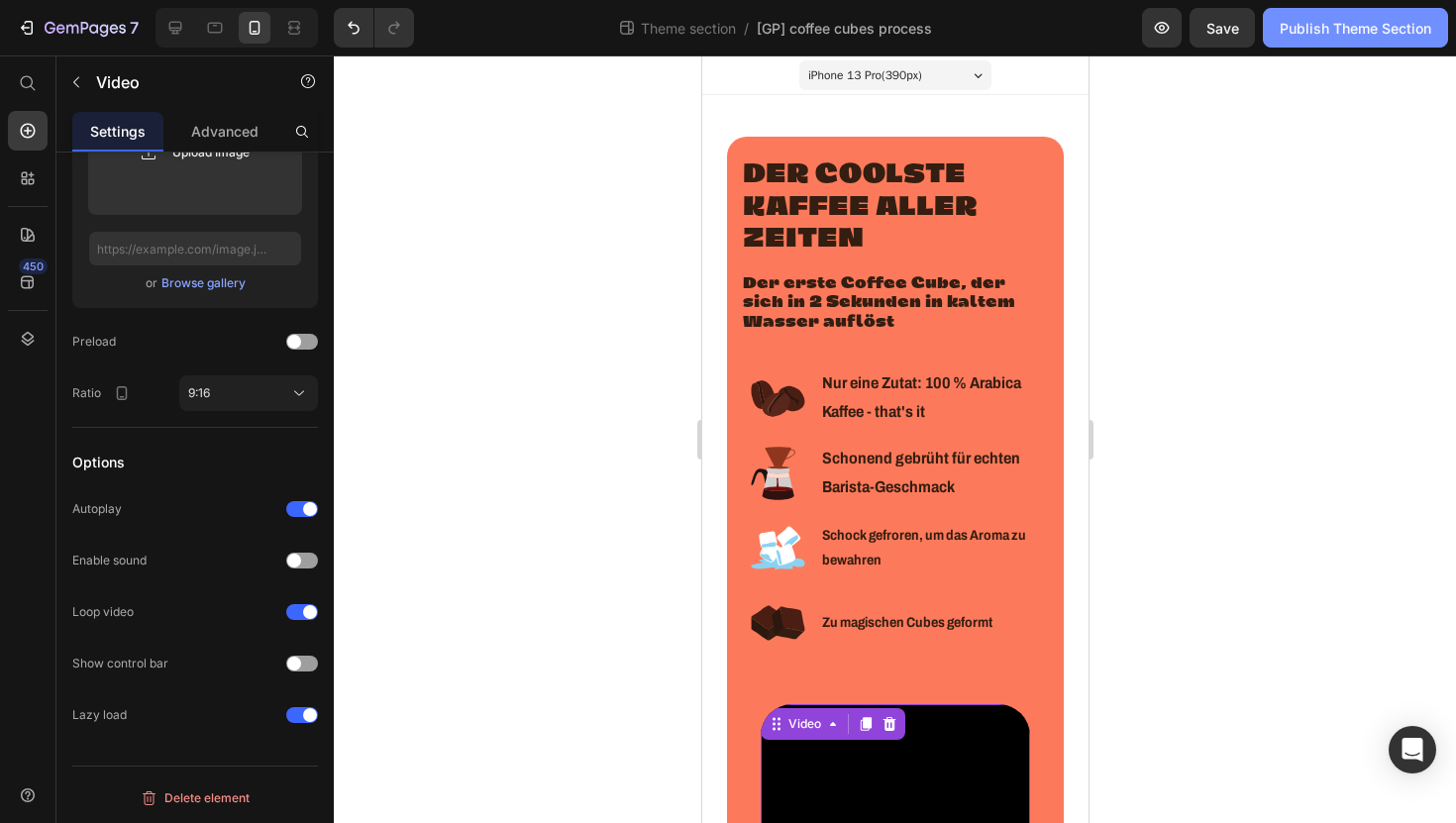 click on "Publish Theme Section" at bounding box center (1355, 28) 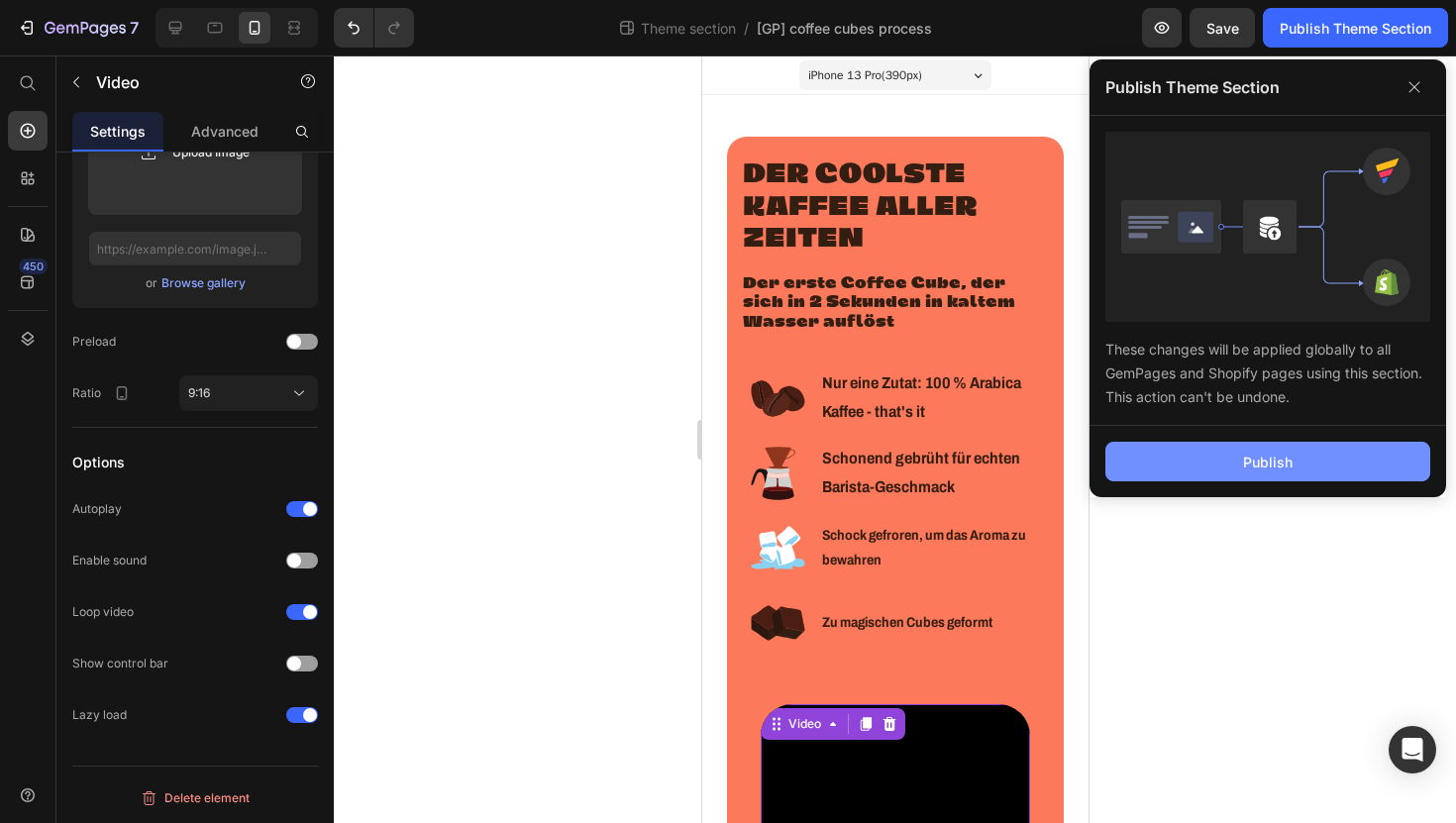 click on "Publish" 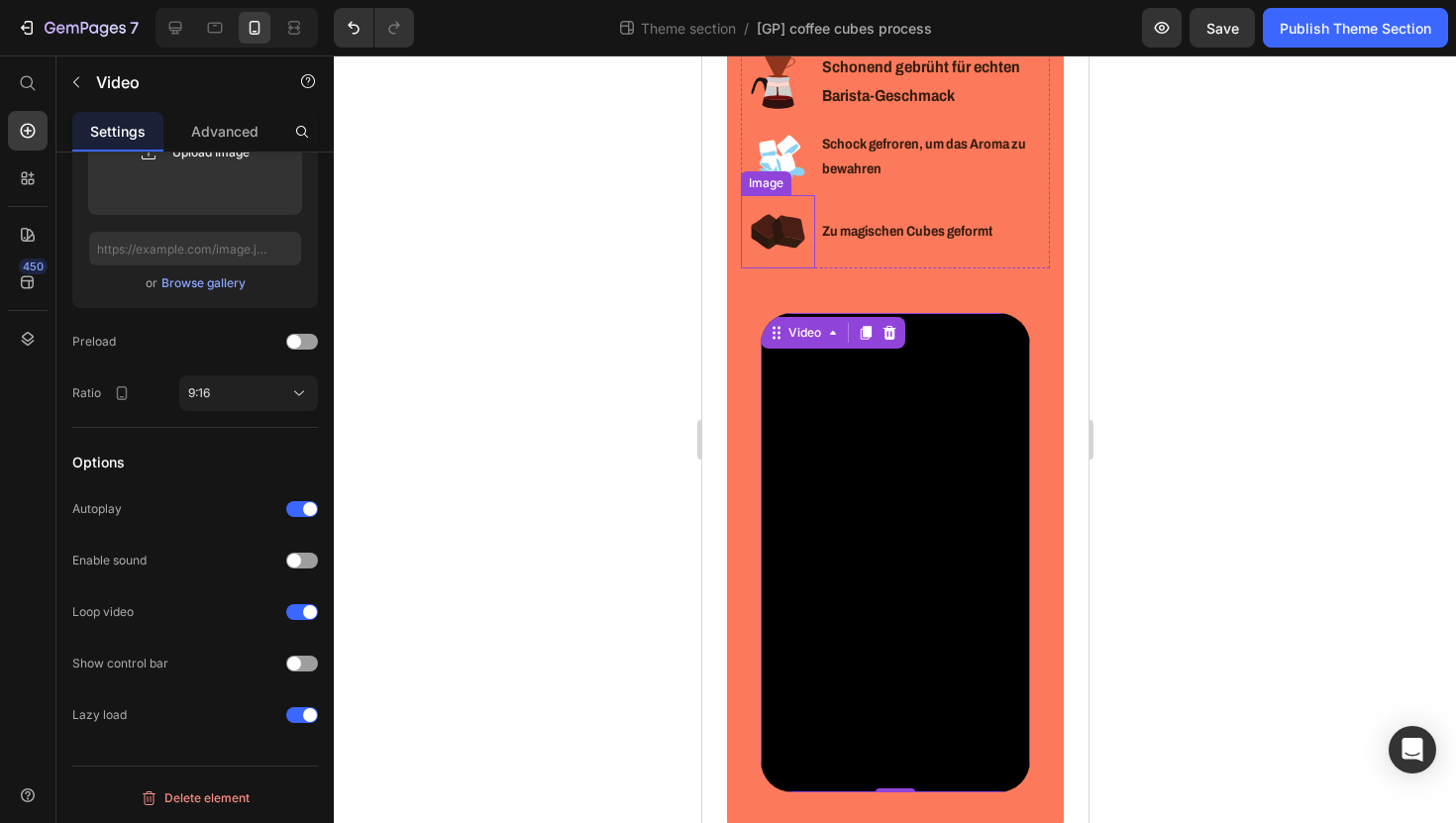 scroll, scrollTop: 435, scrollLeft: 0, axis: vertical 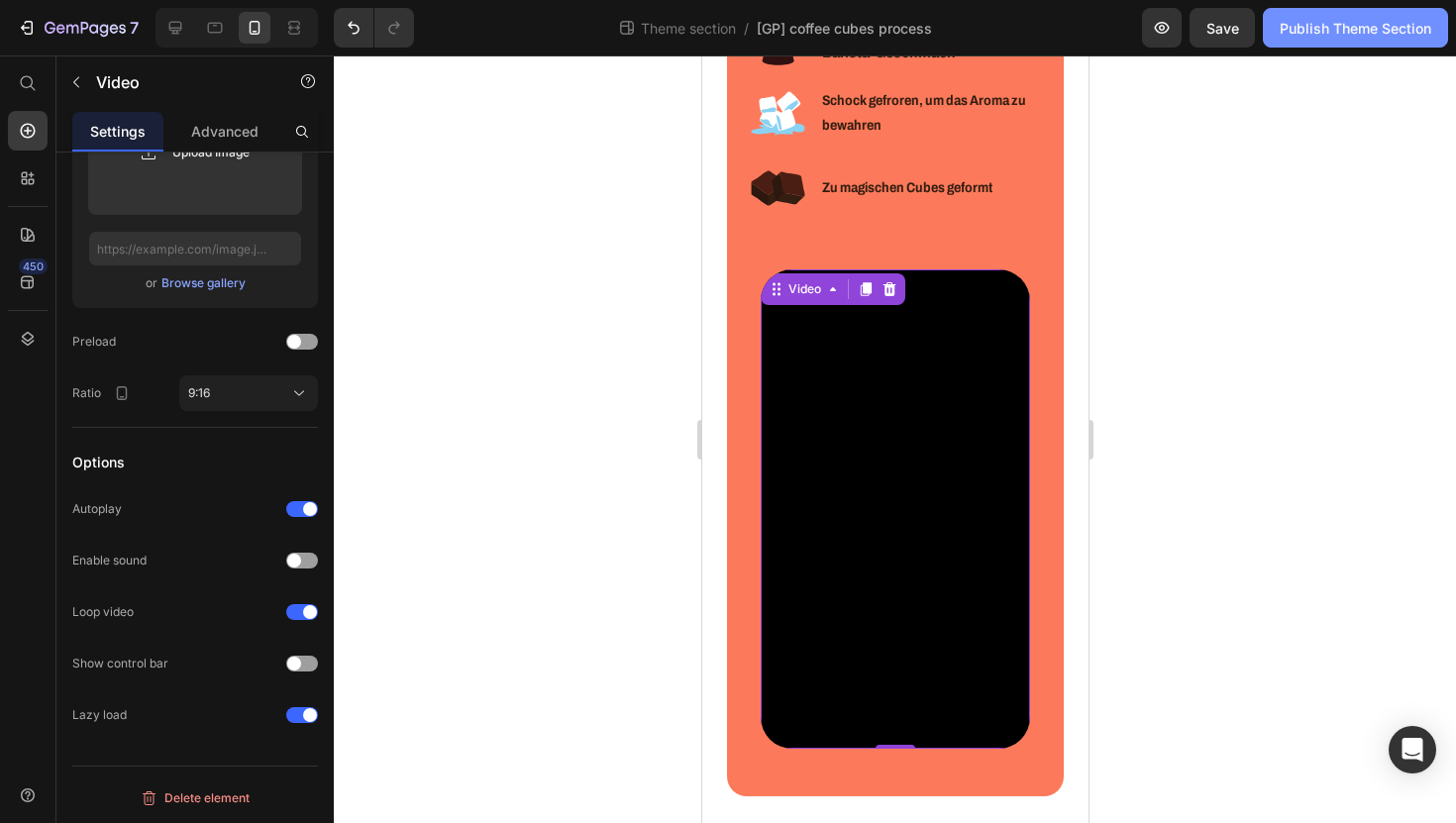 click on "Publish Theme Section" at bounding box center (1355, 28) 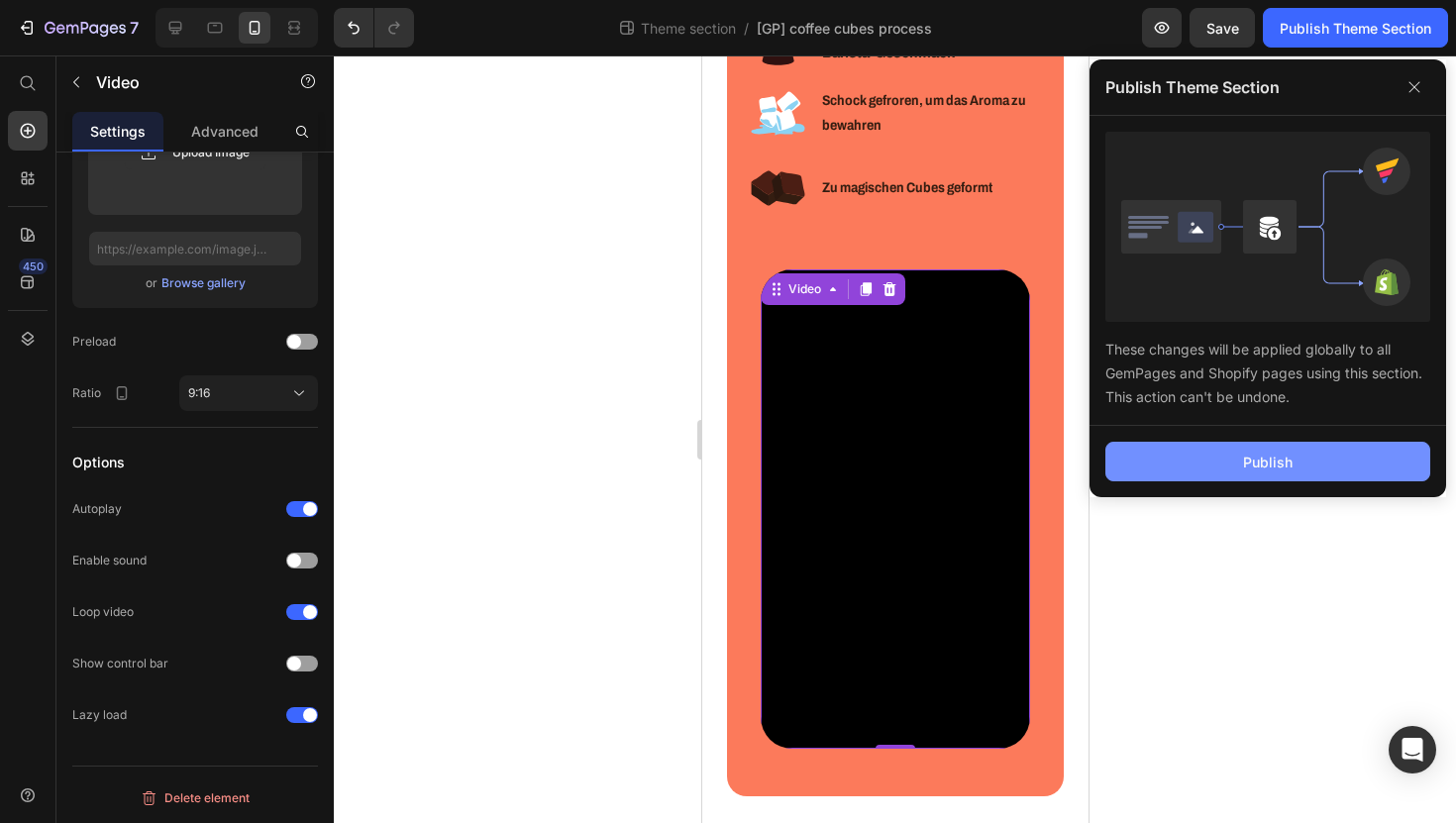 click on "Publish" 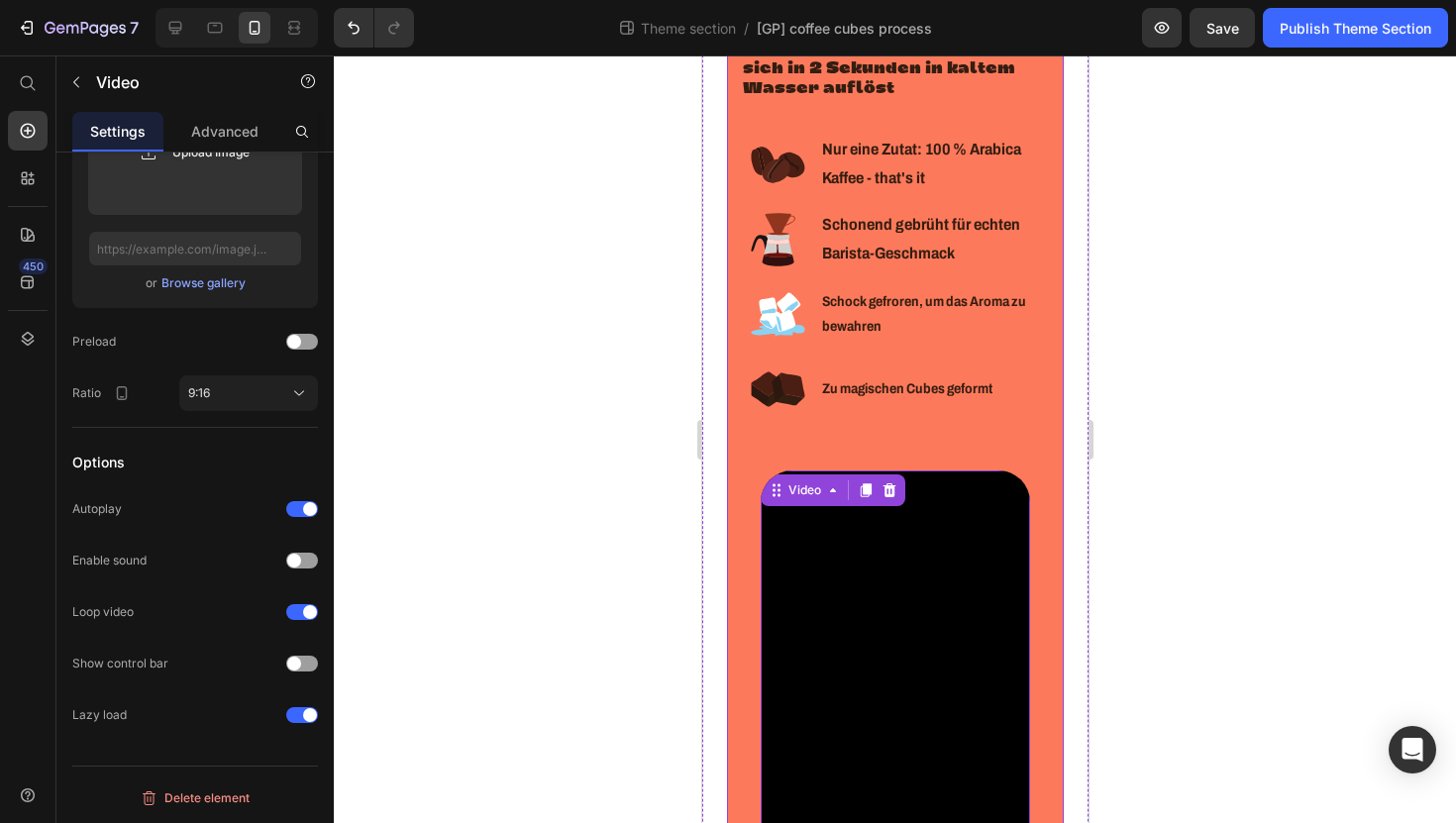 scroll, scrollTop: 0, scrollLeft: 0, axis: both 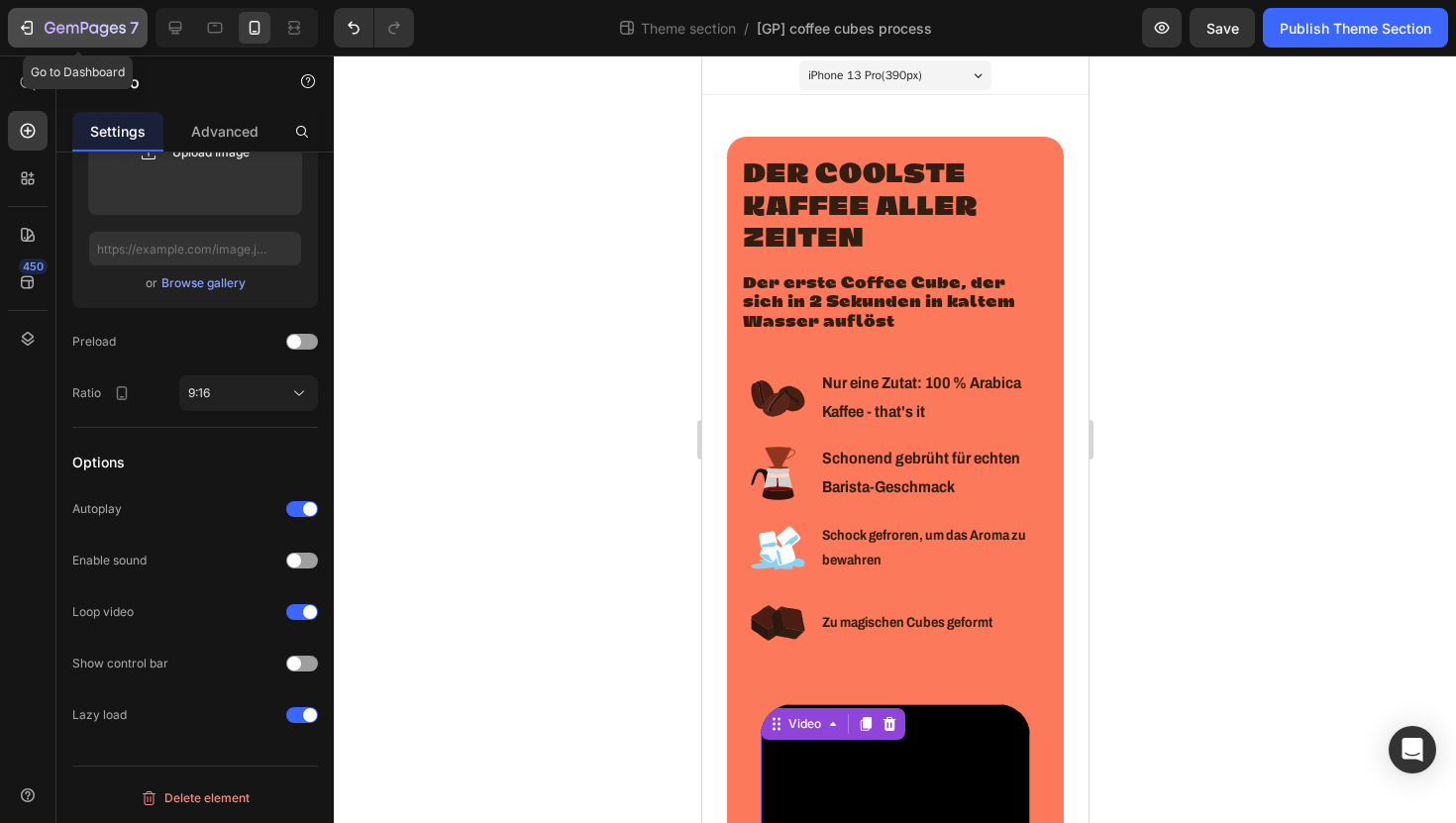 click 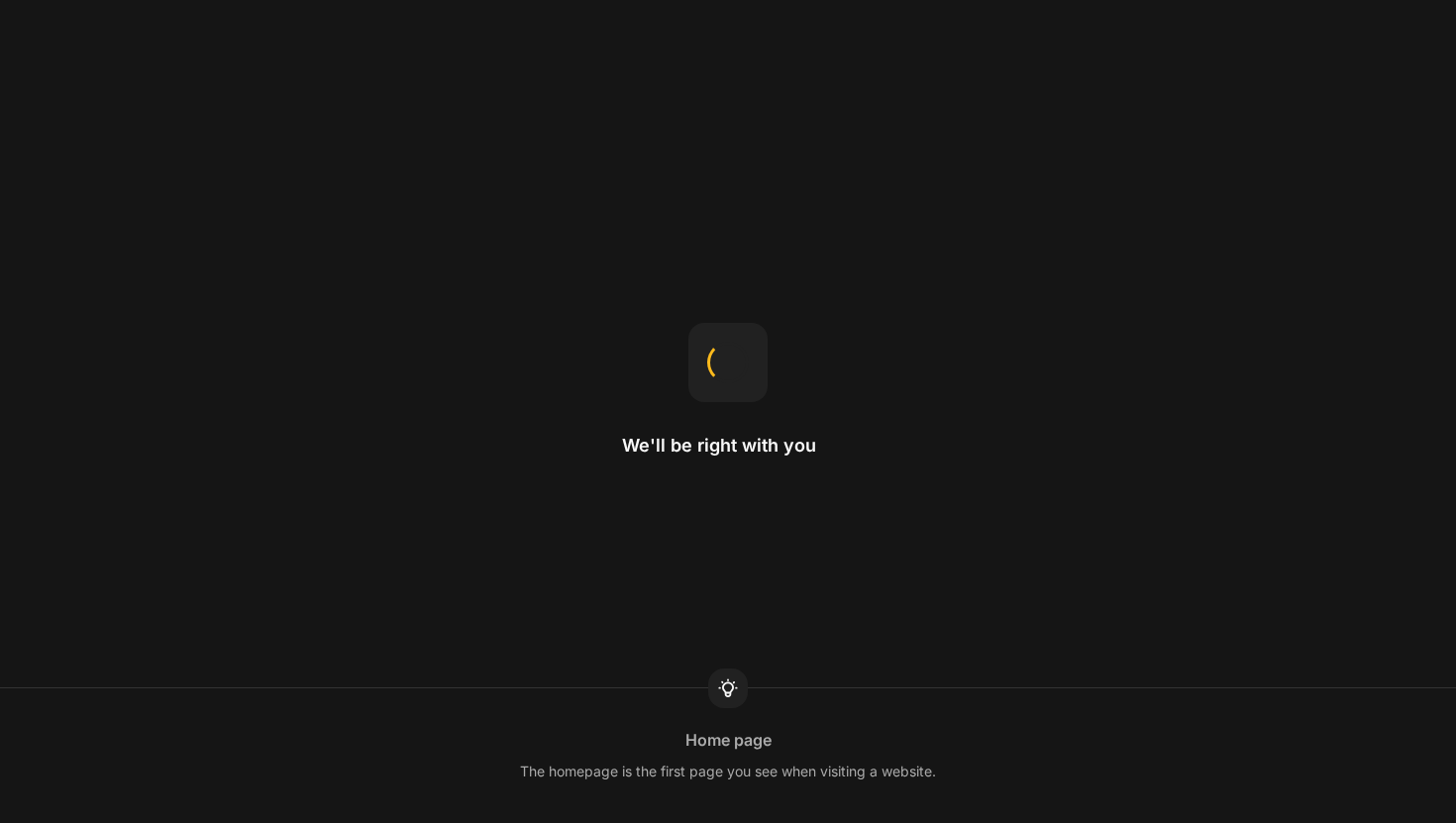 scroll, scrollTop: 0, scrollLeft: 0, axis: both 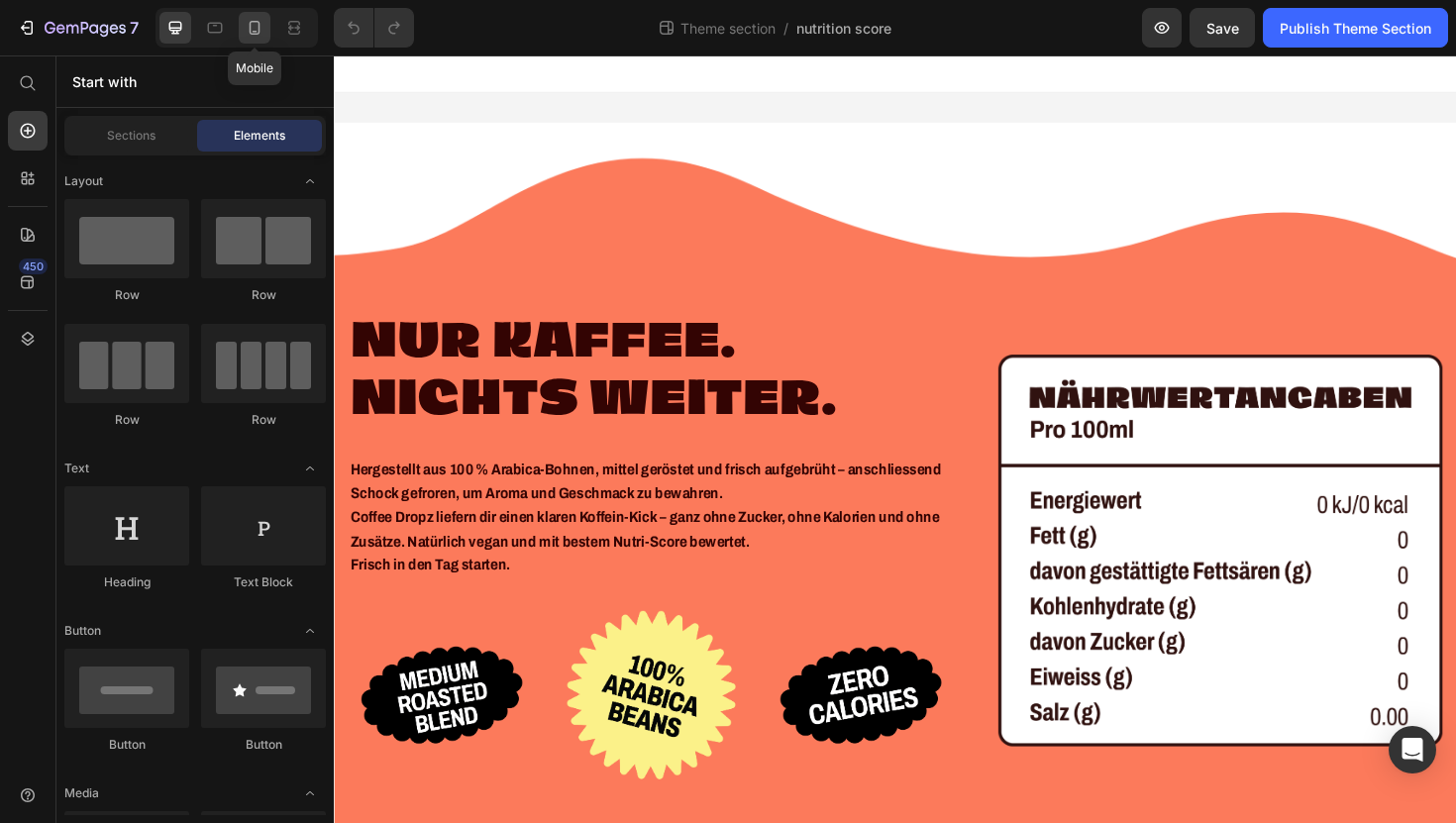 click 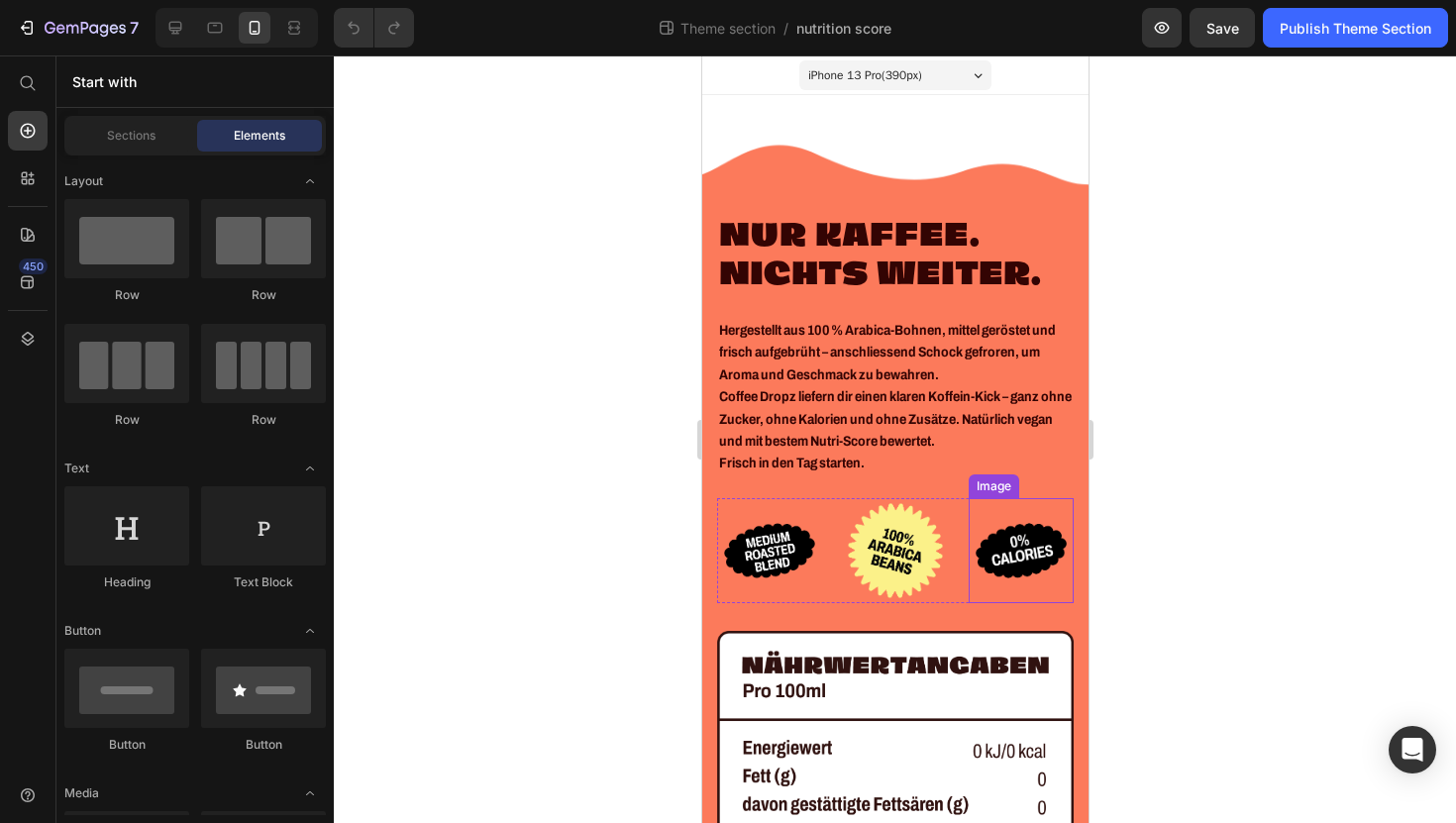 click at bounding box center [1020, 551] 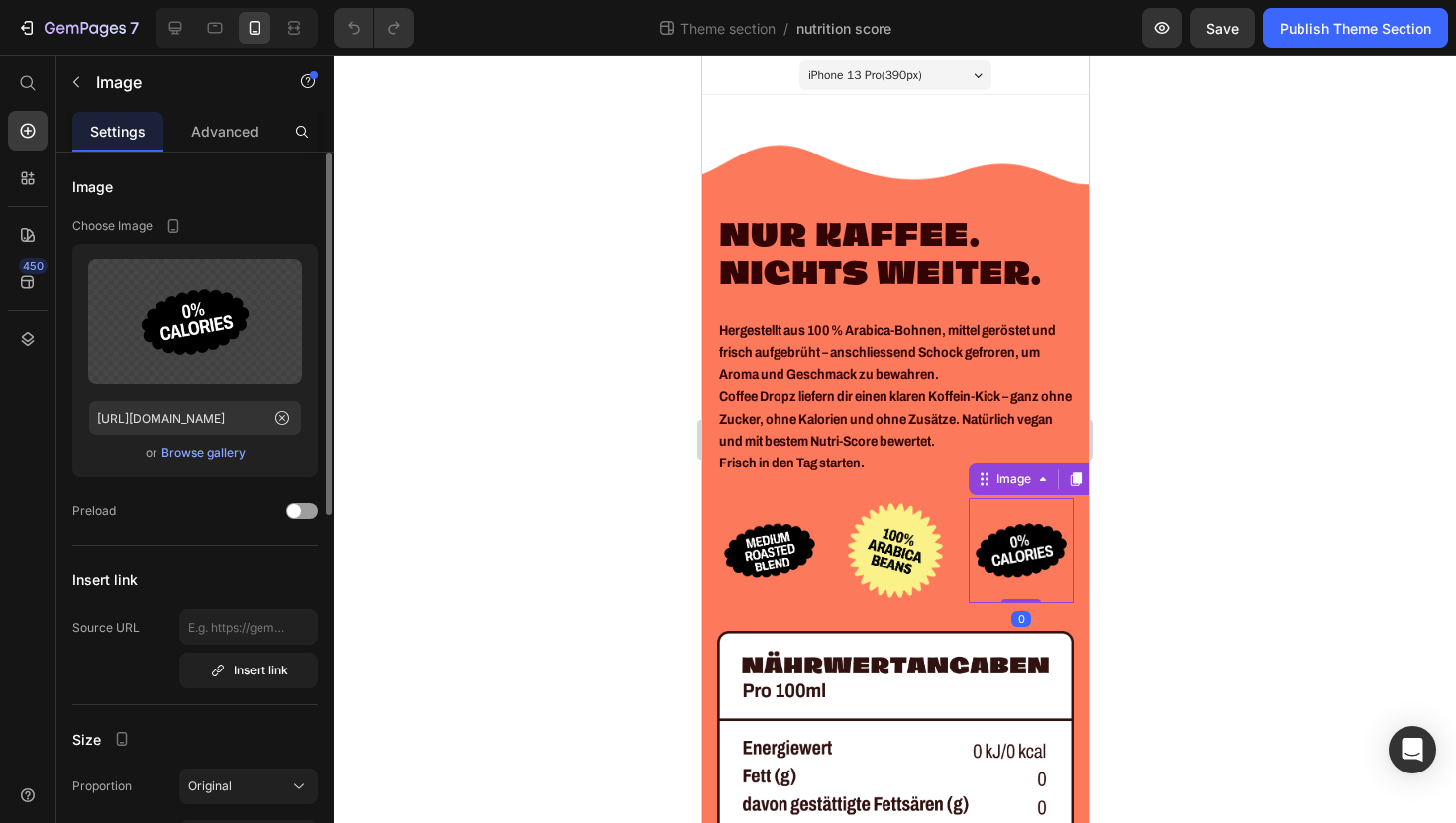 click on "Browse gallery" at bounding box center (203, 453) 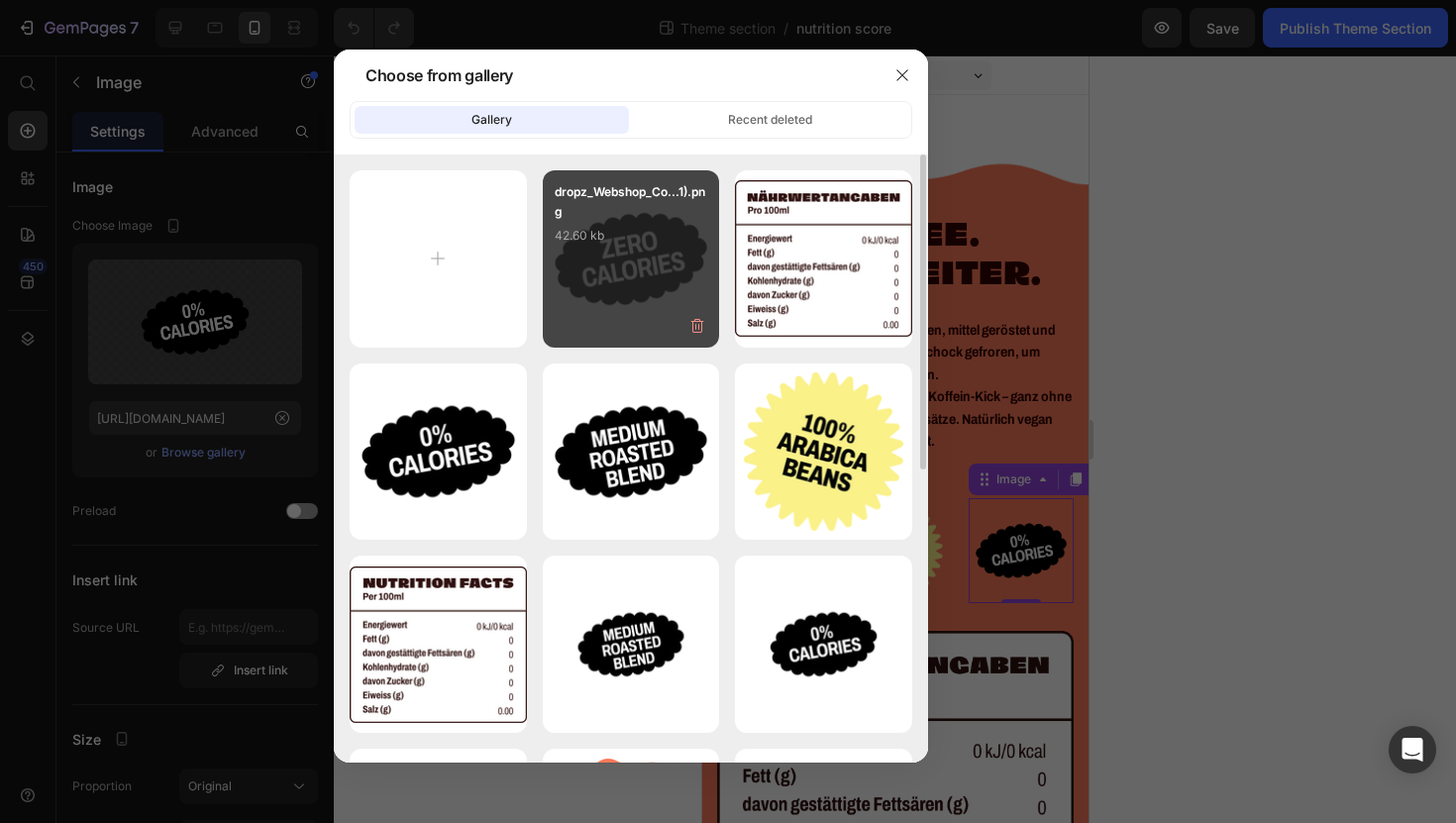 click on "dropz_Webshop_Co...1).png 42.60 kb" at bounding box center (631, 222) 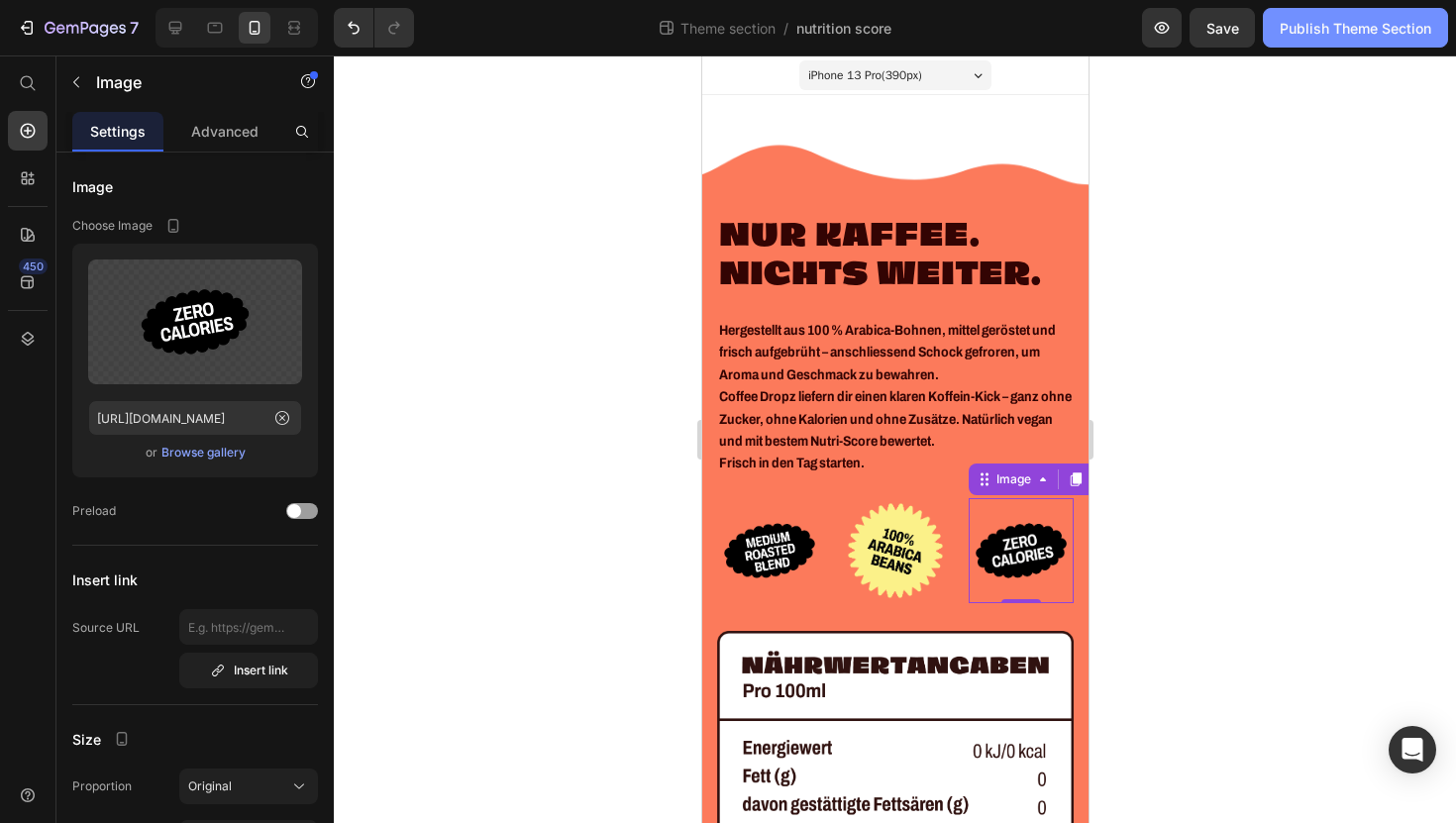 click on "Publish Theme Section" at bounding box center (1355, 28) 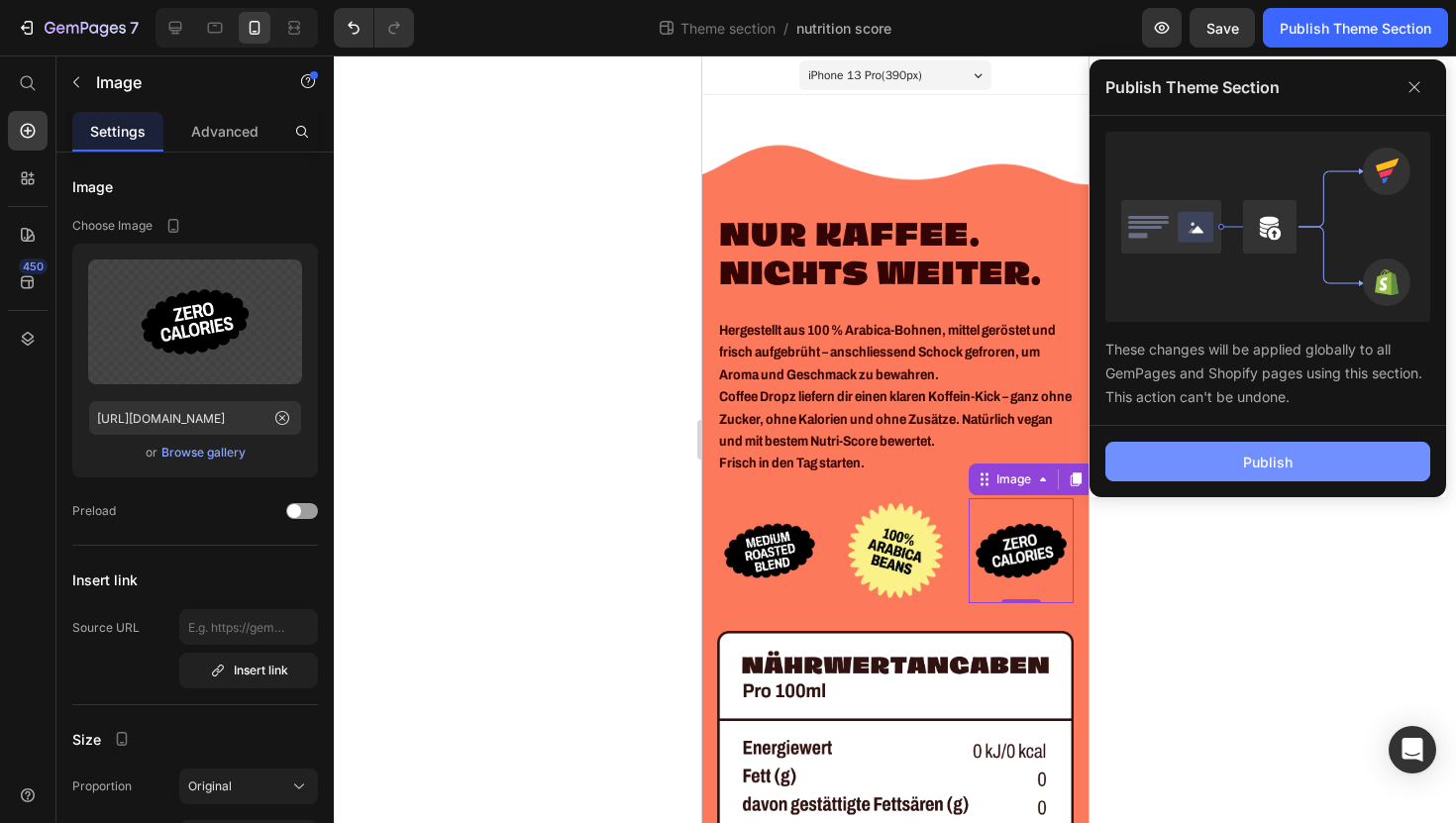 click on "Publish" 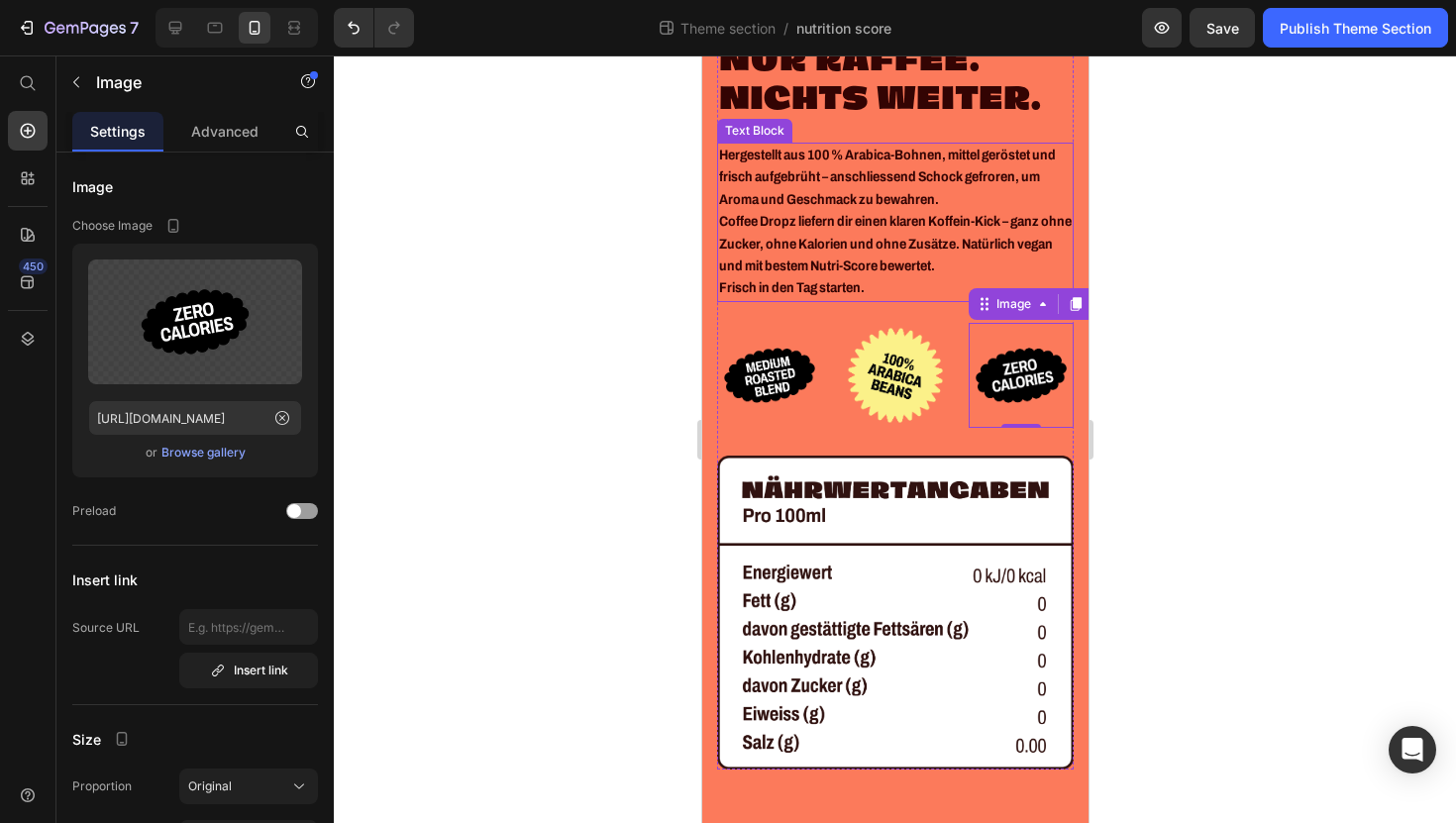 scroll, scrollTop: 0, scrollLeft: 0, axis: both 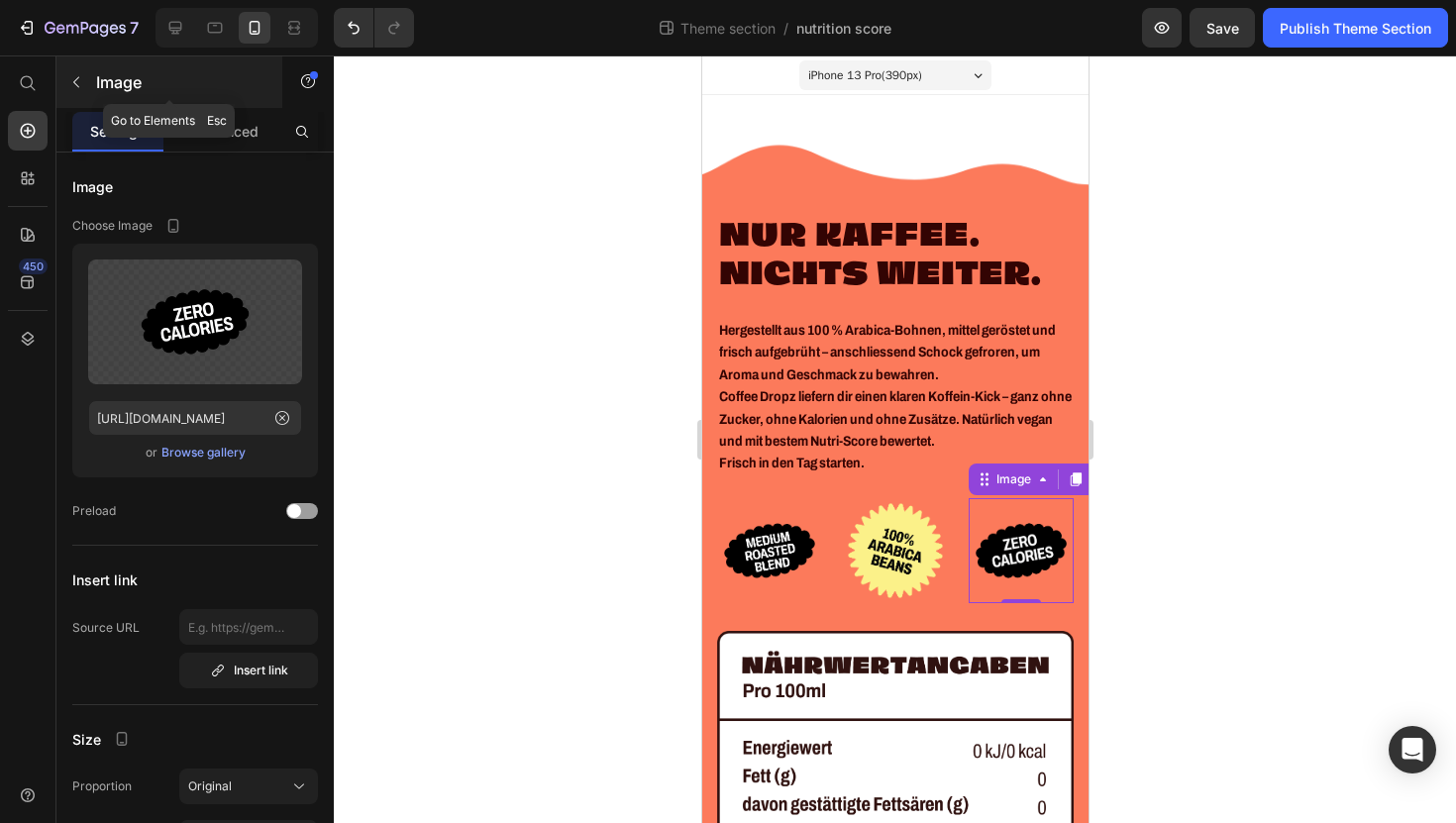 click at bounding box center [76, 82] 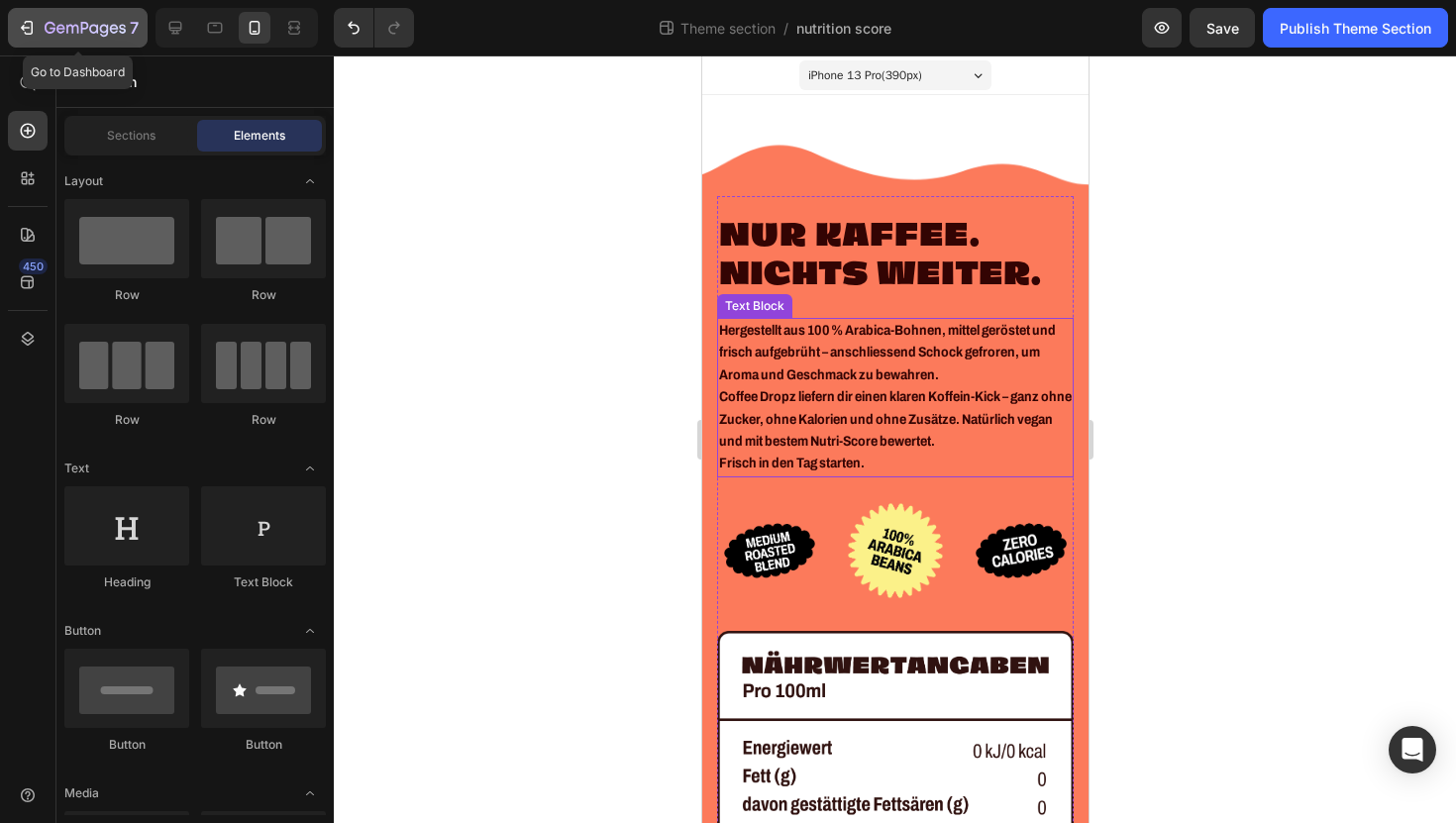 click 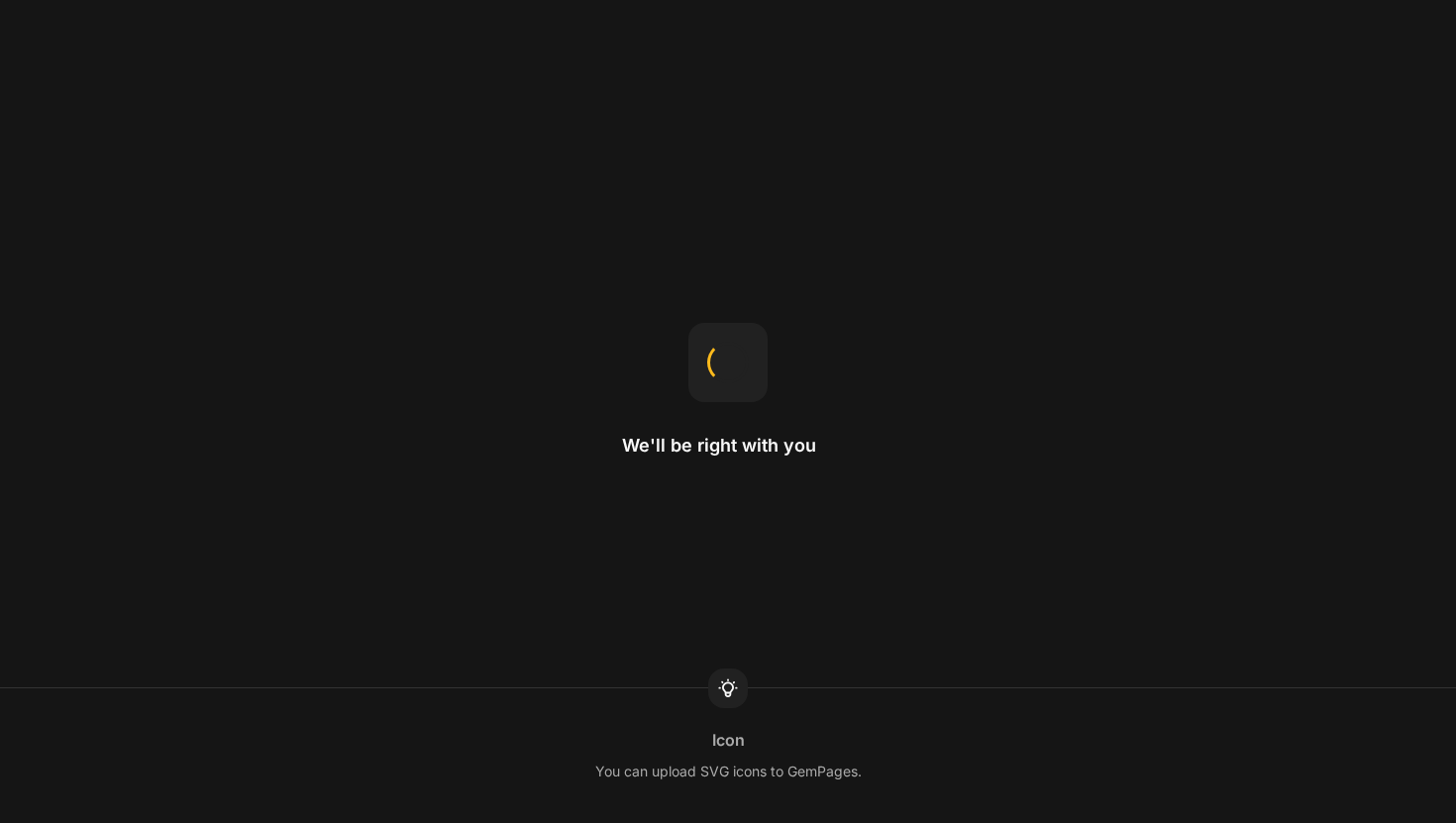 scroll, scrollTop: 0, scrollLeft: 0, axis: both 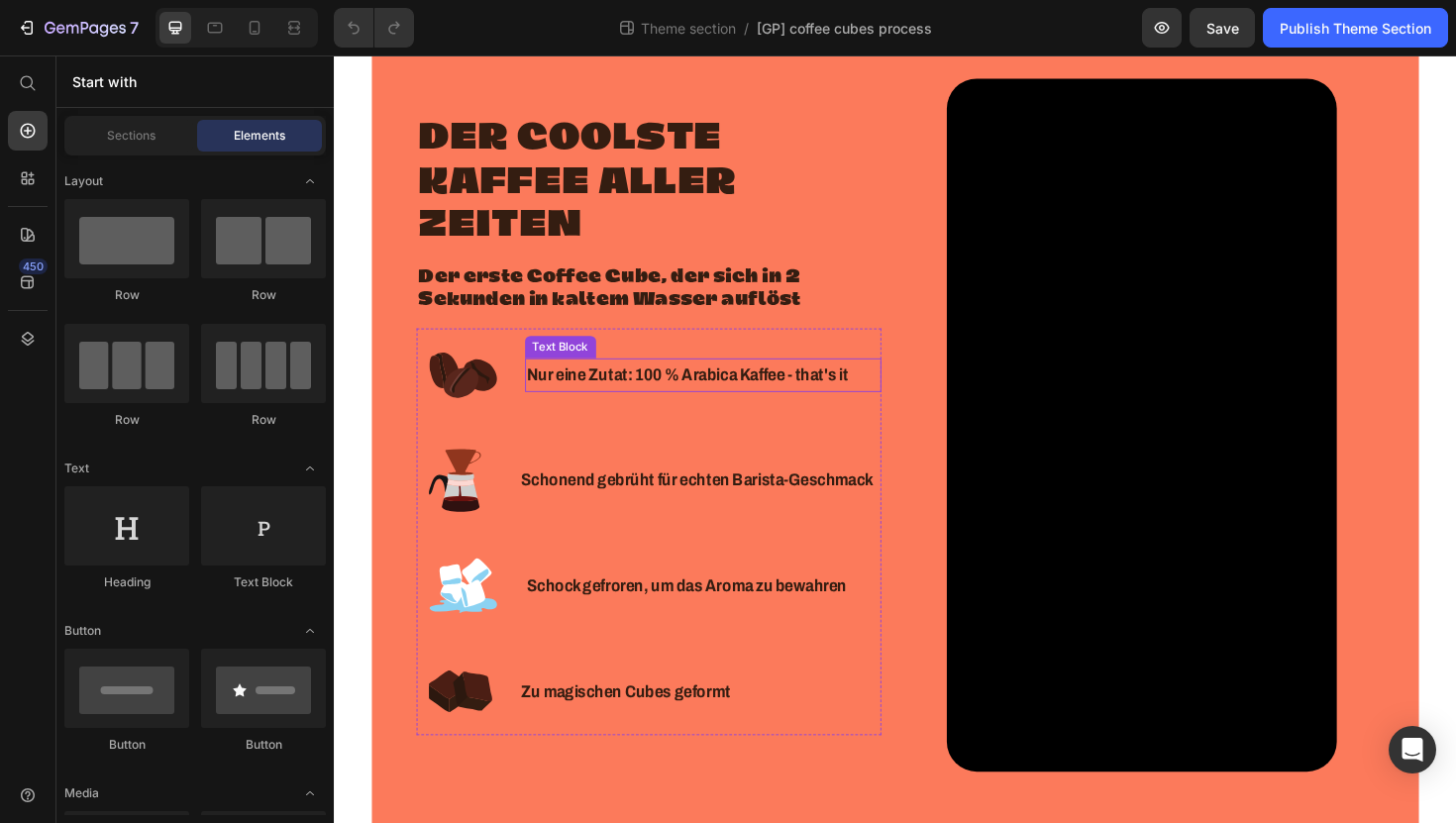 click on "Nur eine Zutat: 100 % Arabica Kaffee - that's it" at bounding box center (708, 394) 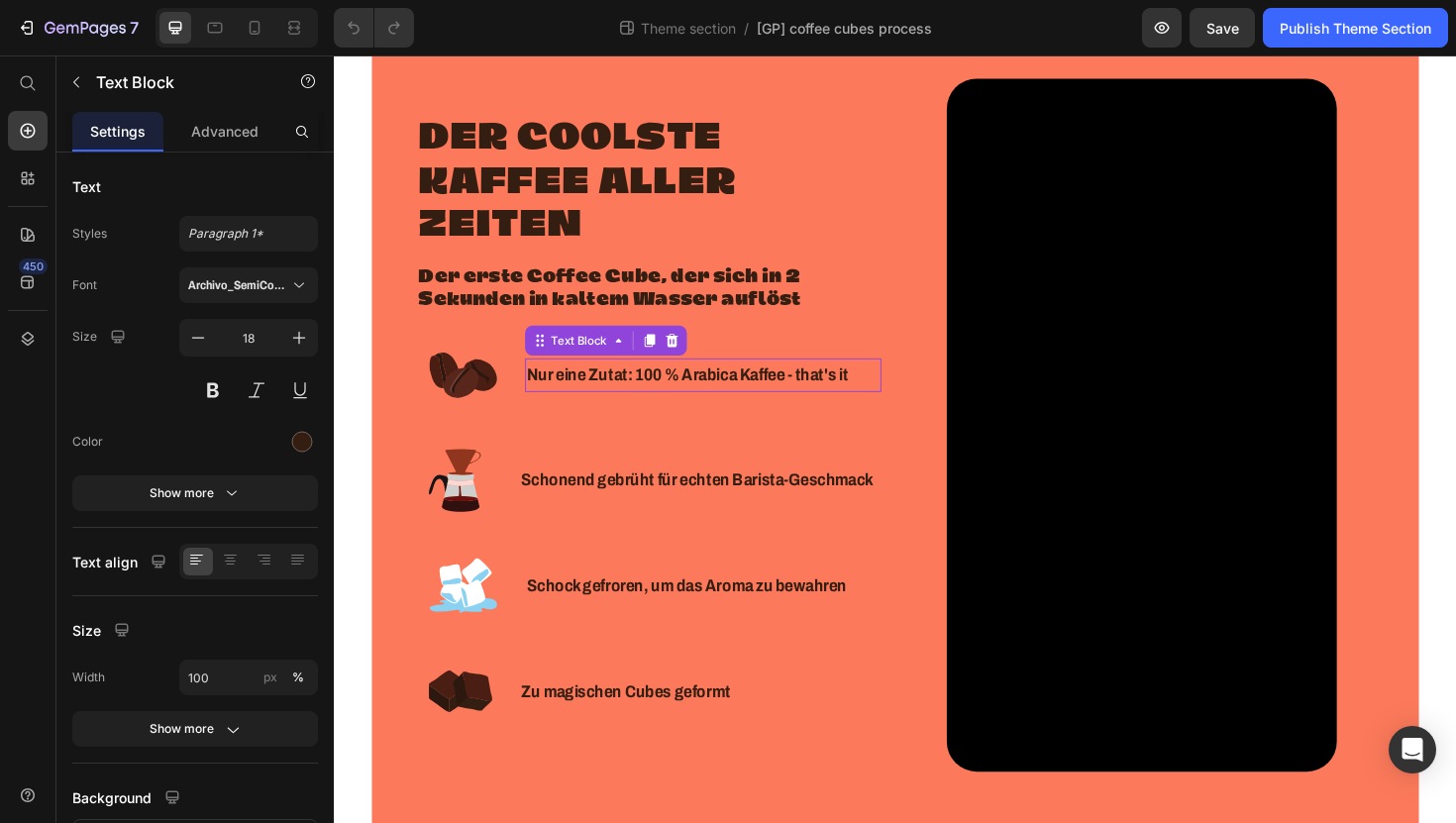 click on "Nur eine Zutat: 100 % Arabica Kaffee - that's it" at bounding box center [708, 394] 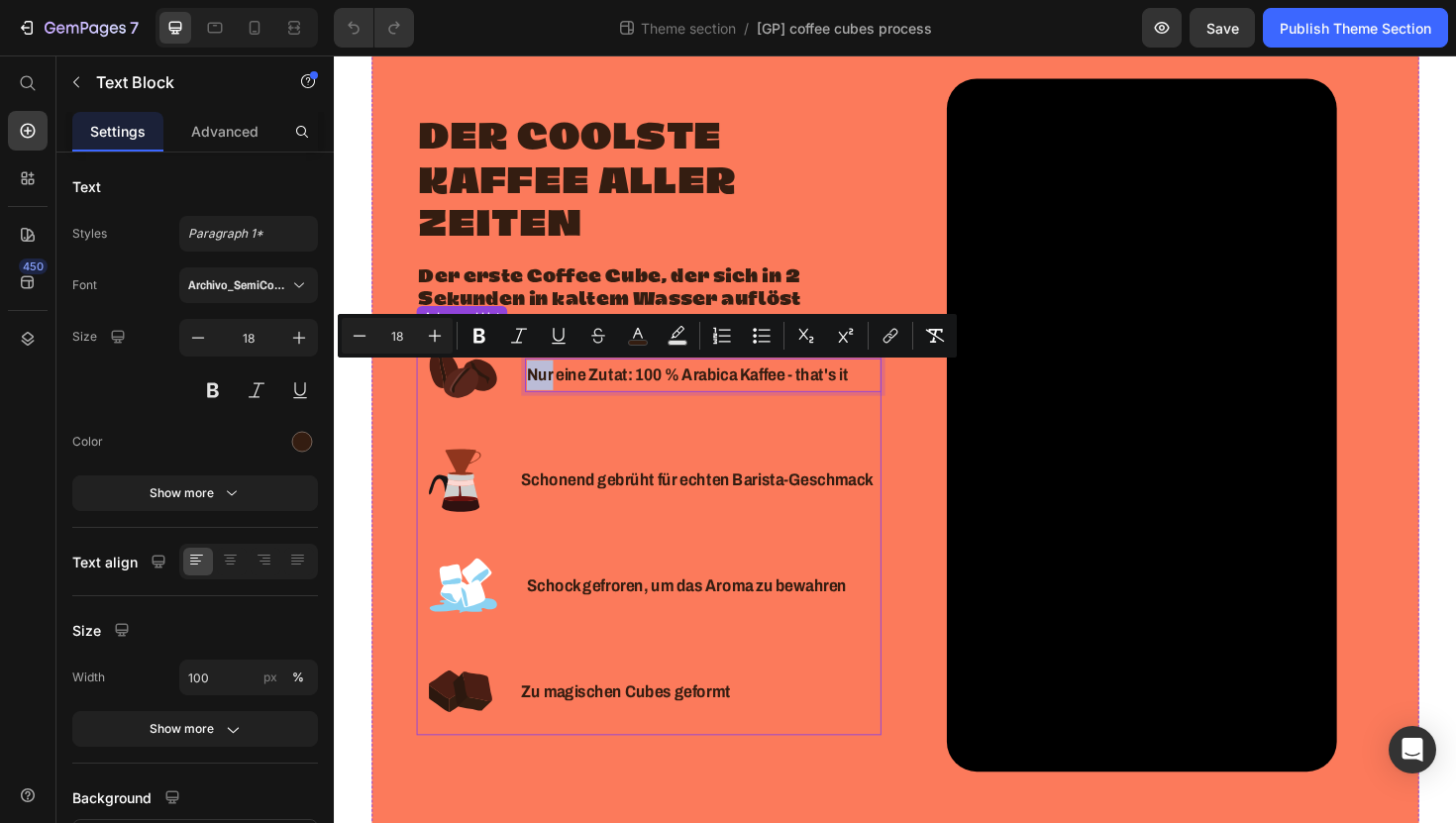 click at bounding box center [468, 506] 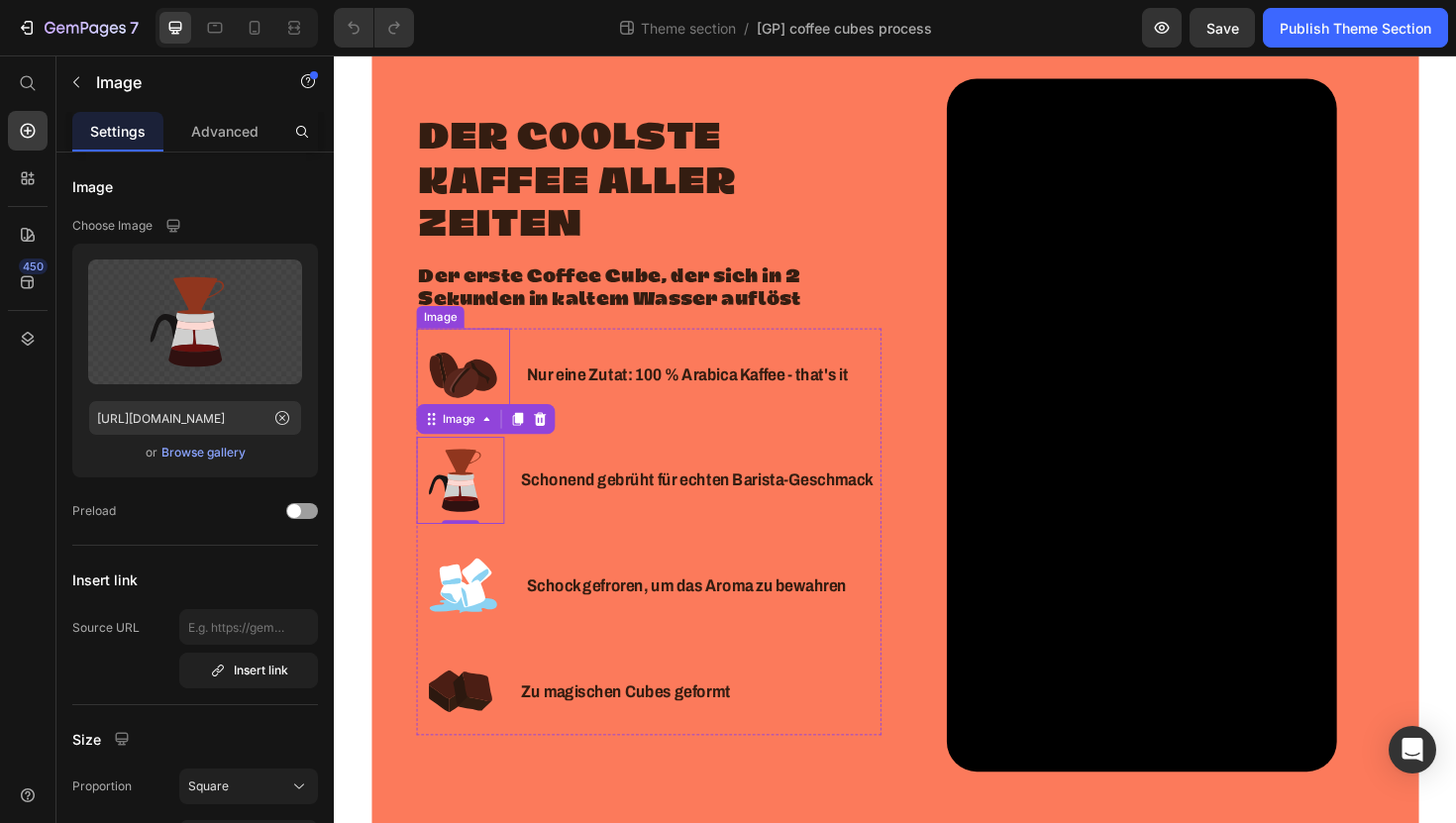 click at bounding box center [470, 394] 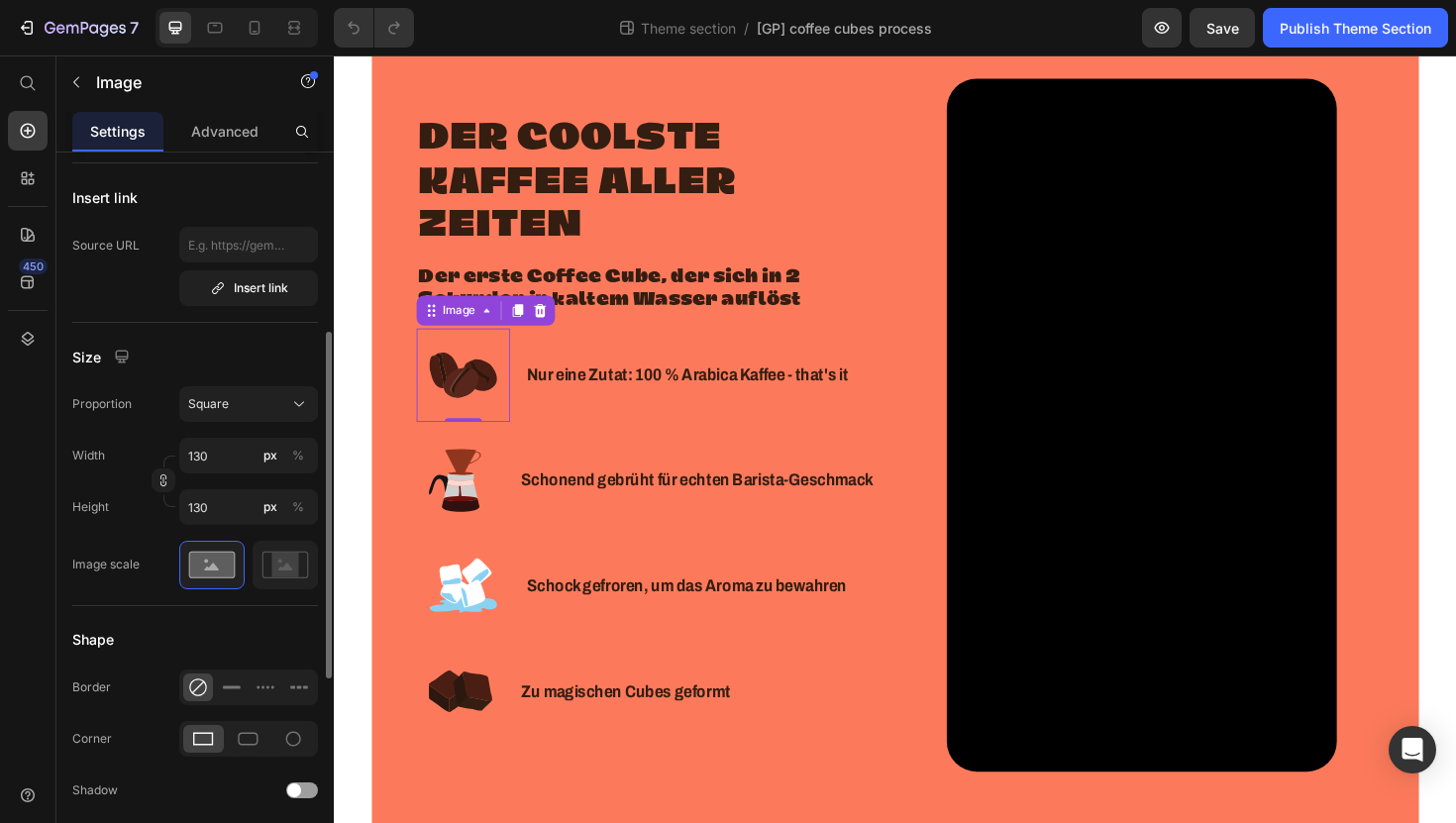 scroll, scrollTop: 374, scrollLeft: 0, axis: vertical 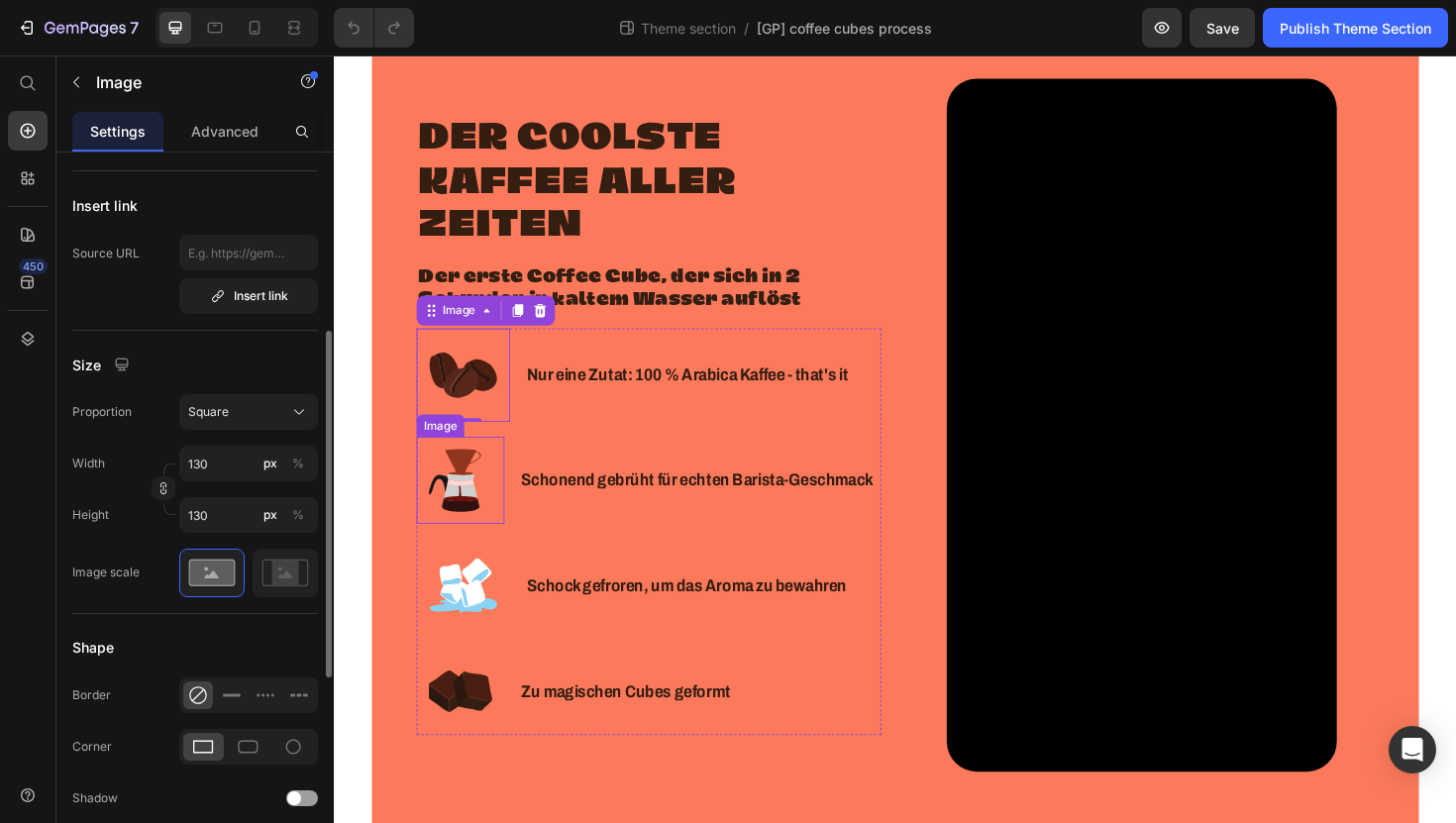 click at bounding box center [468, 506] 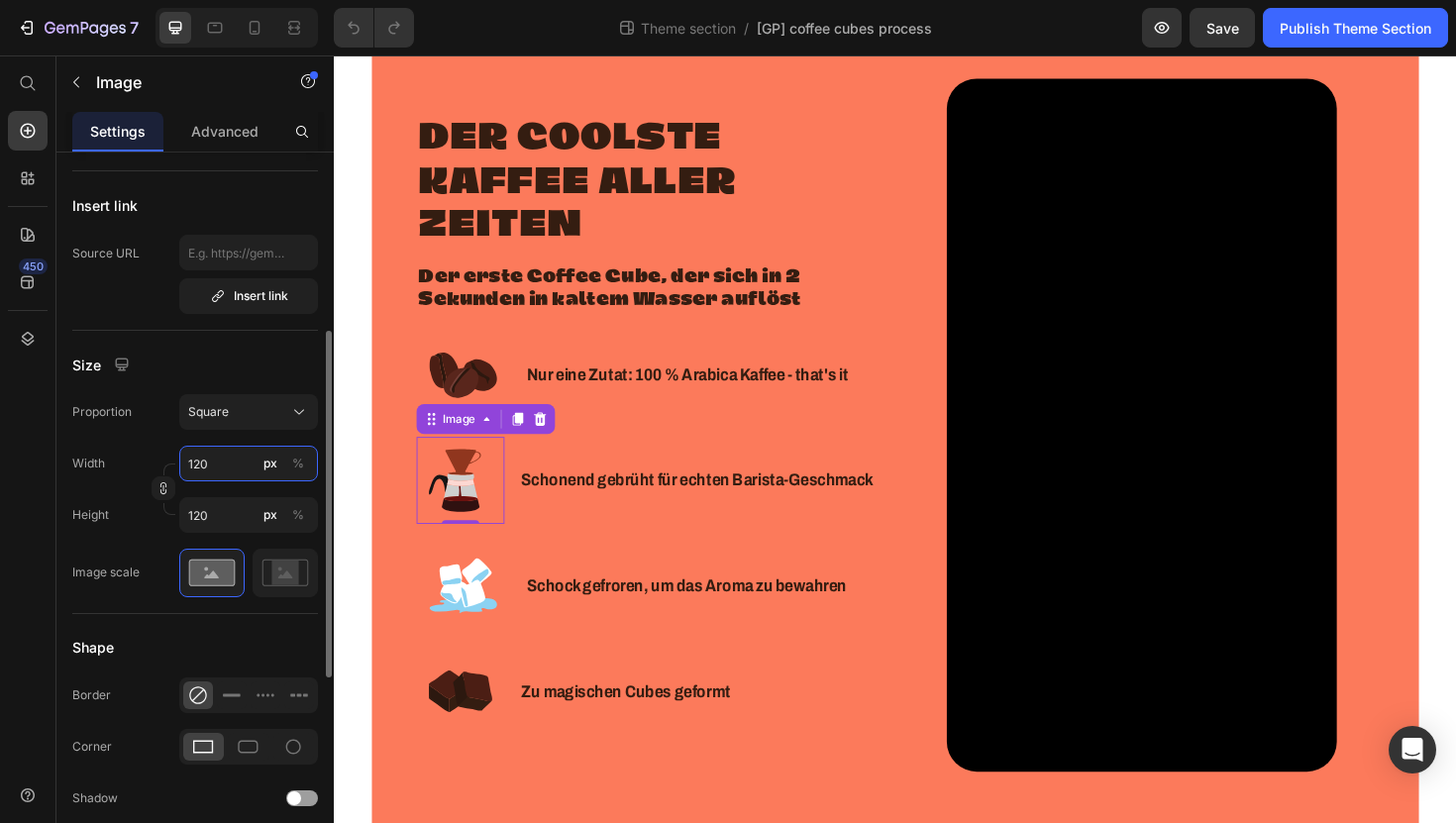 click on "120" at bounding box center (249, 463) 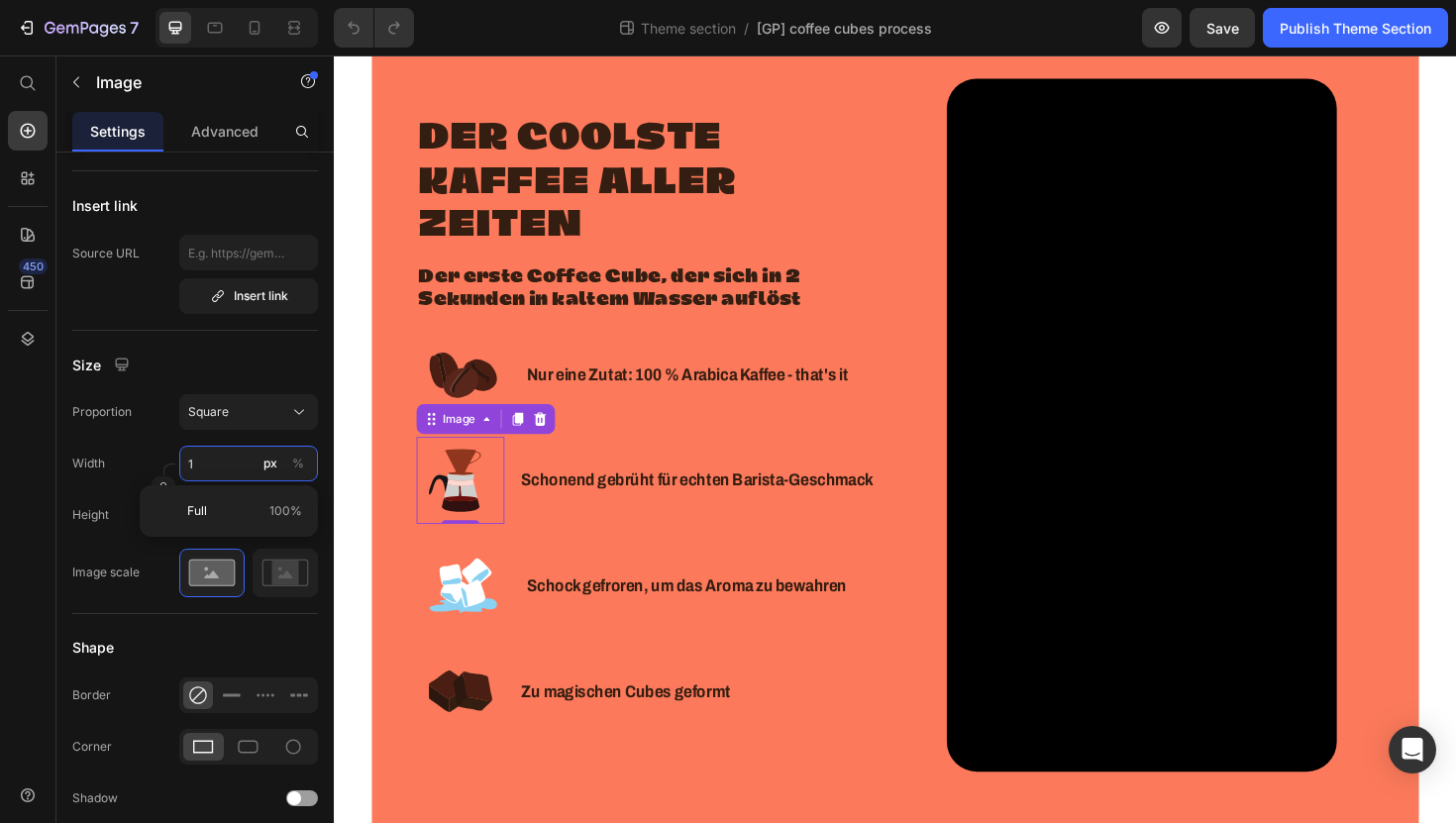 type on "13" 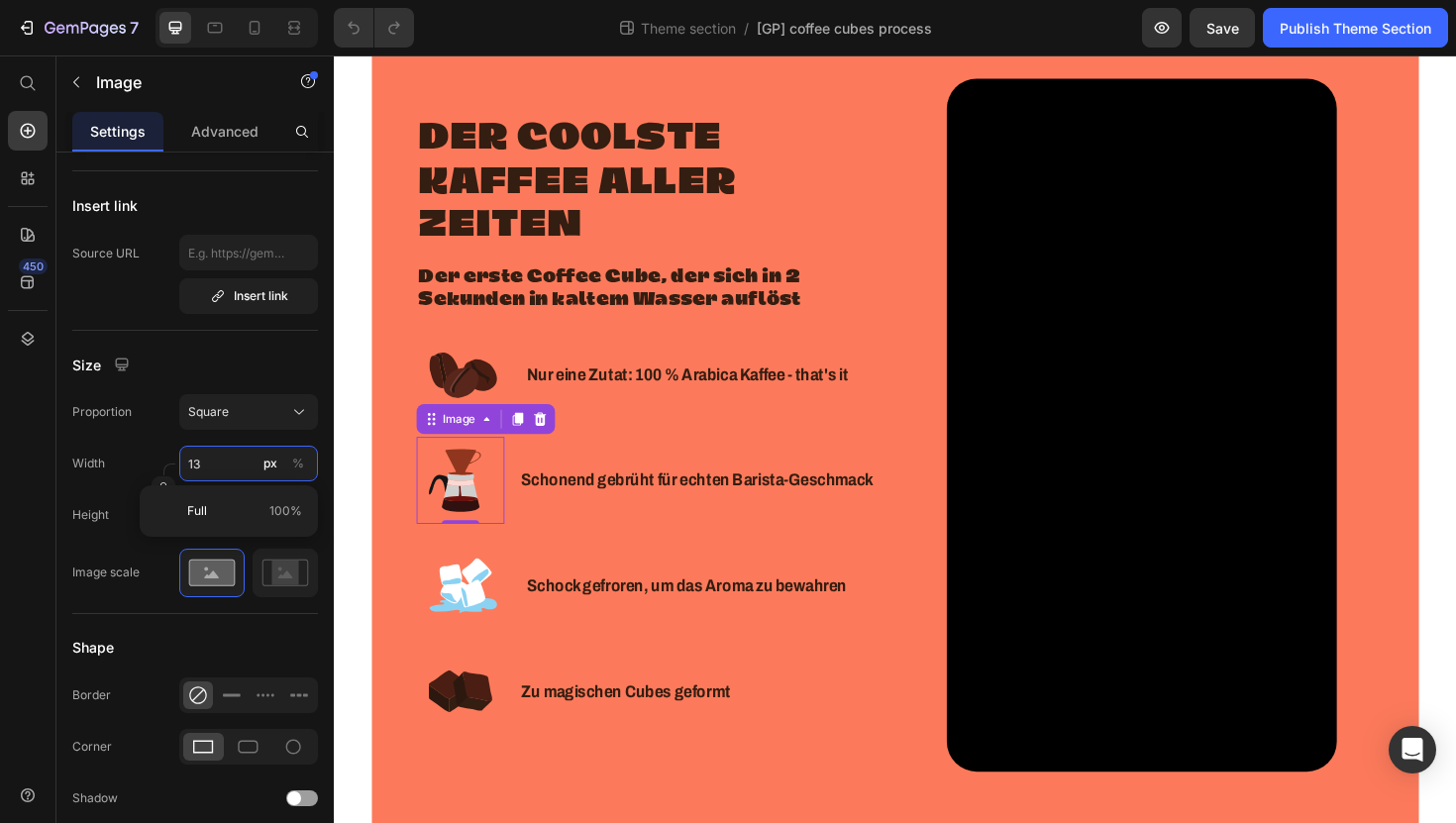 type on "13" 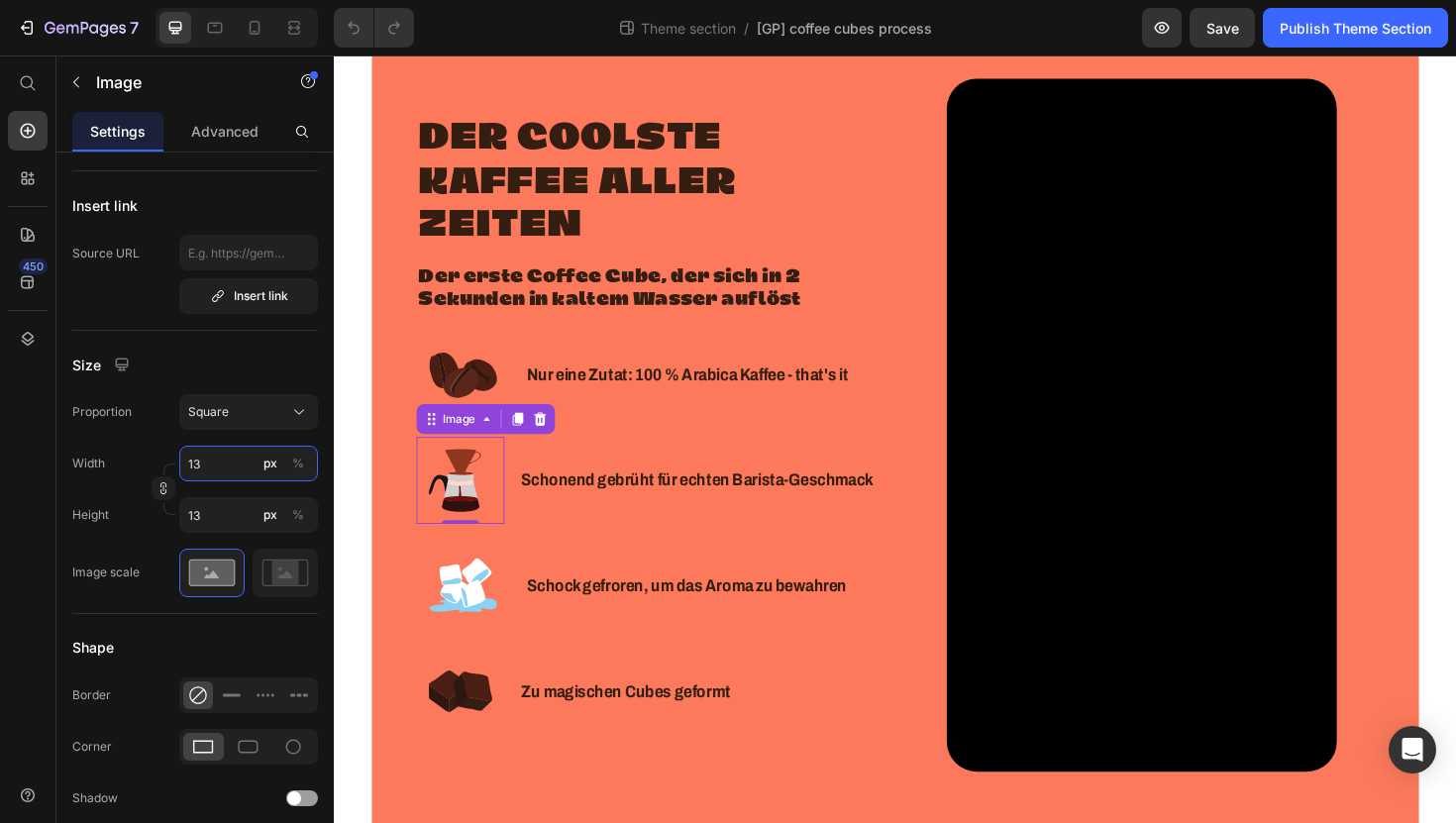 type on "130" 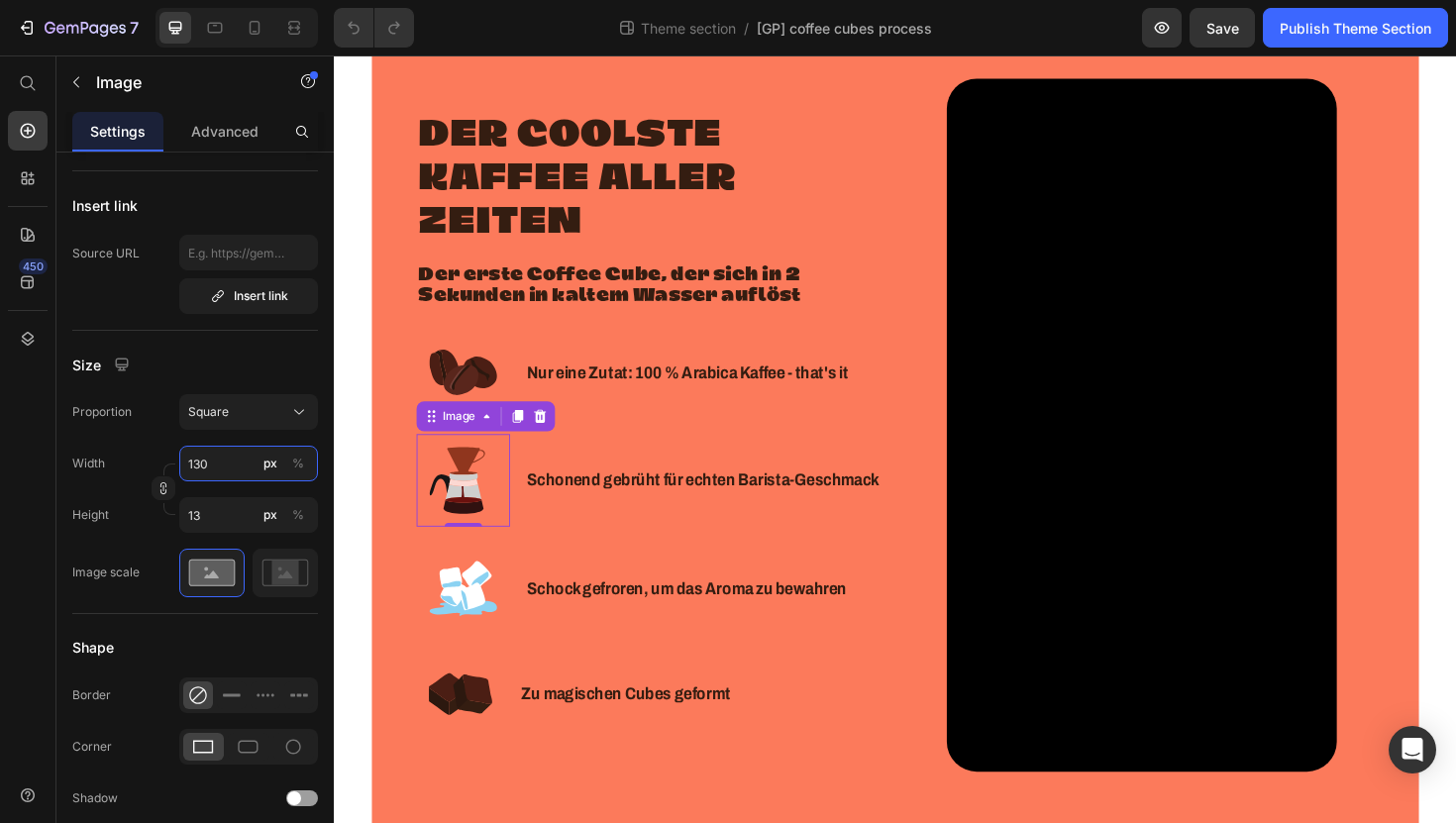 type on "130" 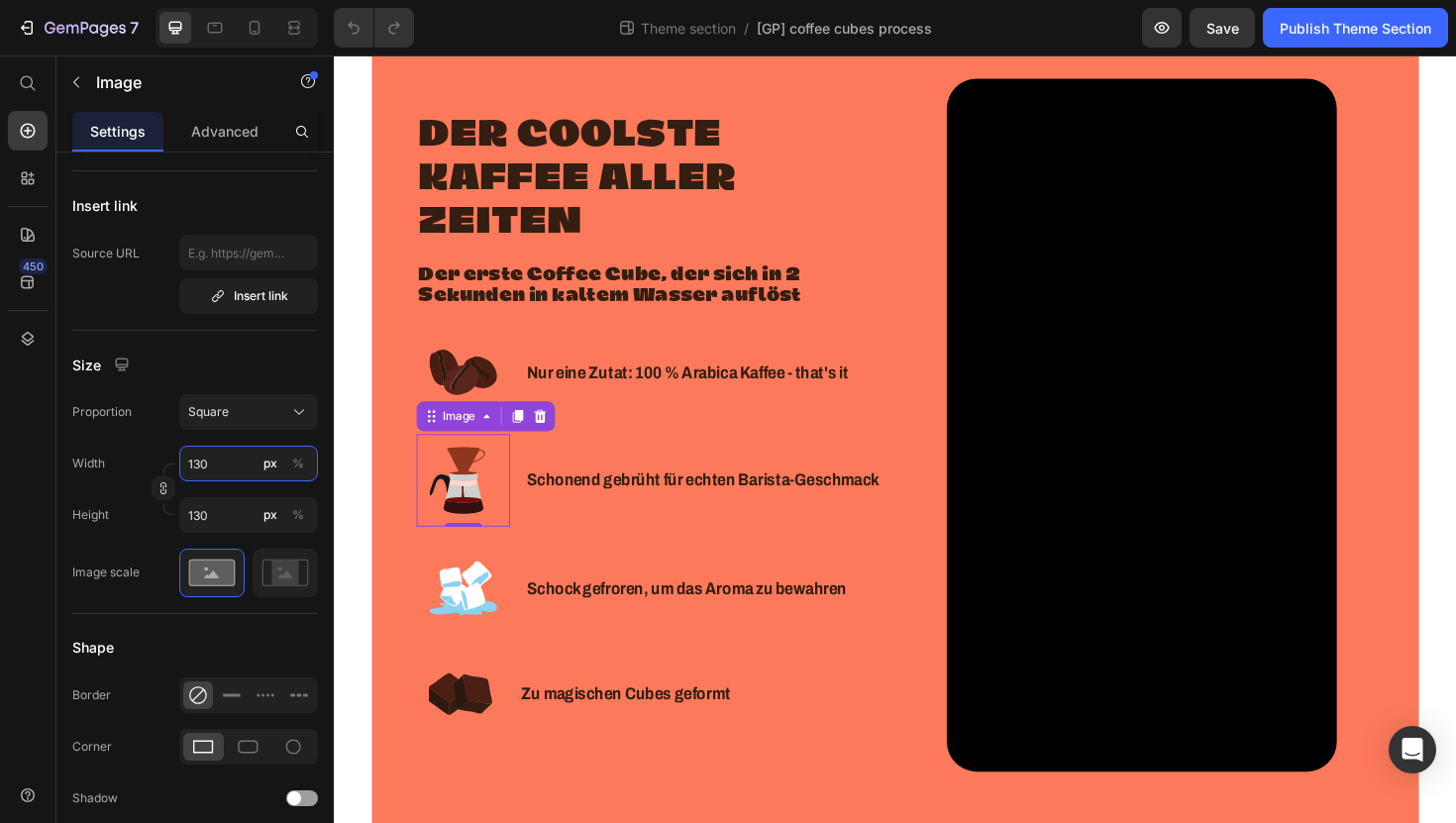 scroll, scrollTop: 209, scrollLeft: 0, axis: vertical 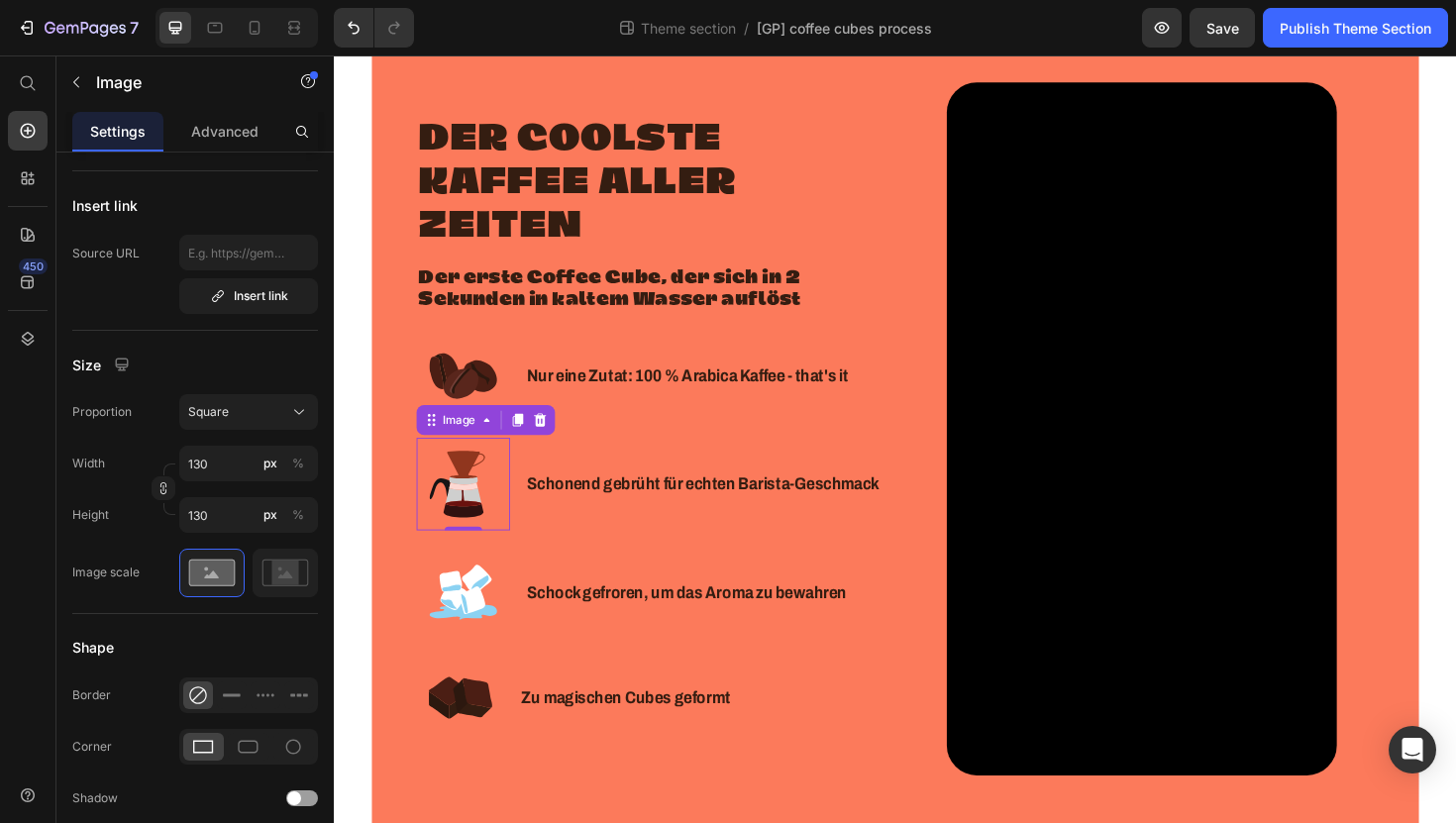 click on "Image   0 Schonend gebrüht für echten Barista-Geschmack Text Block" at bounding box center (667, 510) 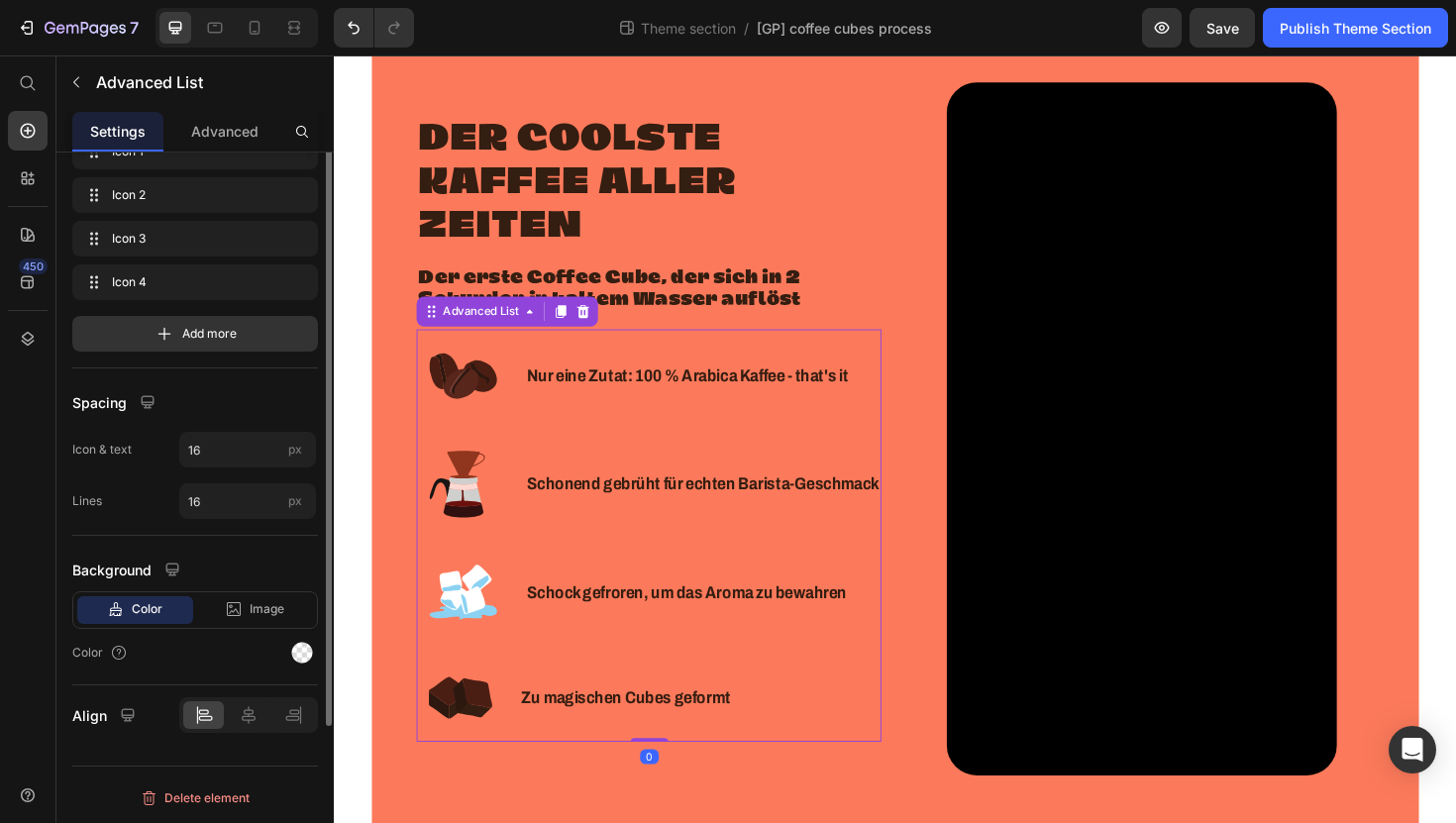 scroll, scrollTop: 0, scrollLeft: 0, axis: both 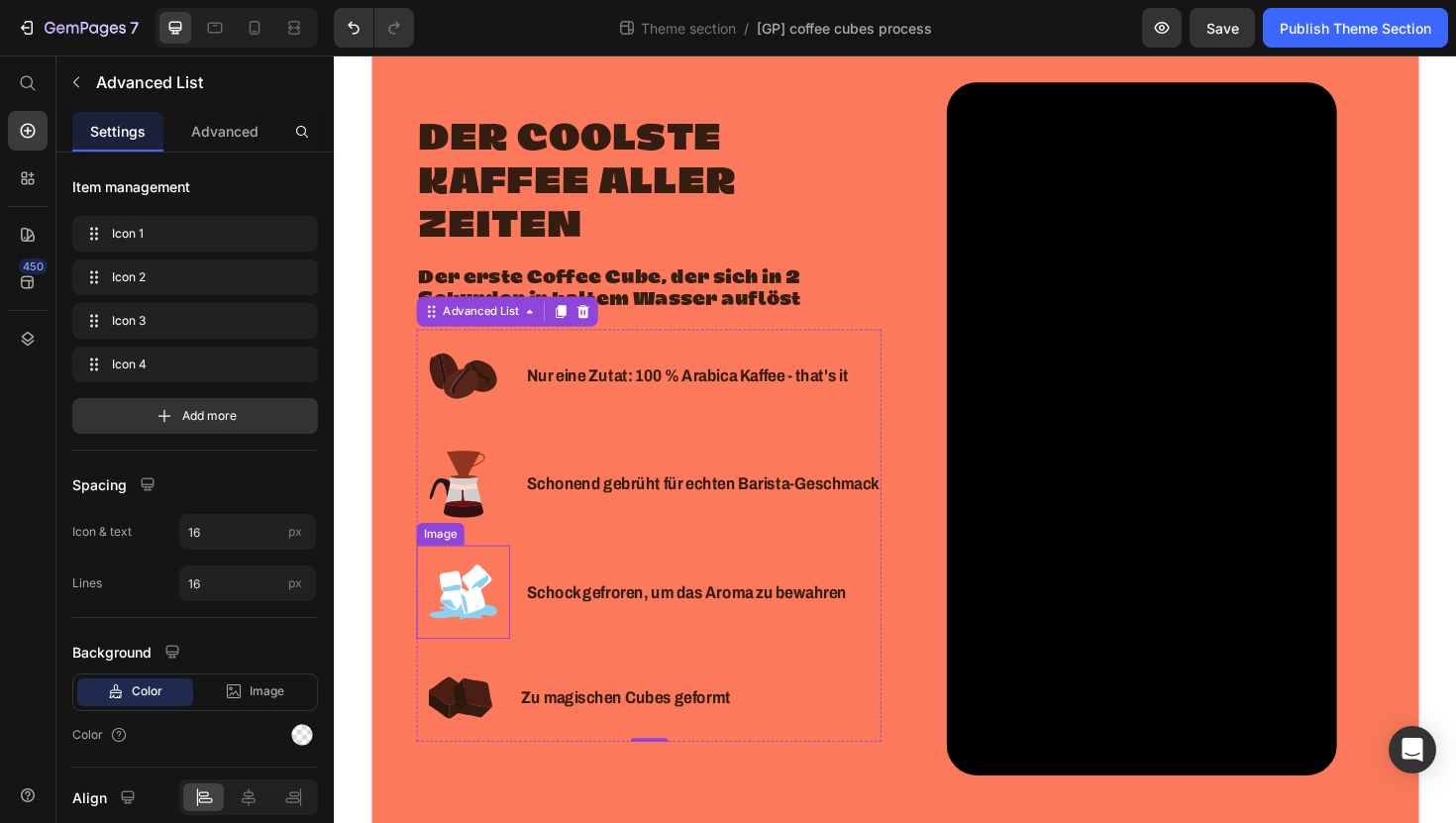 click at bounding box center [470, 624] 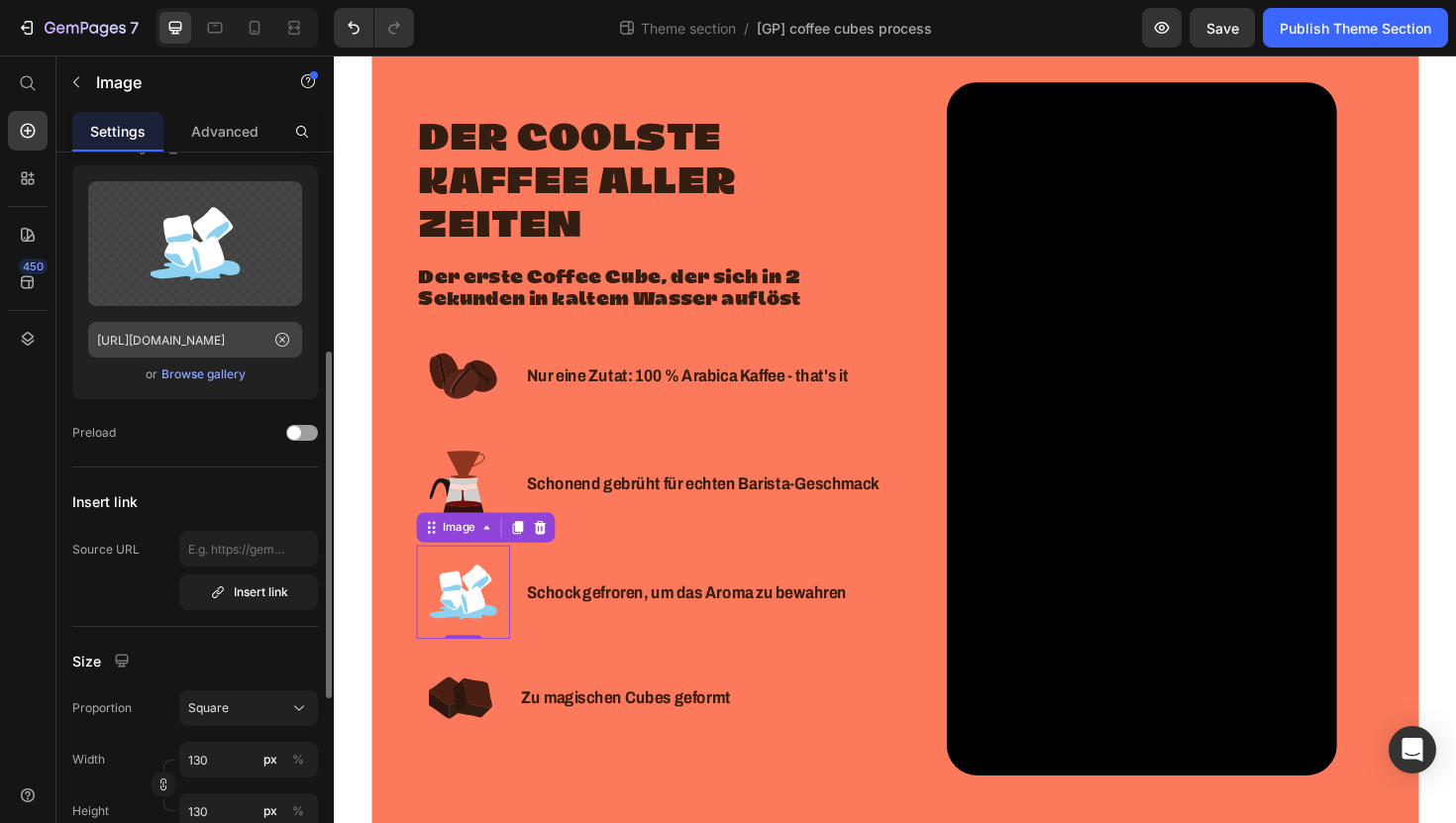 scroll, scrollTop: 243, scrollLeft: 0, axis: vertical 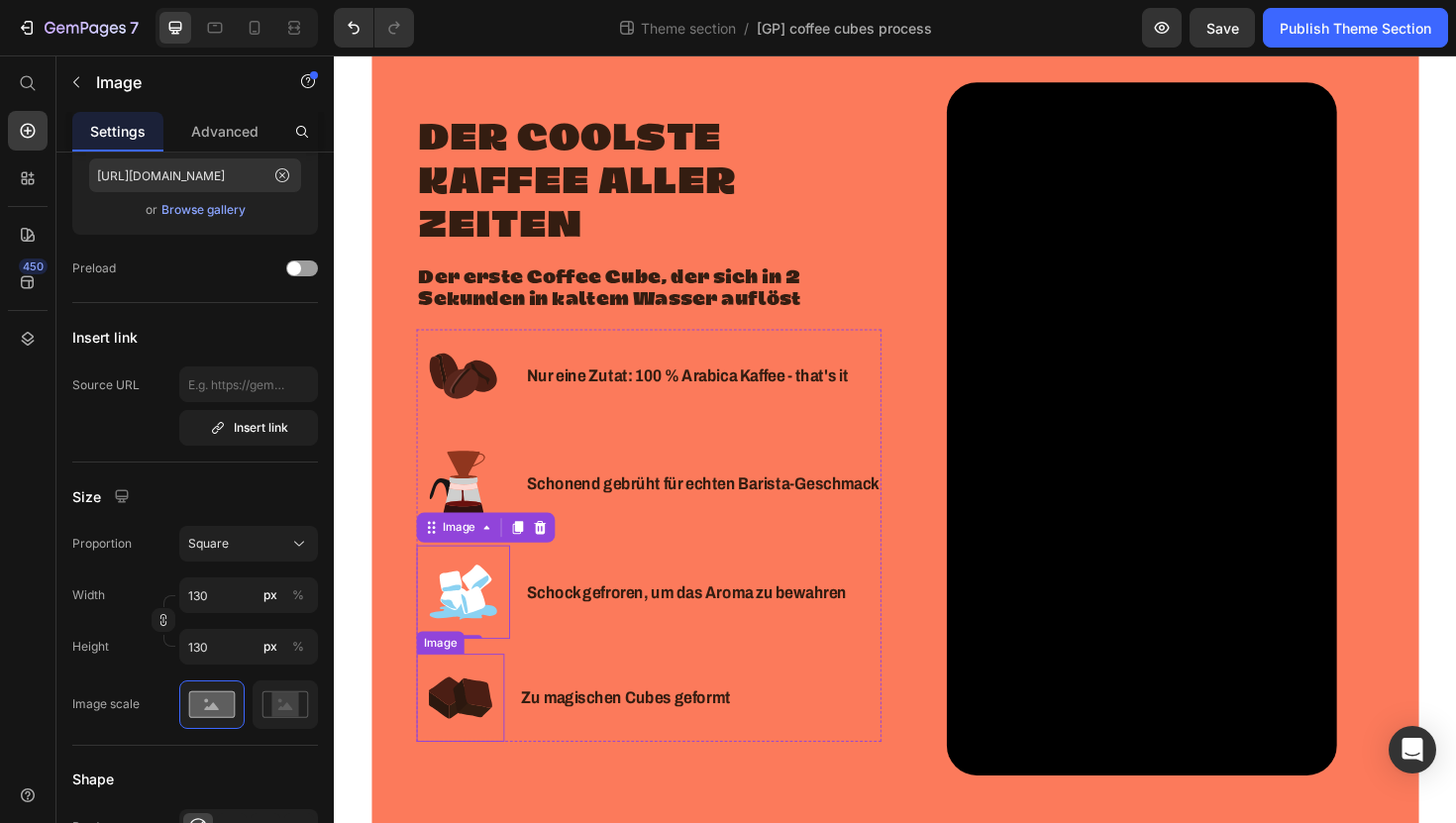 click at bounding box center [468, 736] 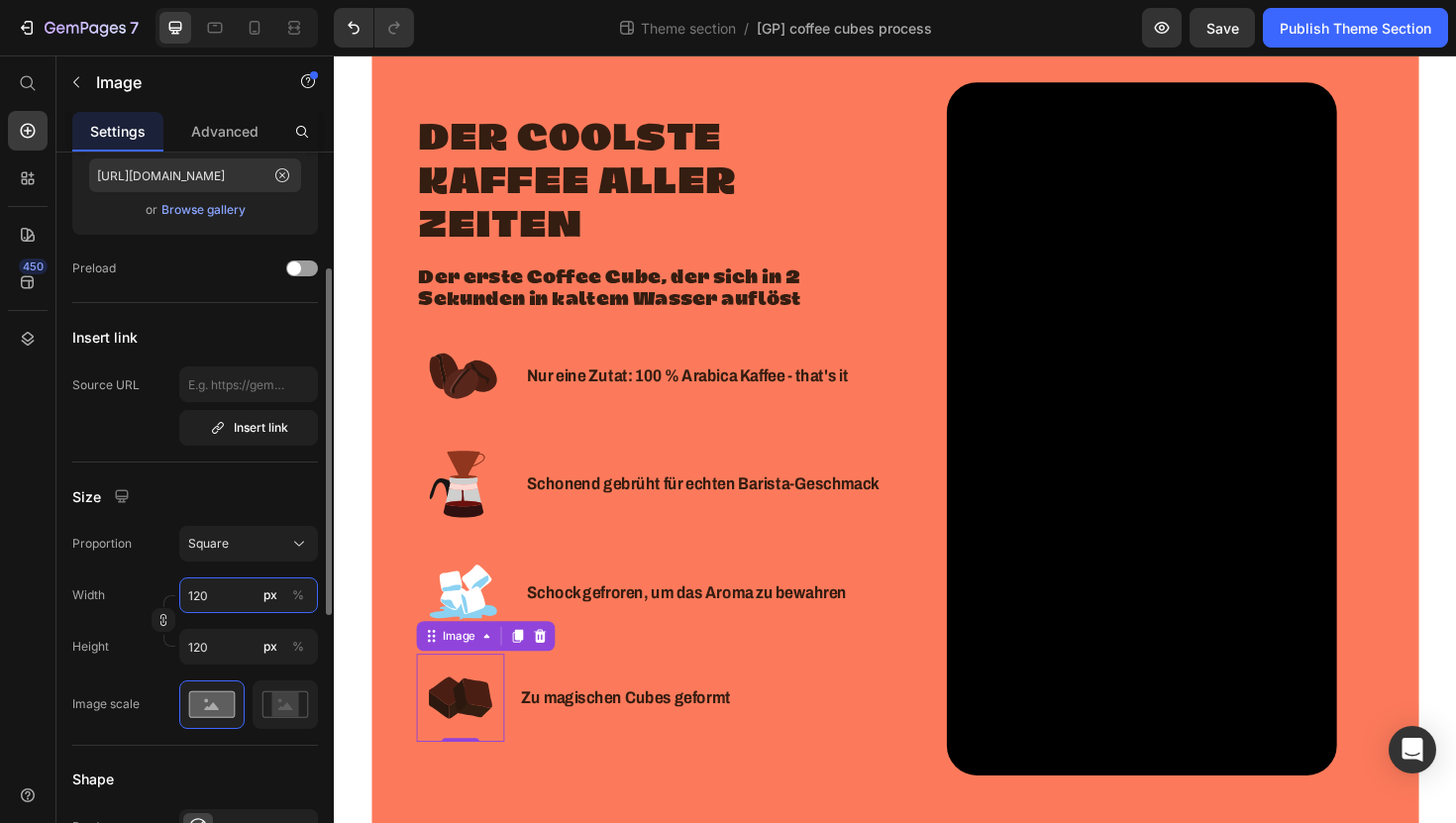 click on "120" at bounding box center [249, 595] 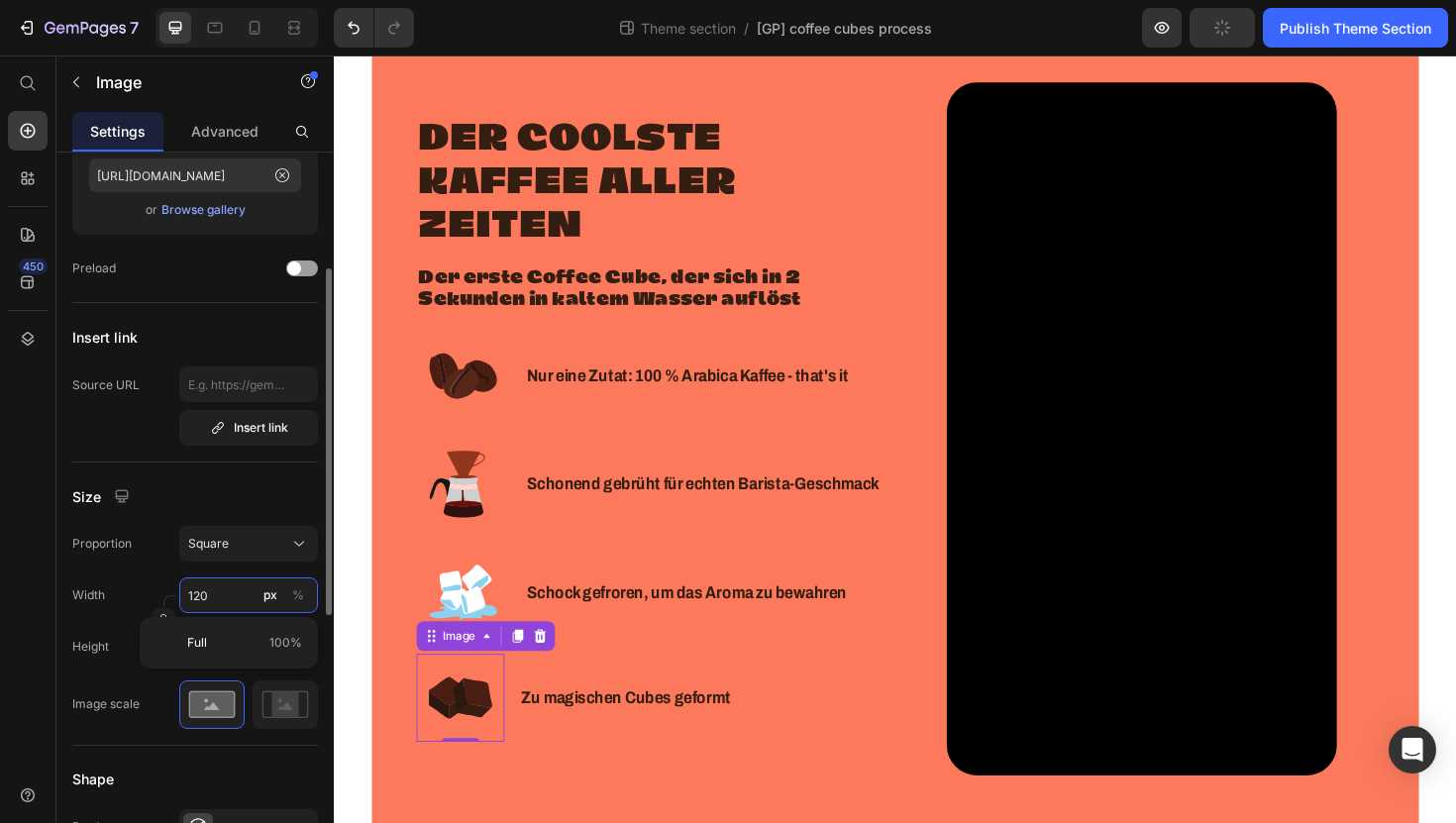 type on "1" 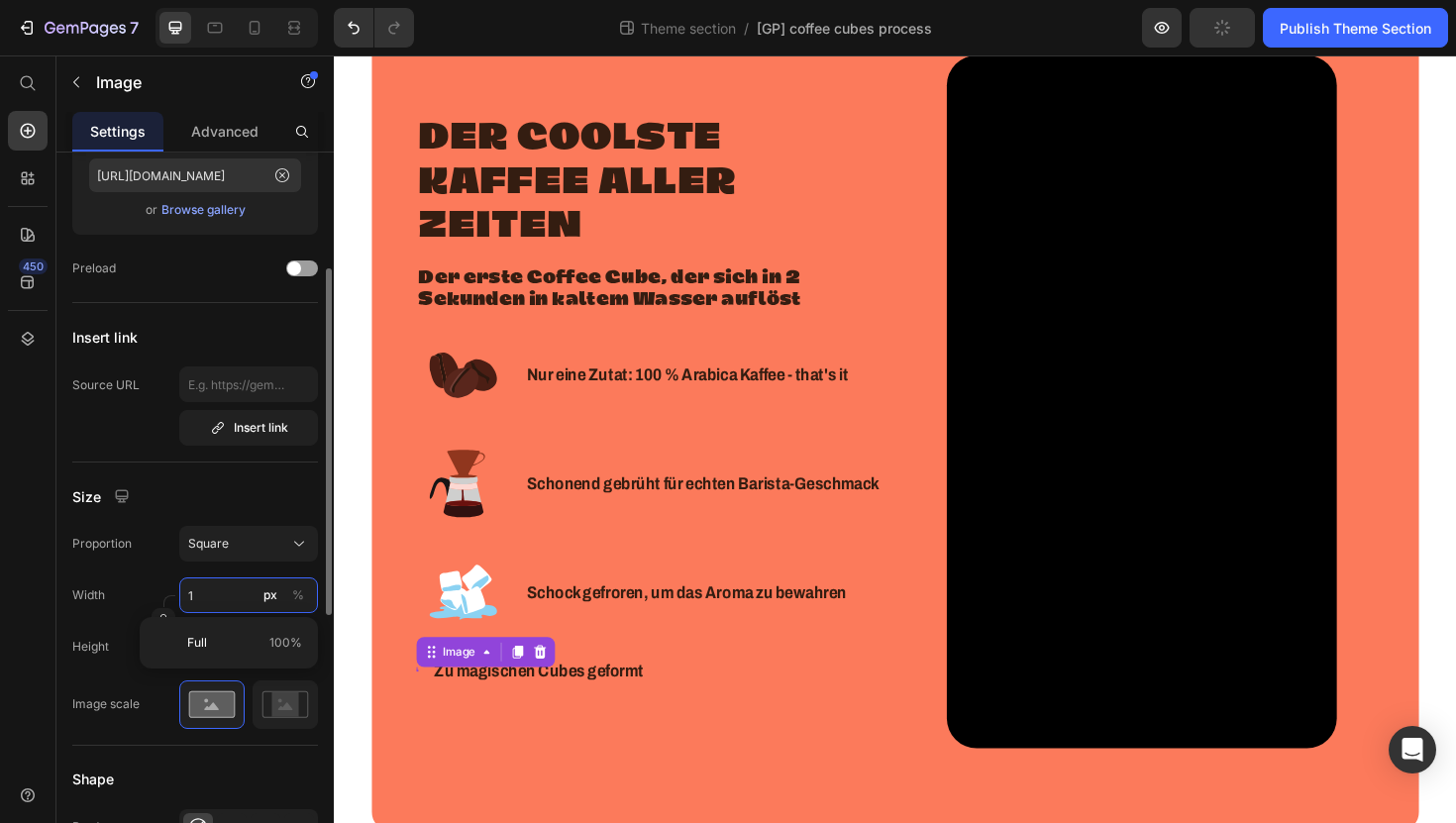 type on "13" 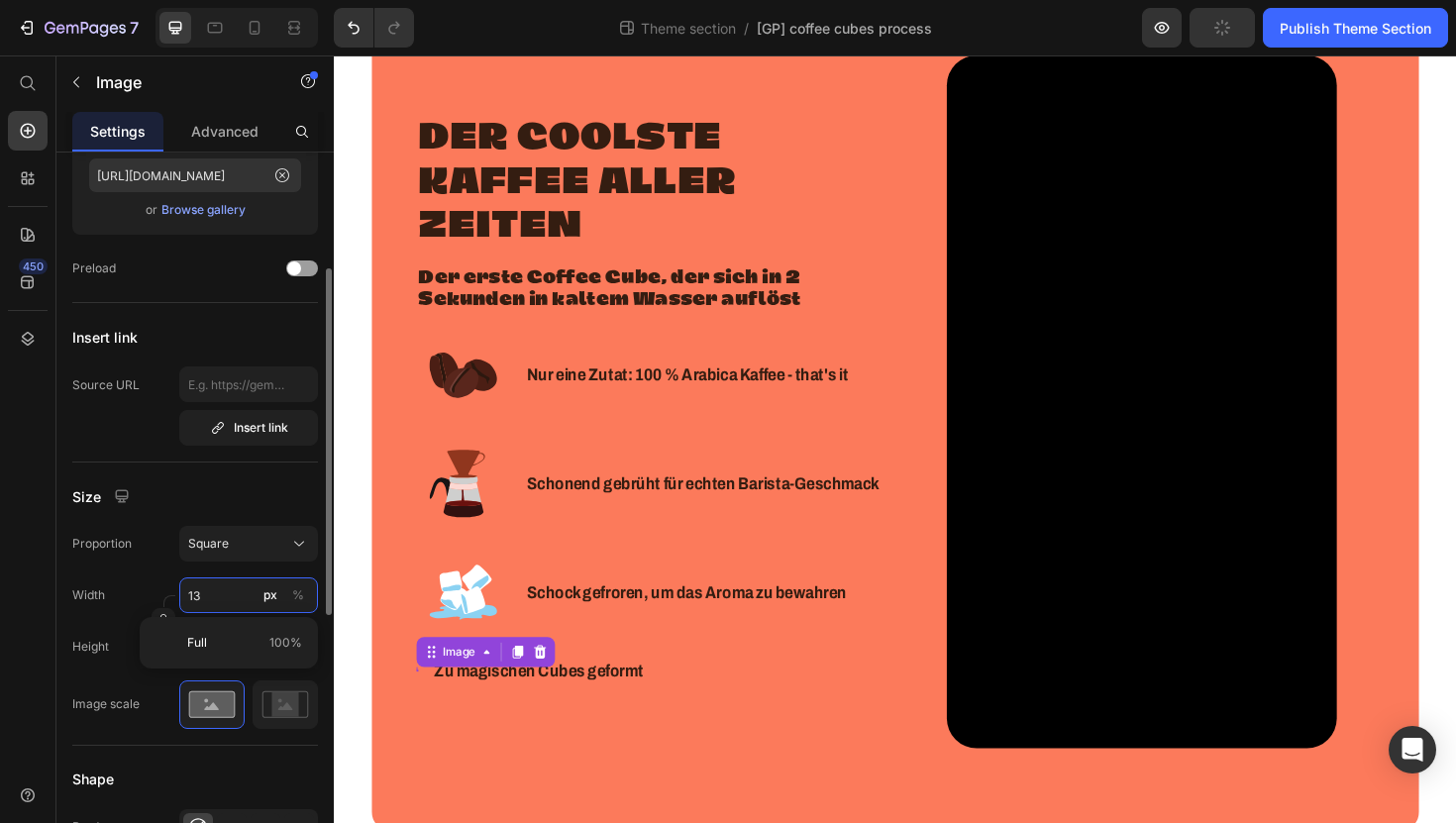 type on "130" 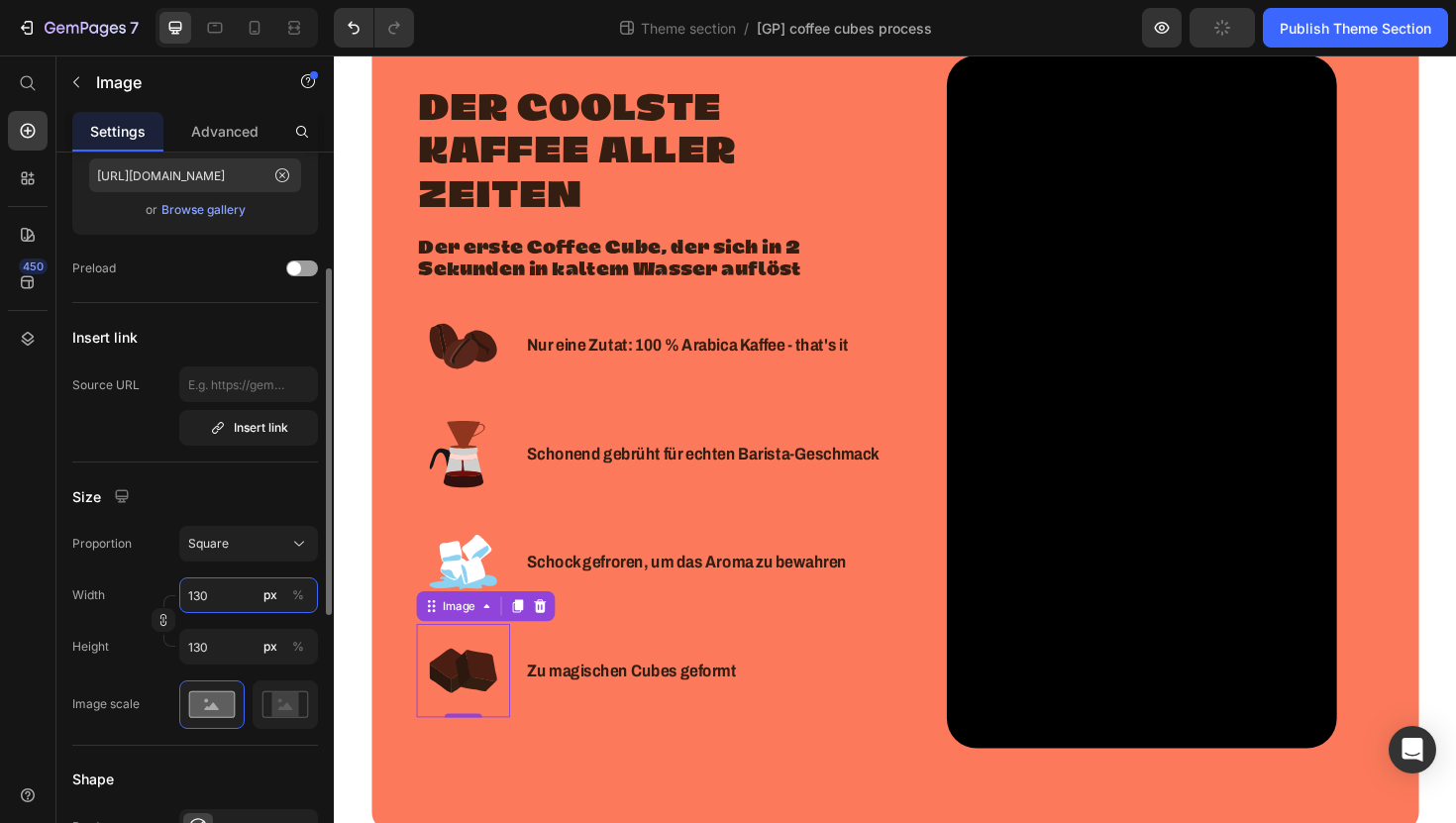 scroll, scrollTop: 206, scrollLeft: 0, axis: vertical 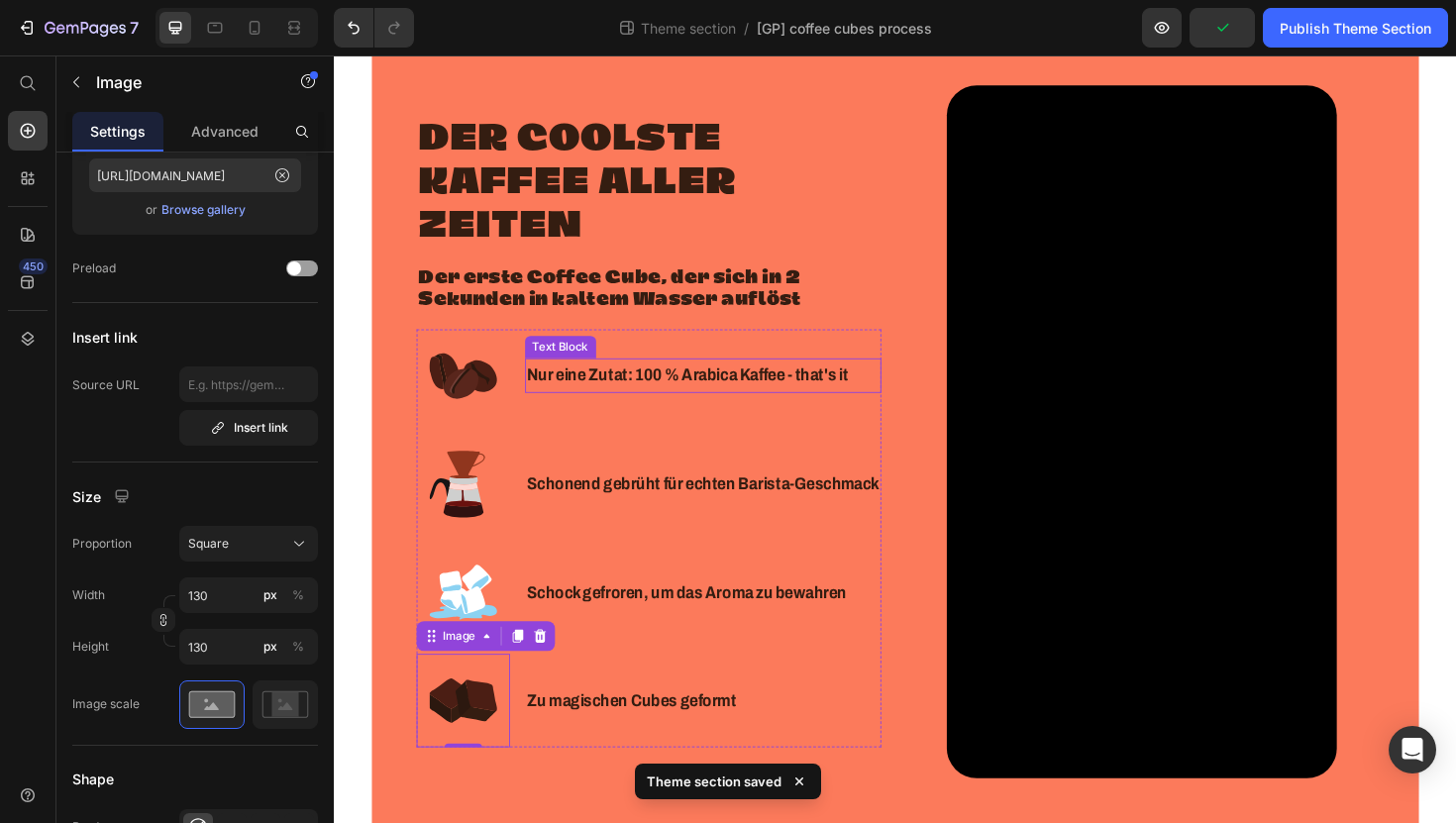 click on "Nur eine Zutat: 100 % Arabica Kaffee - that's it" at bounding box center (708, 394) 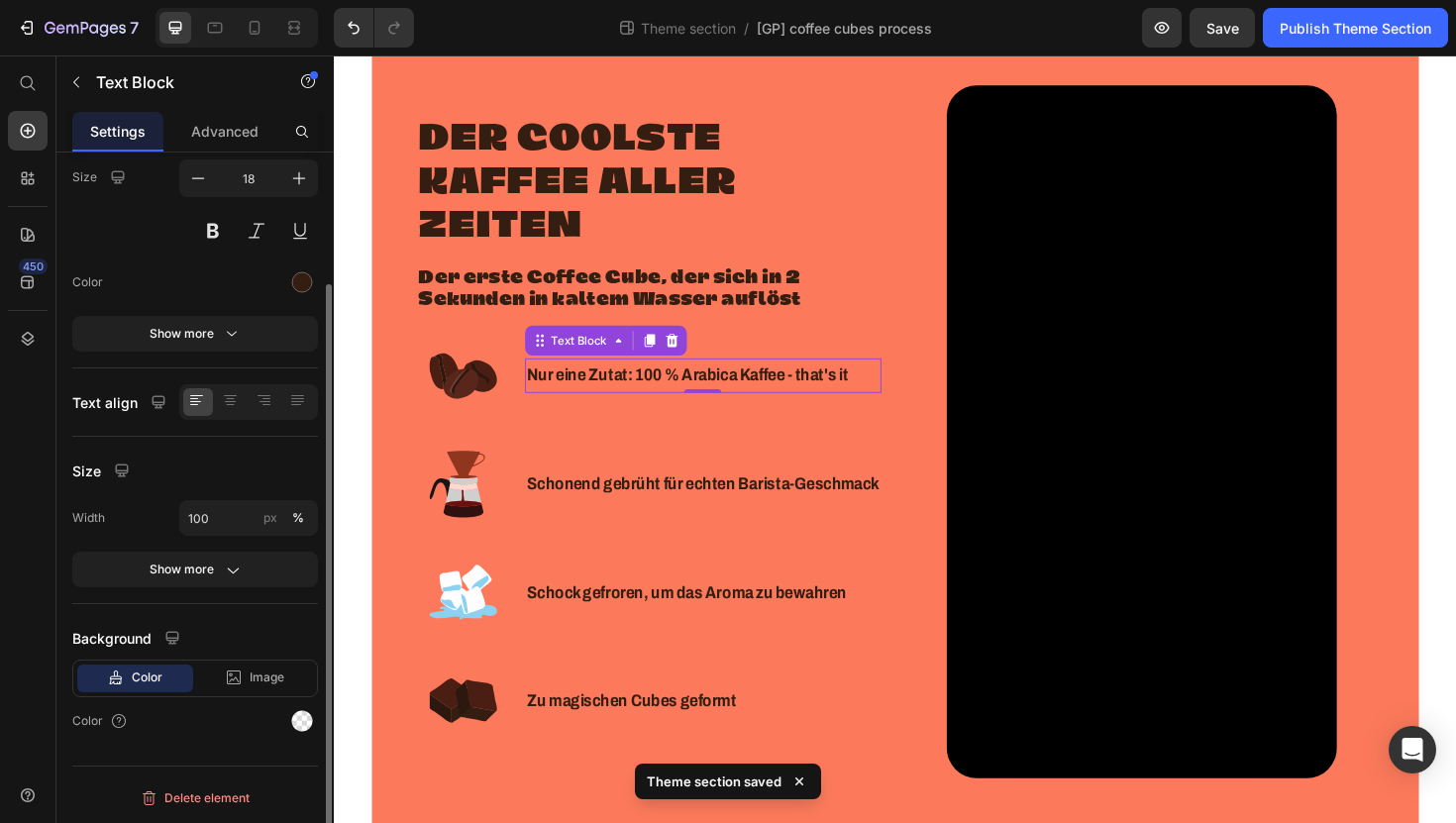scroll, scrollTop: 0, scrollLeft: 0, axis: both 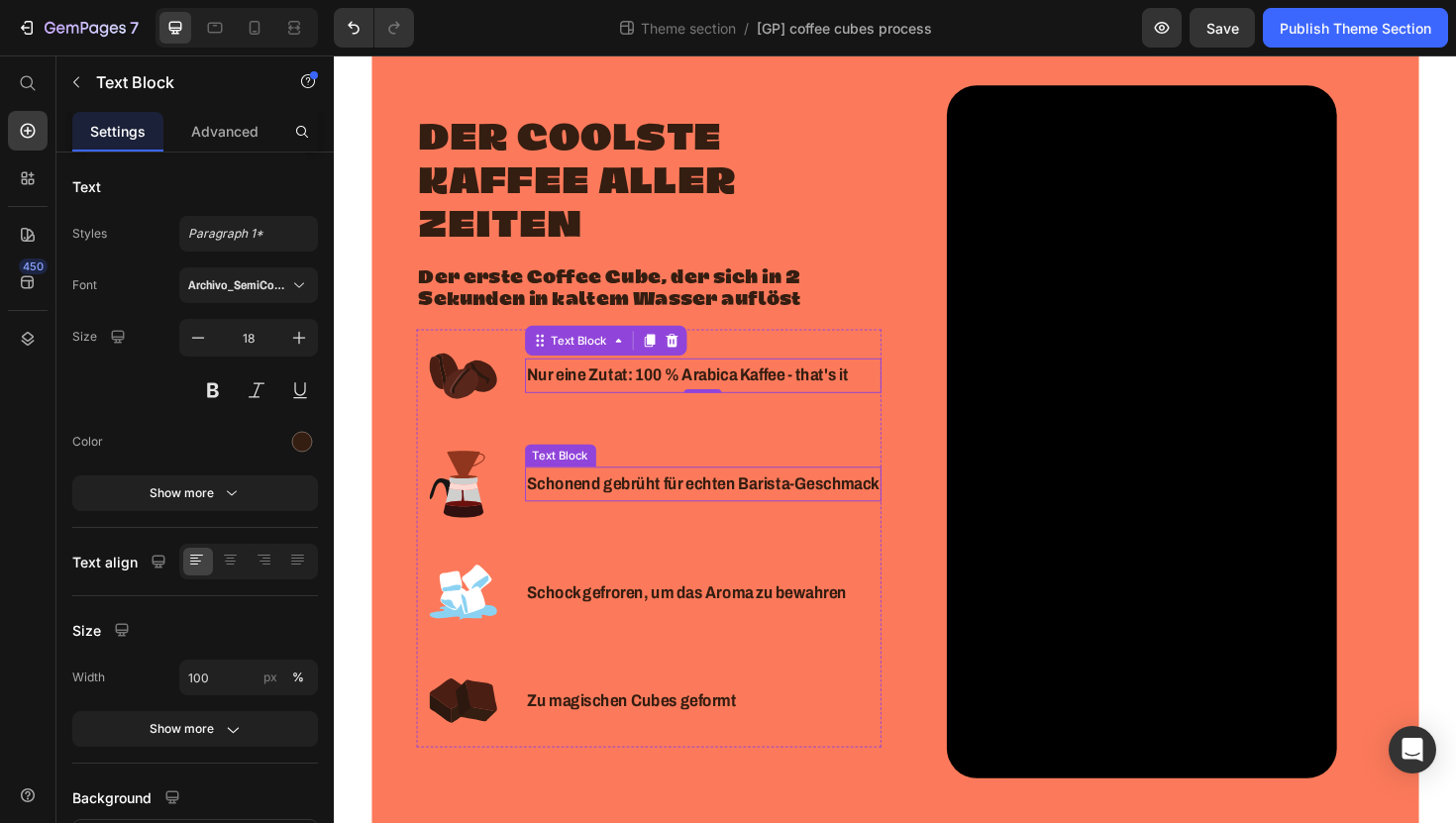 click on "Schonend gebrüht für echten Barista-Geschmack" at bounding box center (724, 509) 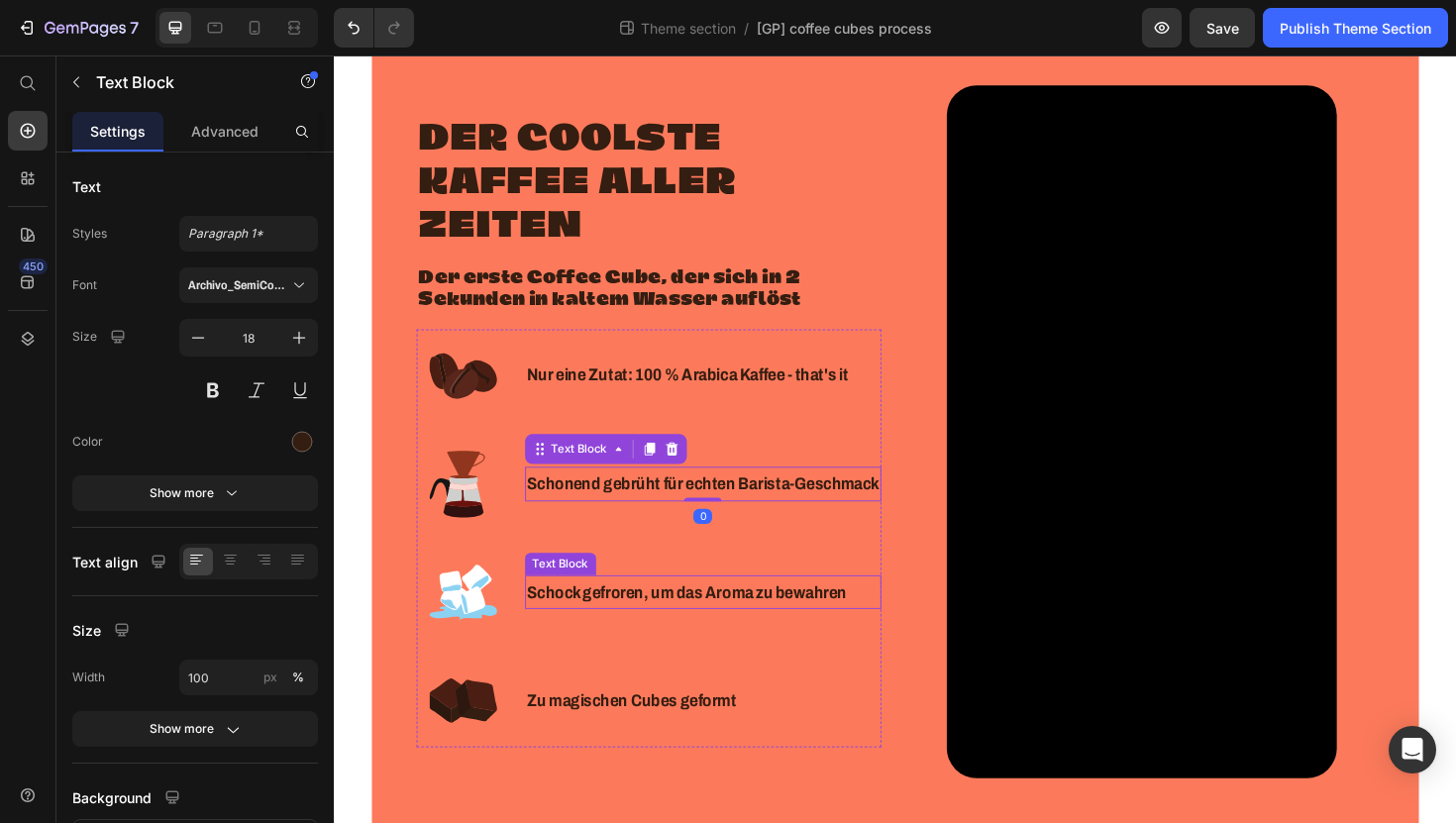 click on "Schock gefroren, um das Aroma zu bewahren" at bounding box center [724, 624] 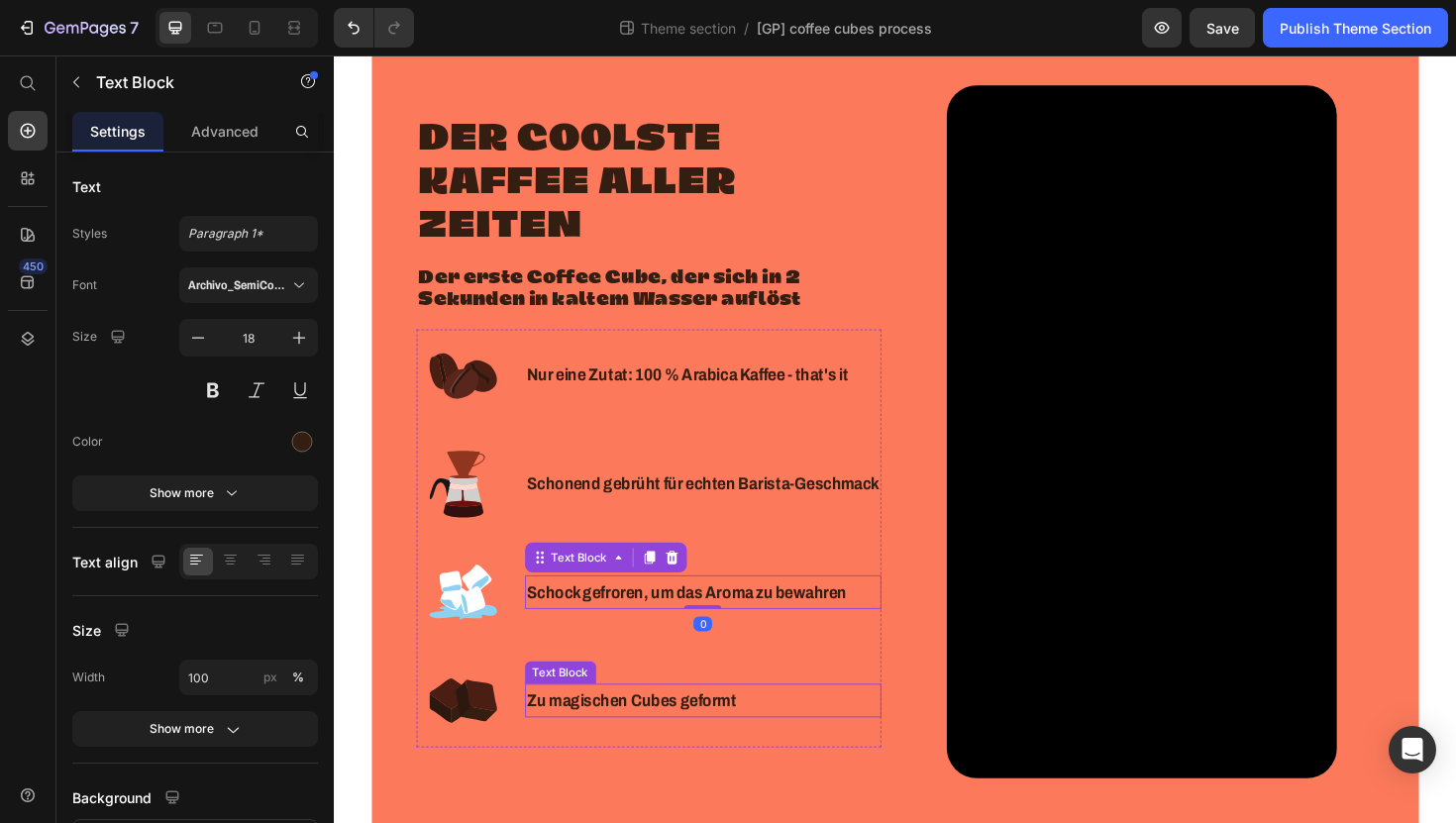 click on "Zu magischen Cubes geformt" at bounding box center (724, 739) 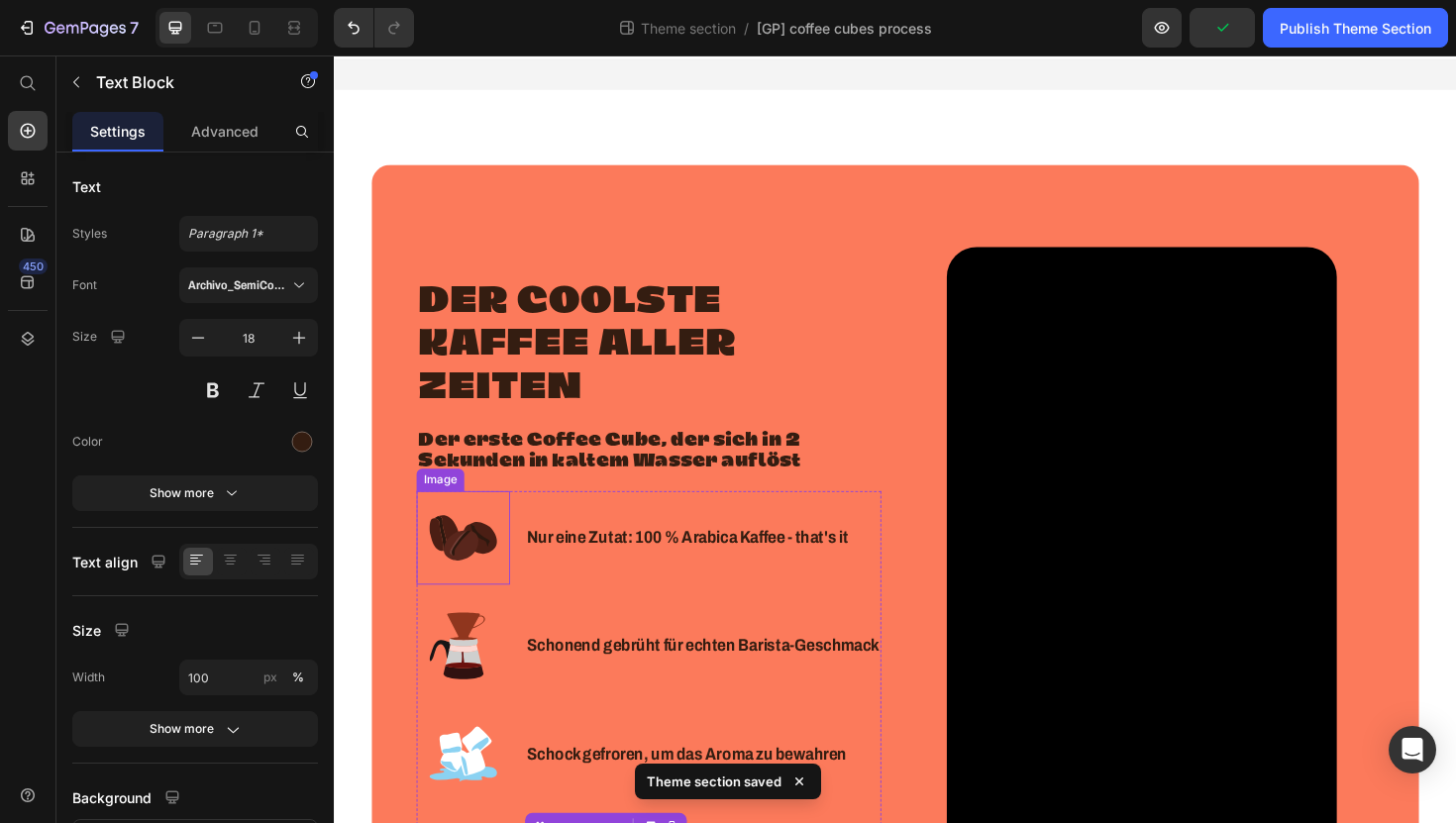 scroll, scrollTop: 13, scrollLeft: 0, axis: vertical 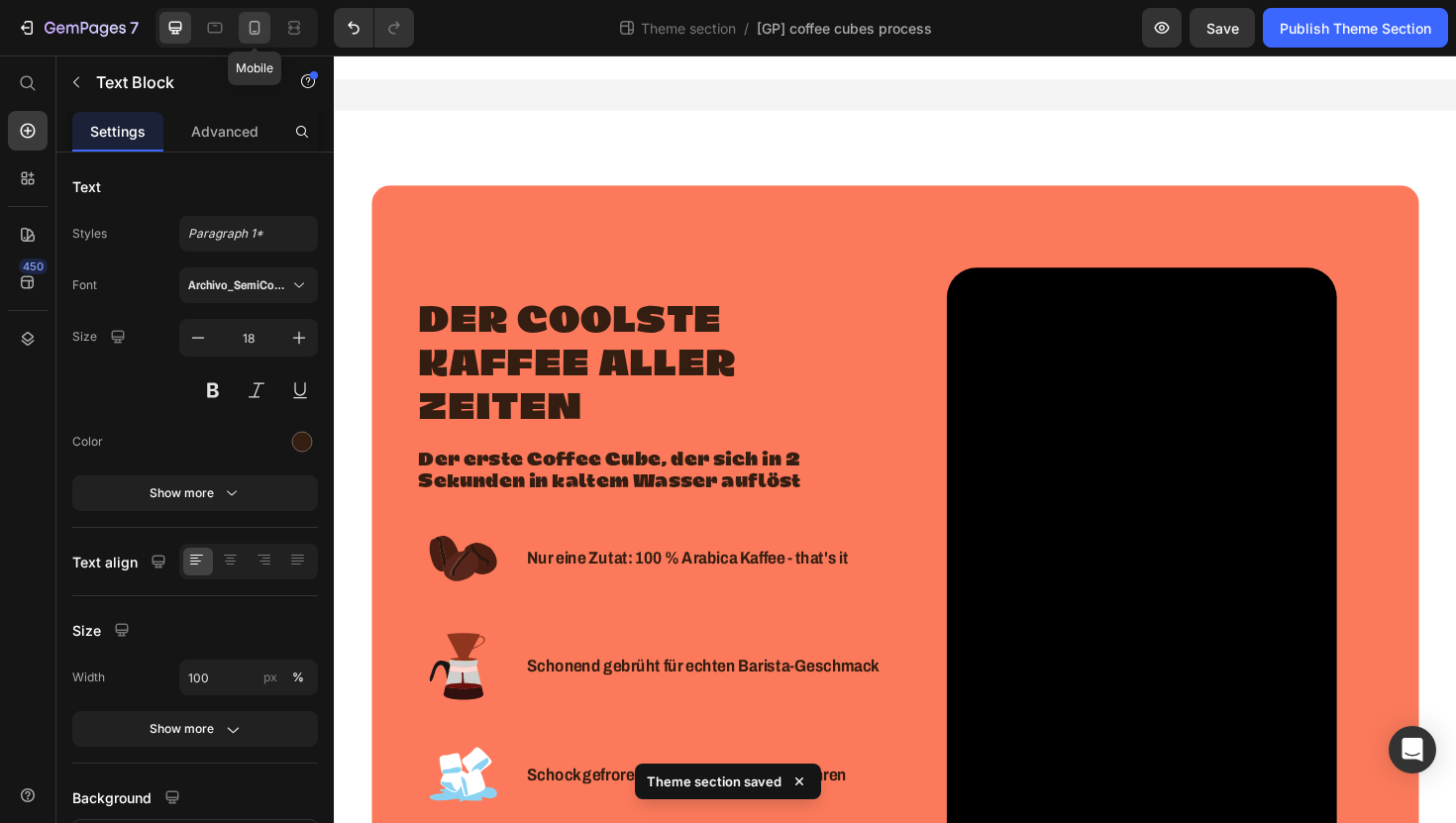 click 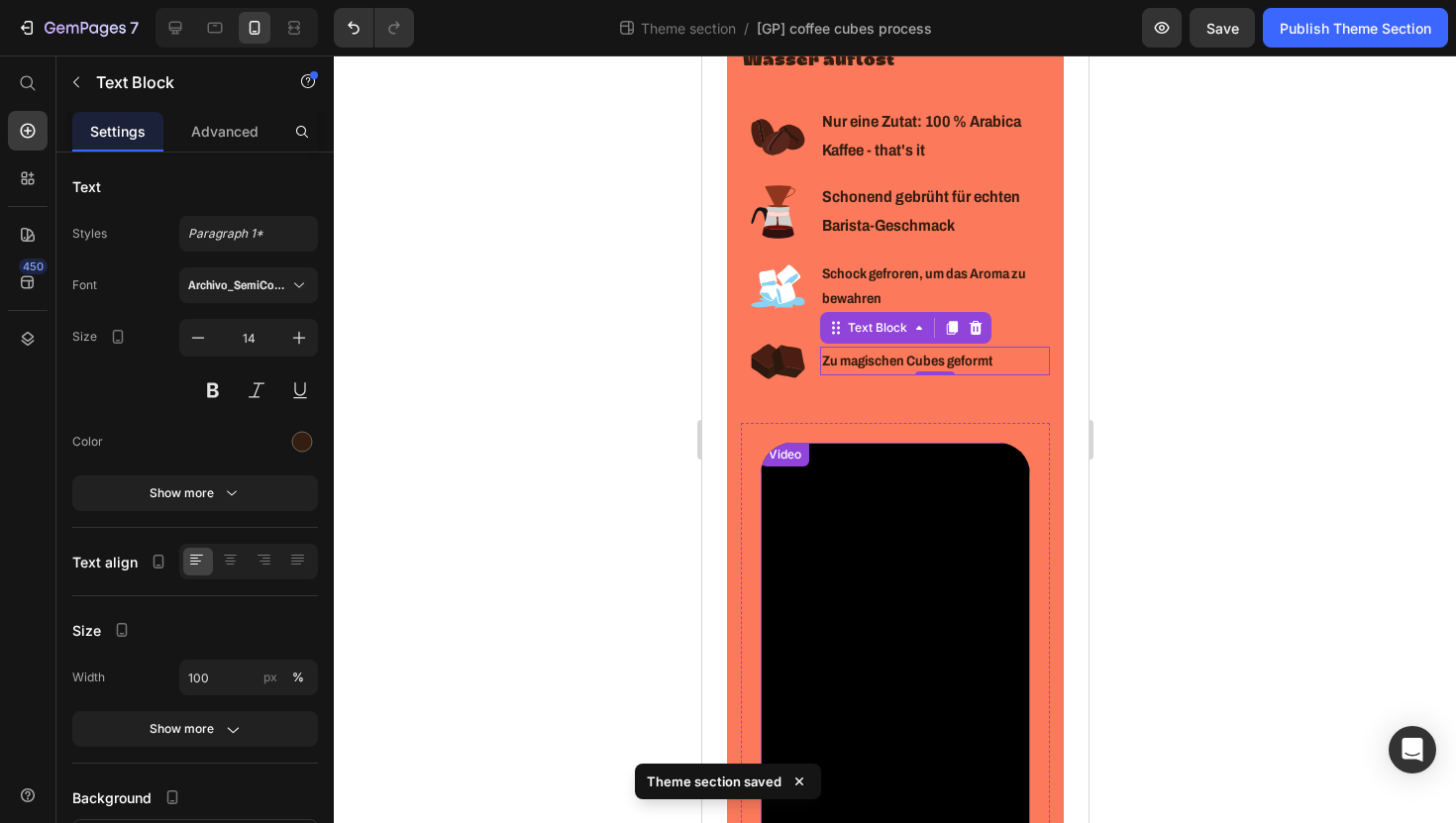 scroll, scrollTop: 201, scrollLeft: 0, axis: vertical 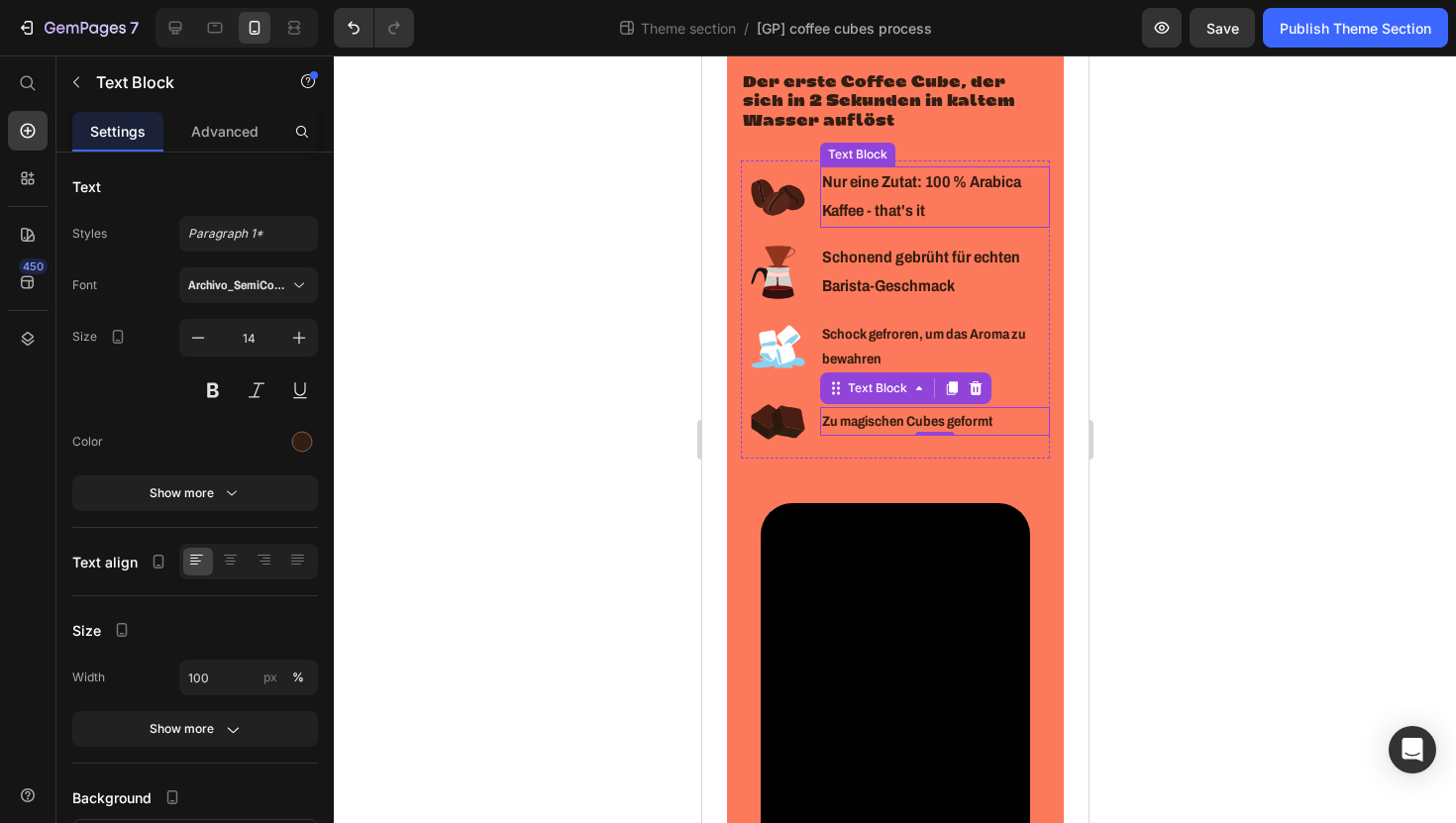 click on "Nur eine Zutat: 100 % Arabica Kaffee - that's it" at bounding box center (920, 196) 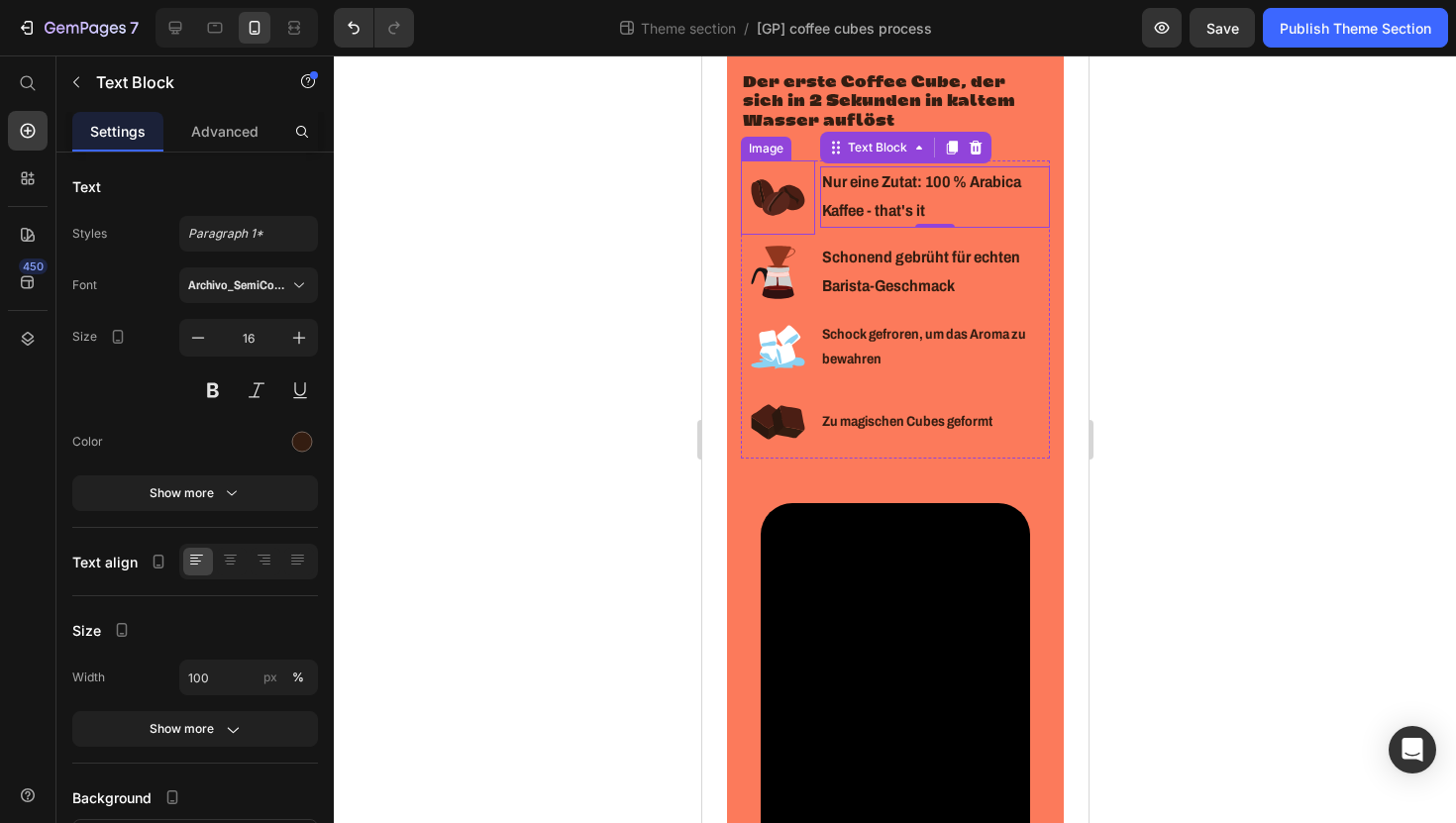 click at bounding box center (777, 197) 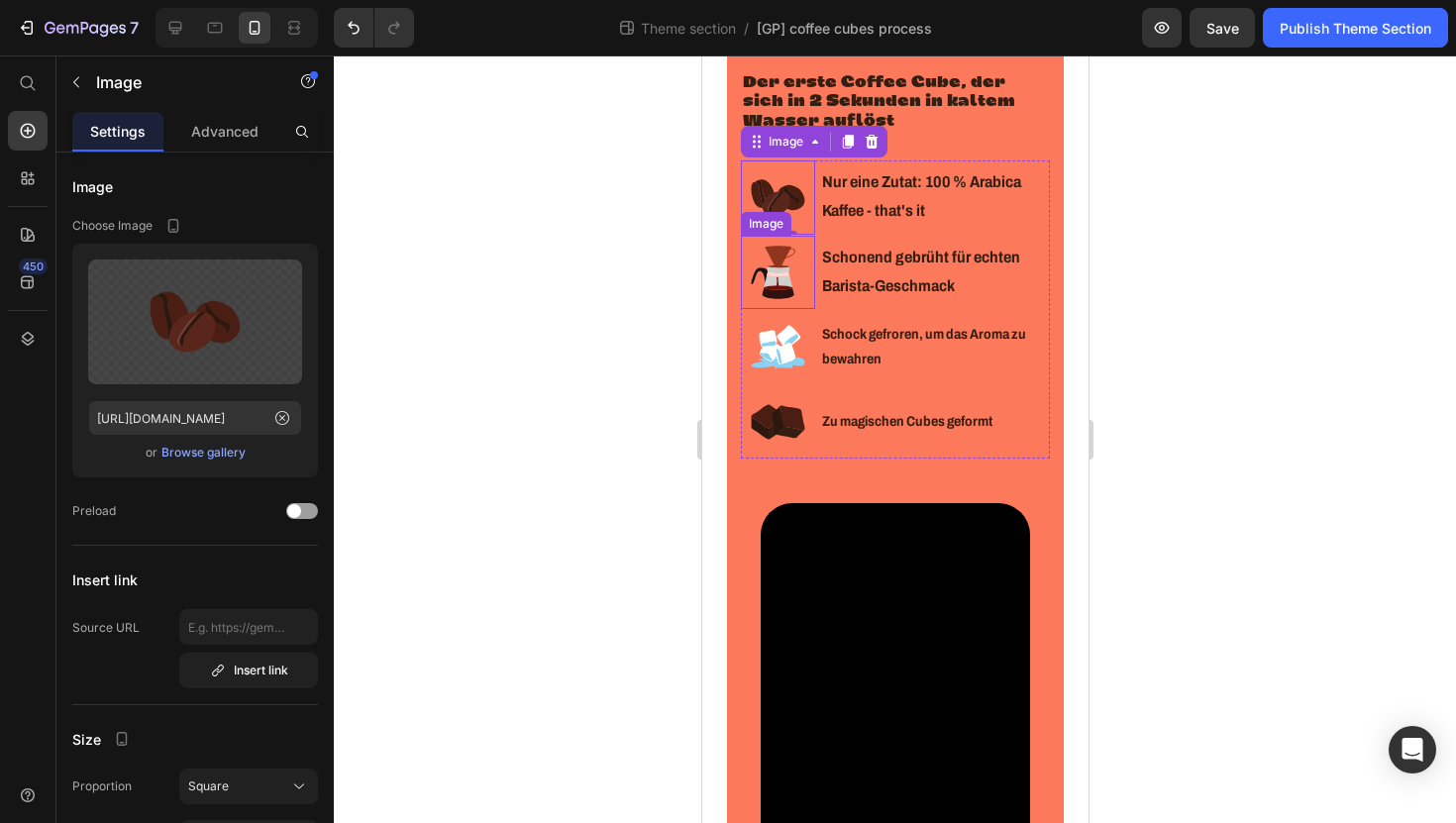 click at bounding box center [777, 272] 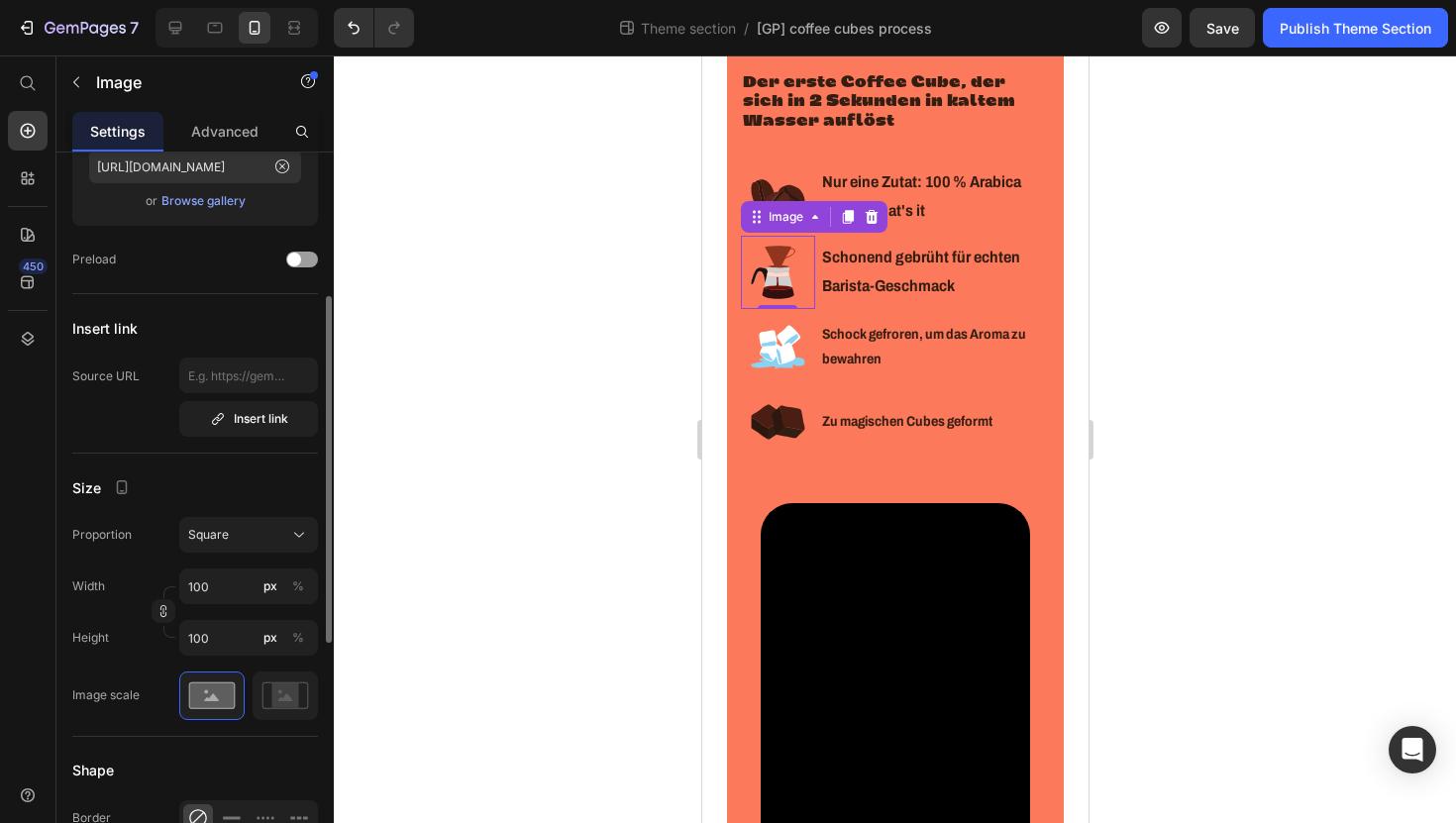 scroll, scrollTop: 302, scrollLeft: 0, axis: vertical 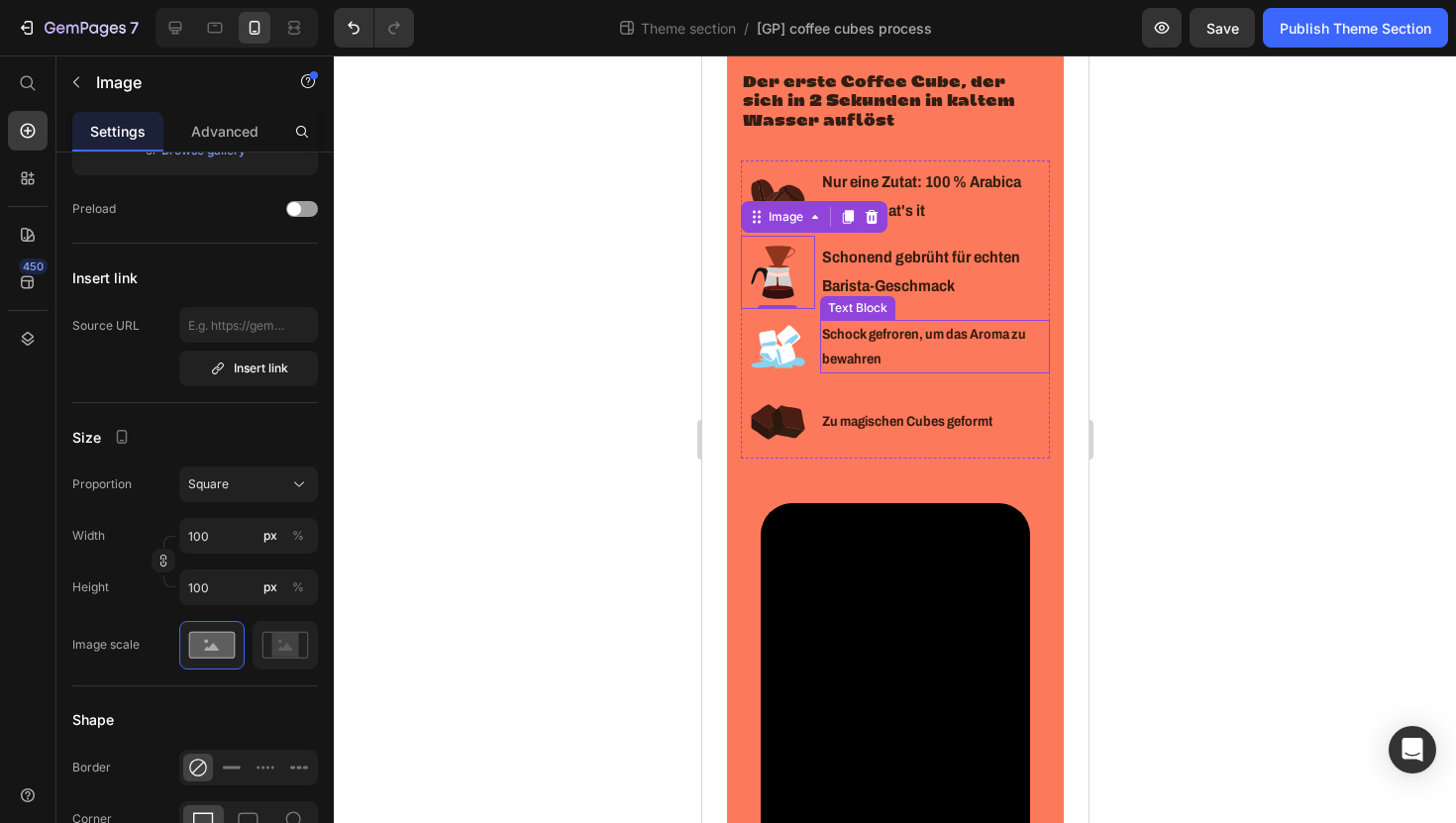 click on "Schock gefroren, um das Aroma zu bewahren" at bounding box center (934, 347) 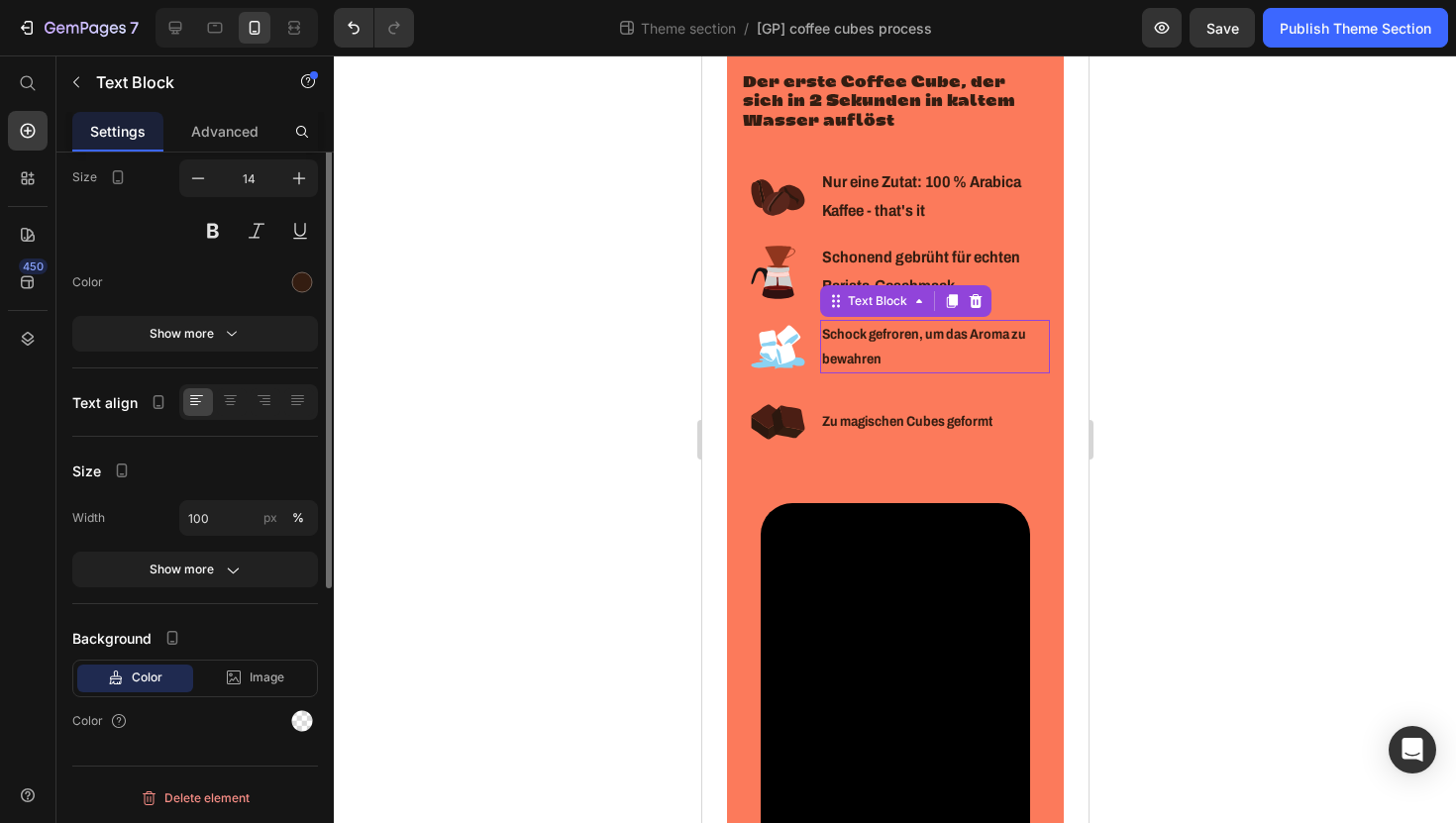 scroll, scrollTop: 0, scrollLeft: 0, axis: both 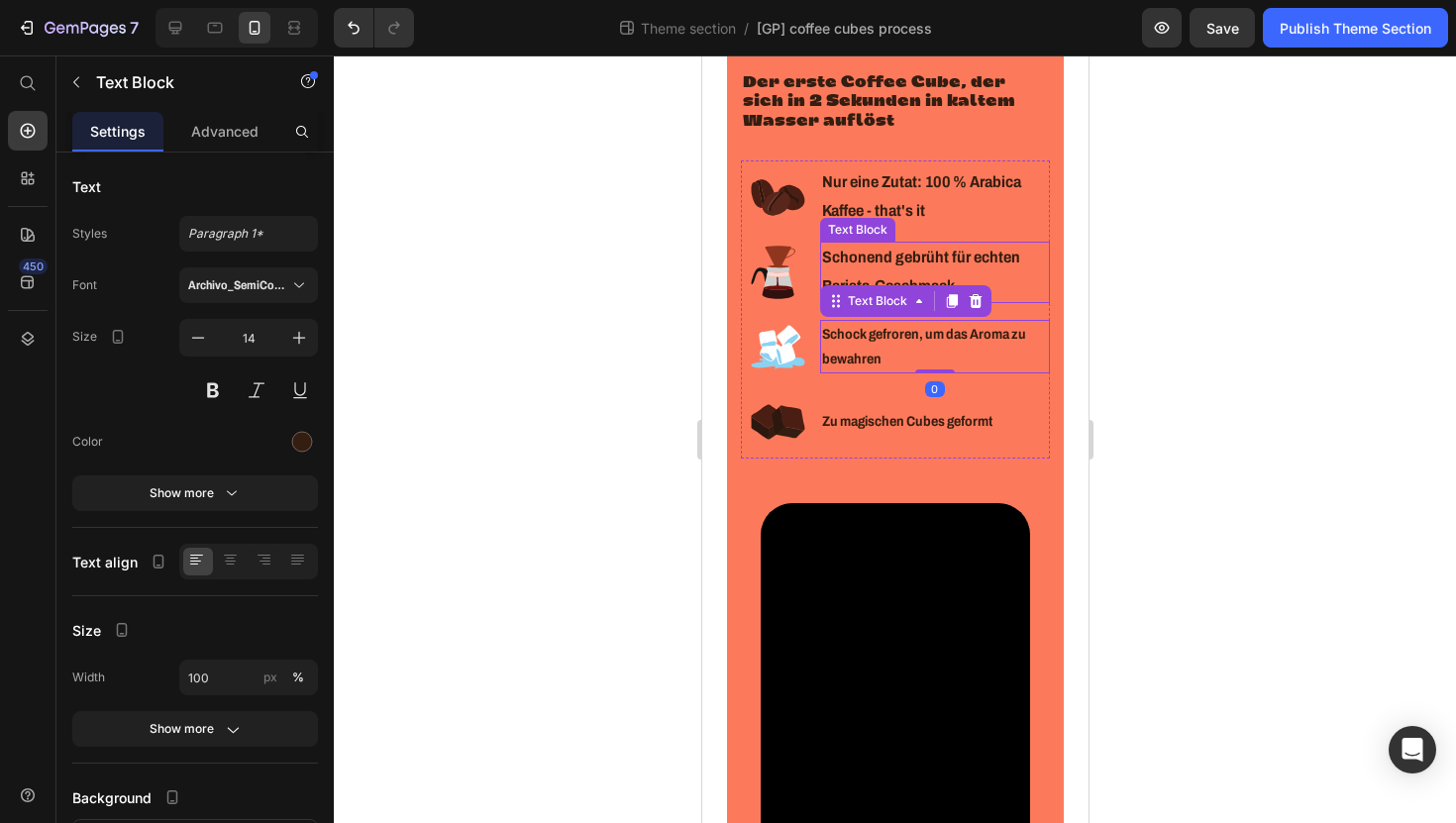 click on "Schonend gebrüht für echten Barista-Geschmack" at bounding box center (920, 271) 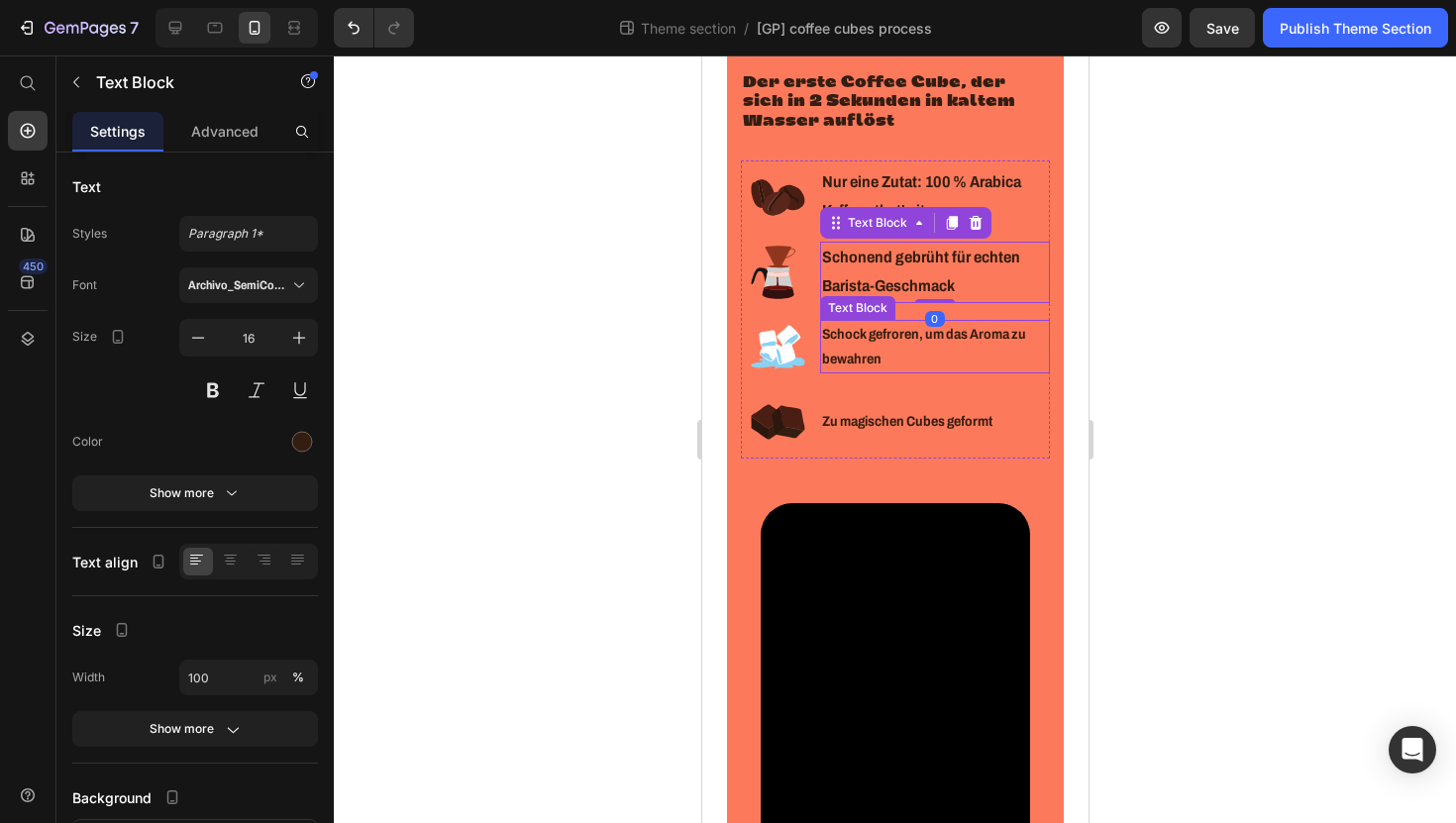 click on "Schock gefroren, um das Aroma zu bewahren" at bounding box center [934, 347] 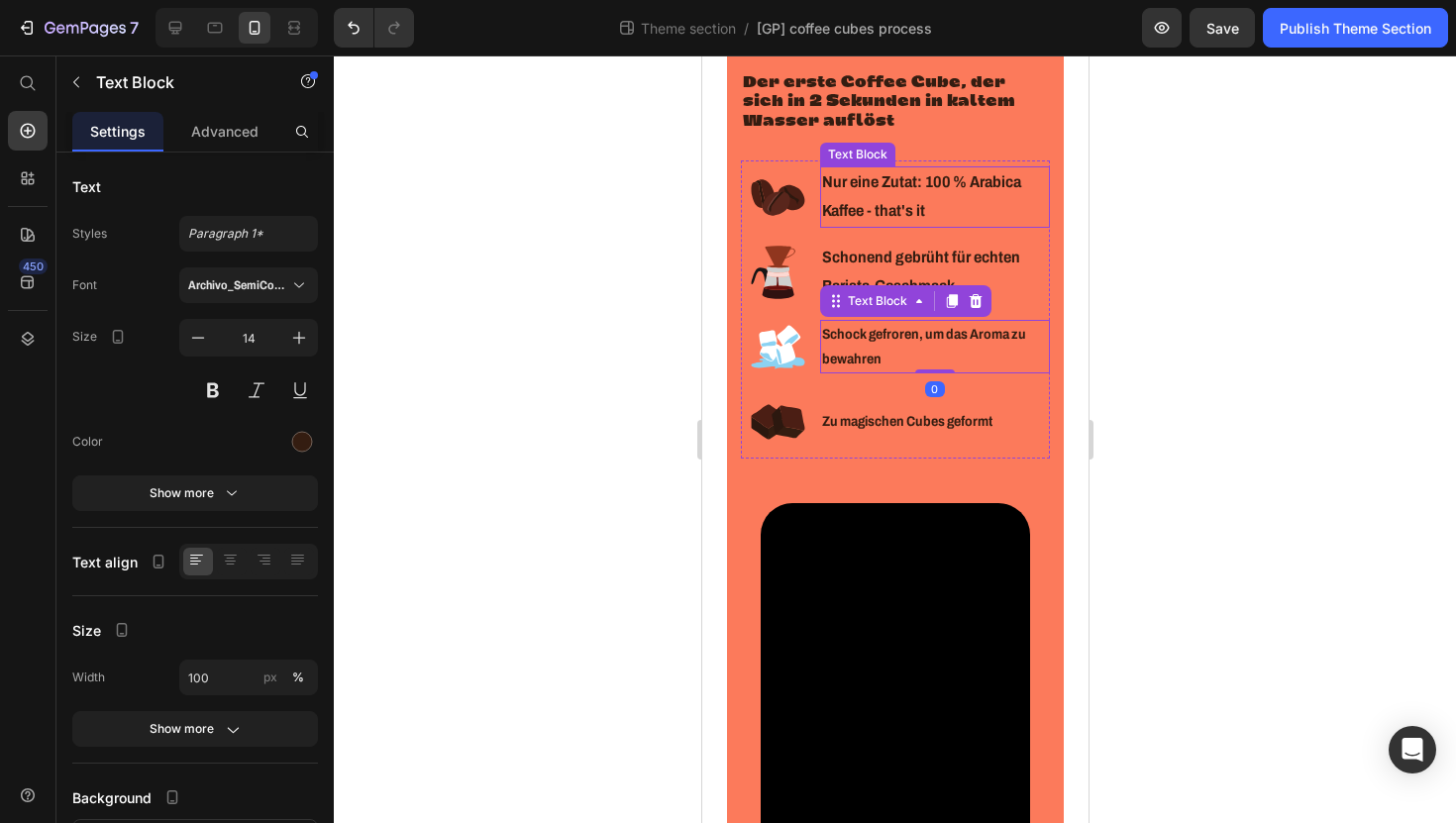 click on "Nur eine Zutat: 100 % Arabica Kaffee - that's it" at bounding box center (920, 196) 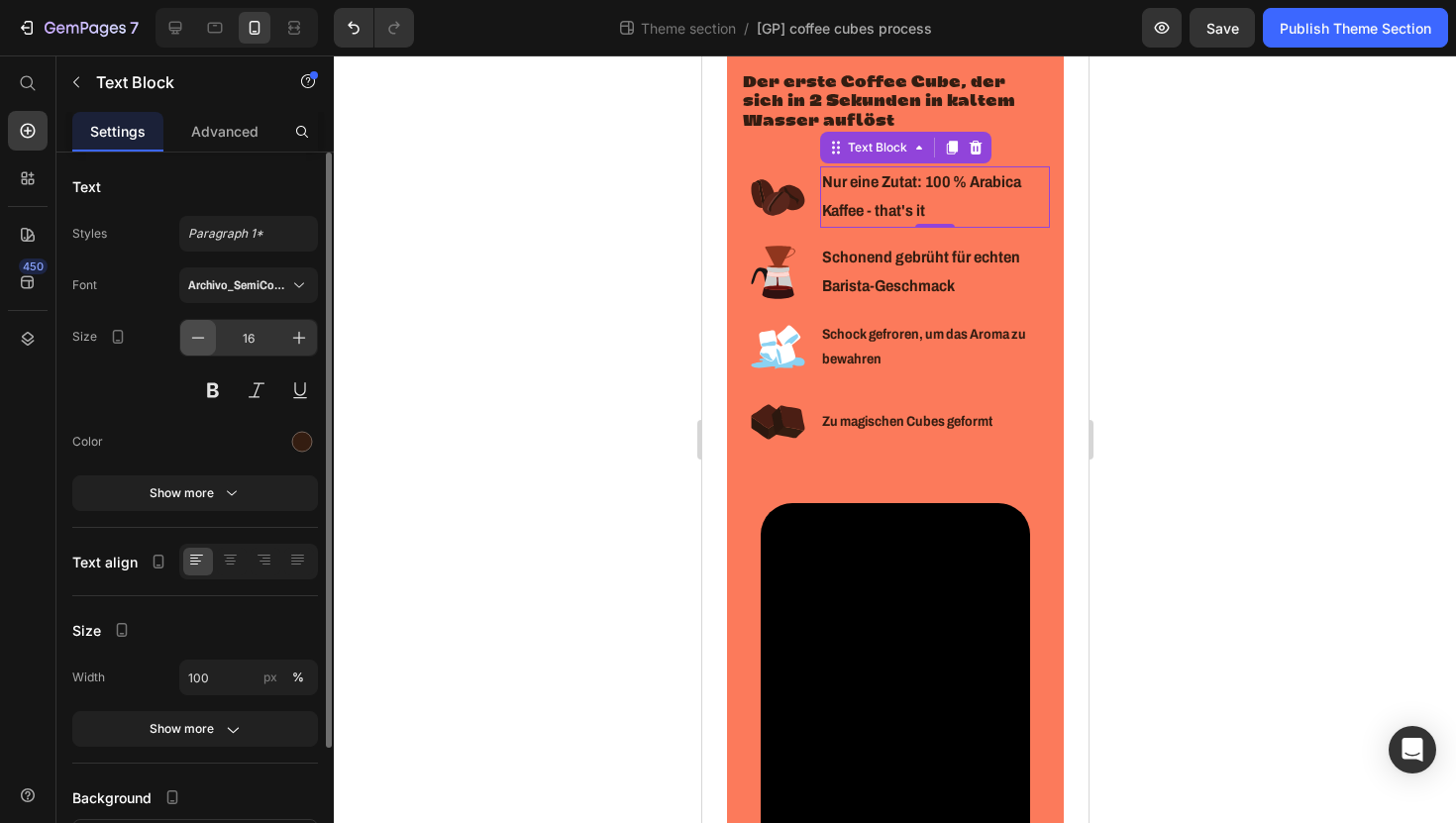 click 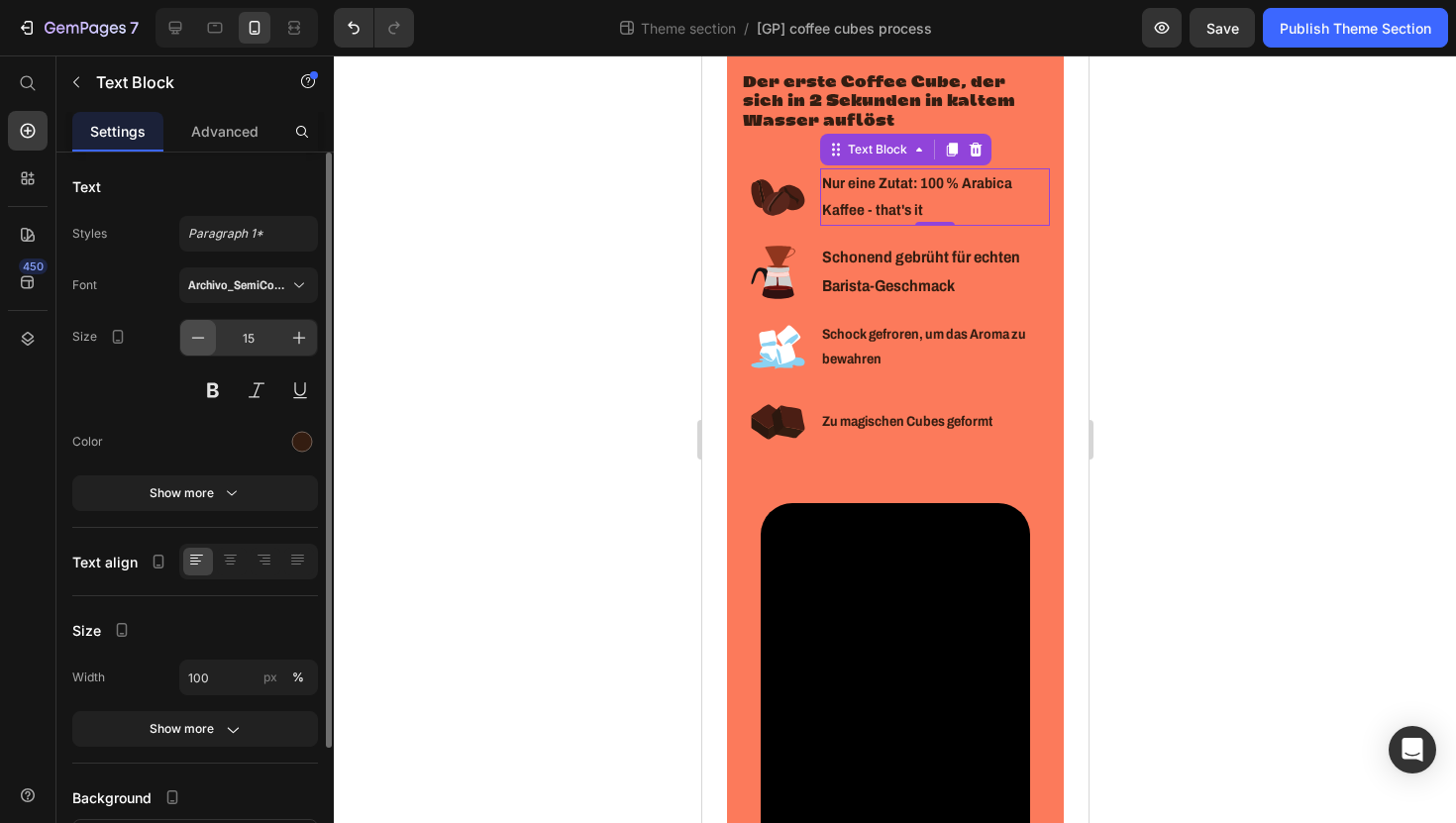 click 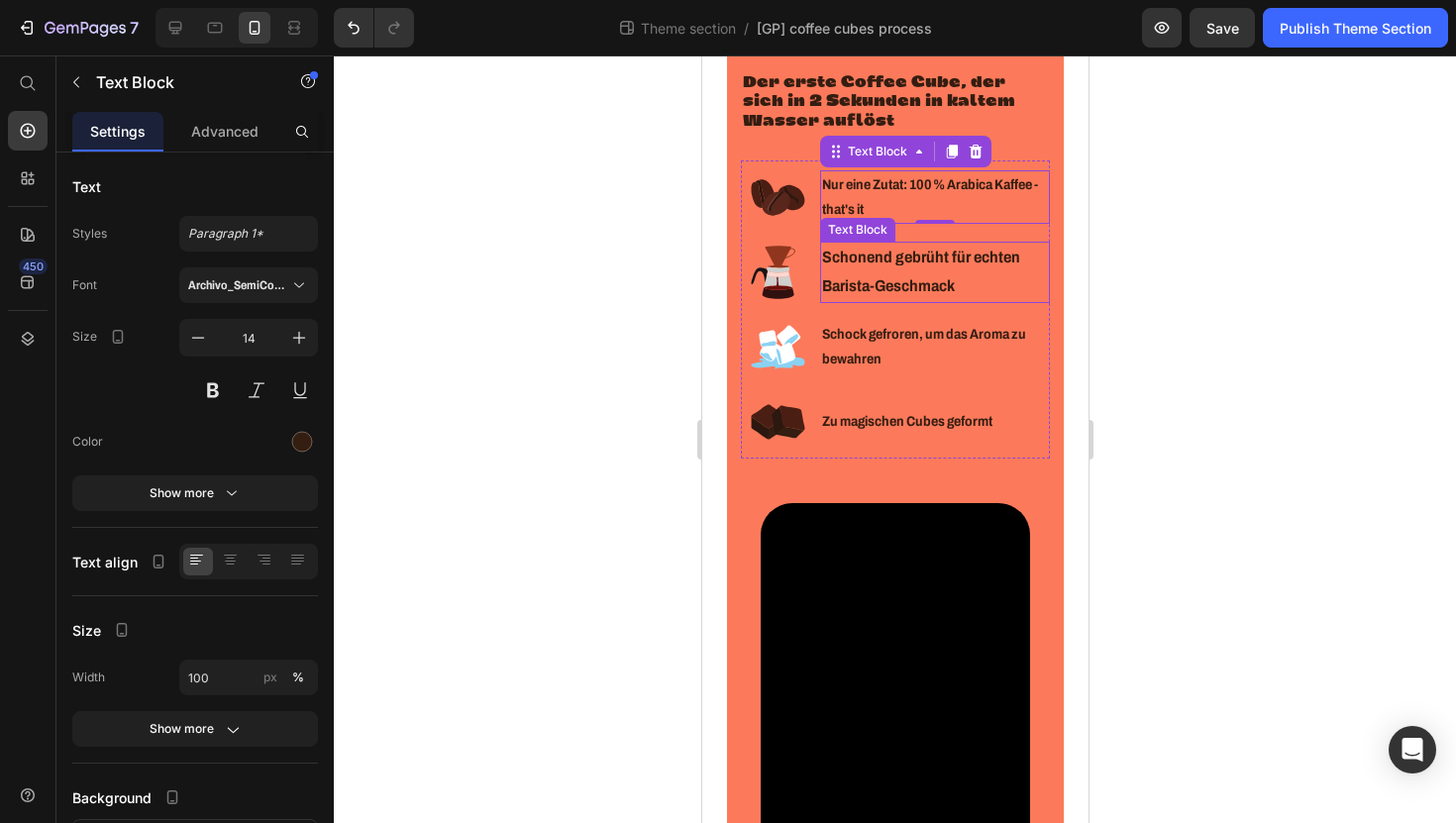 click on "Schonend gebrüht für echten Barista-Geschmack" at bounding box center (934, 272) 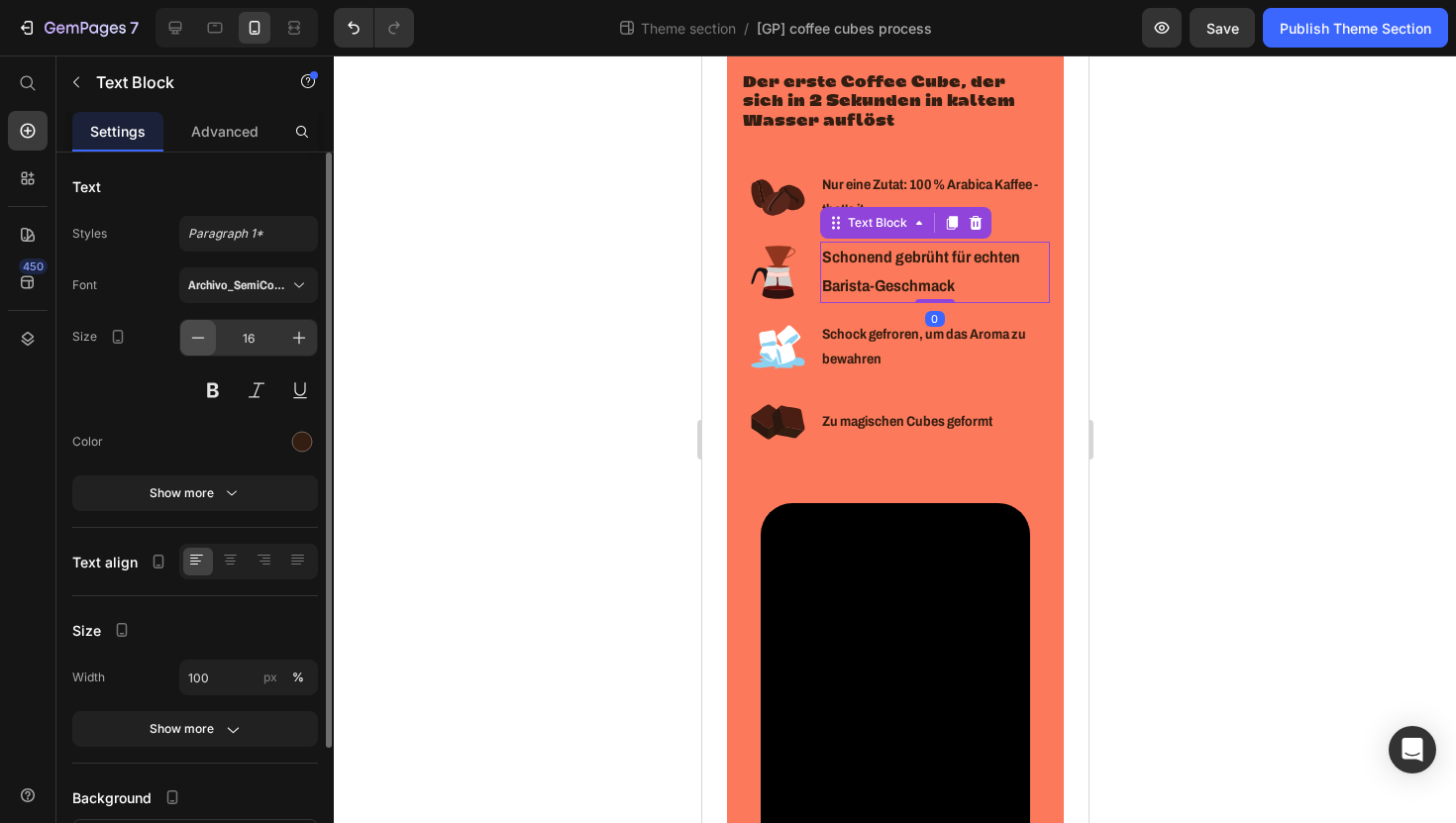 click 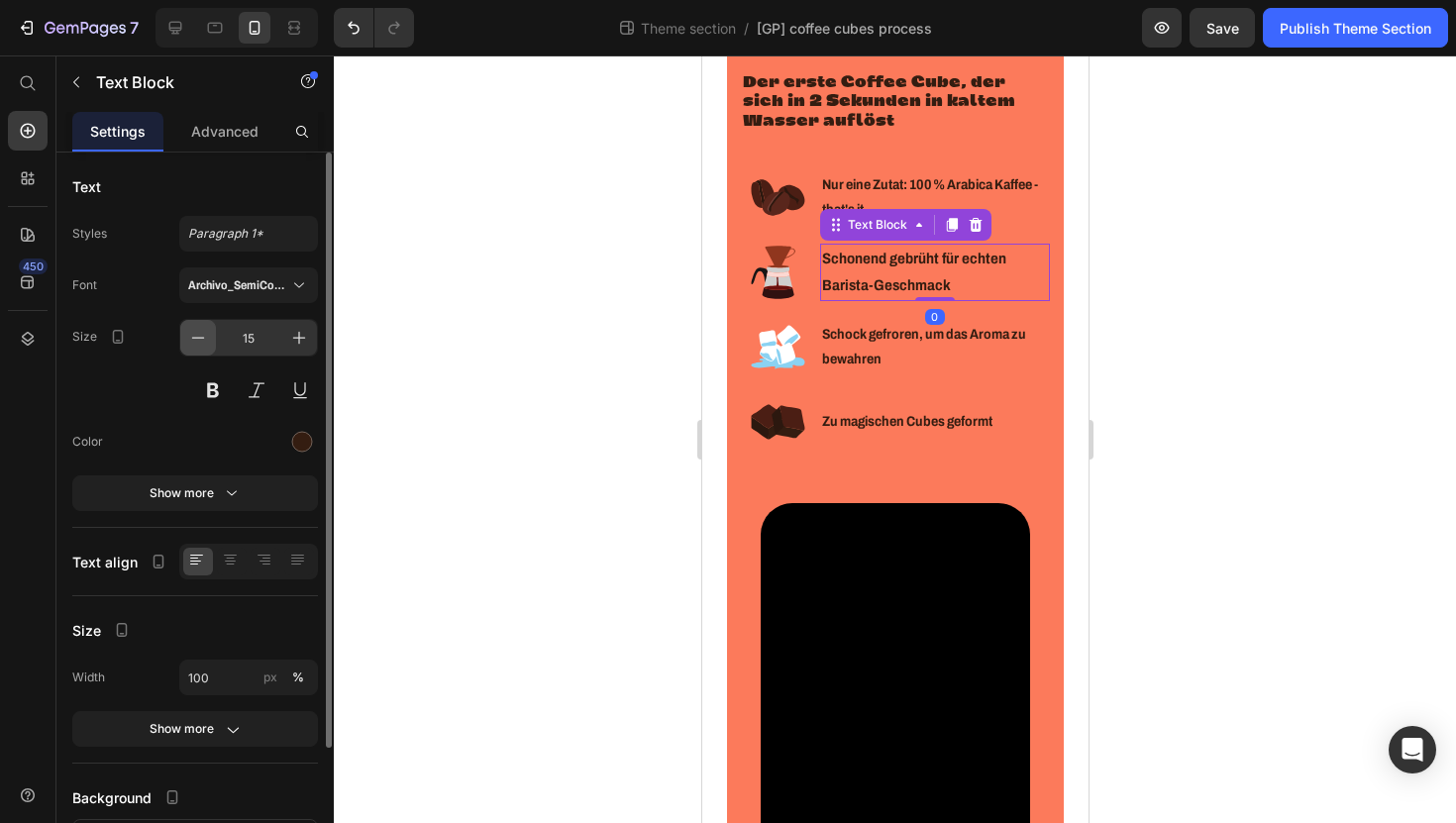 click 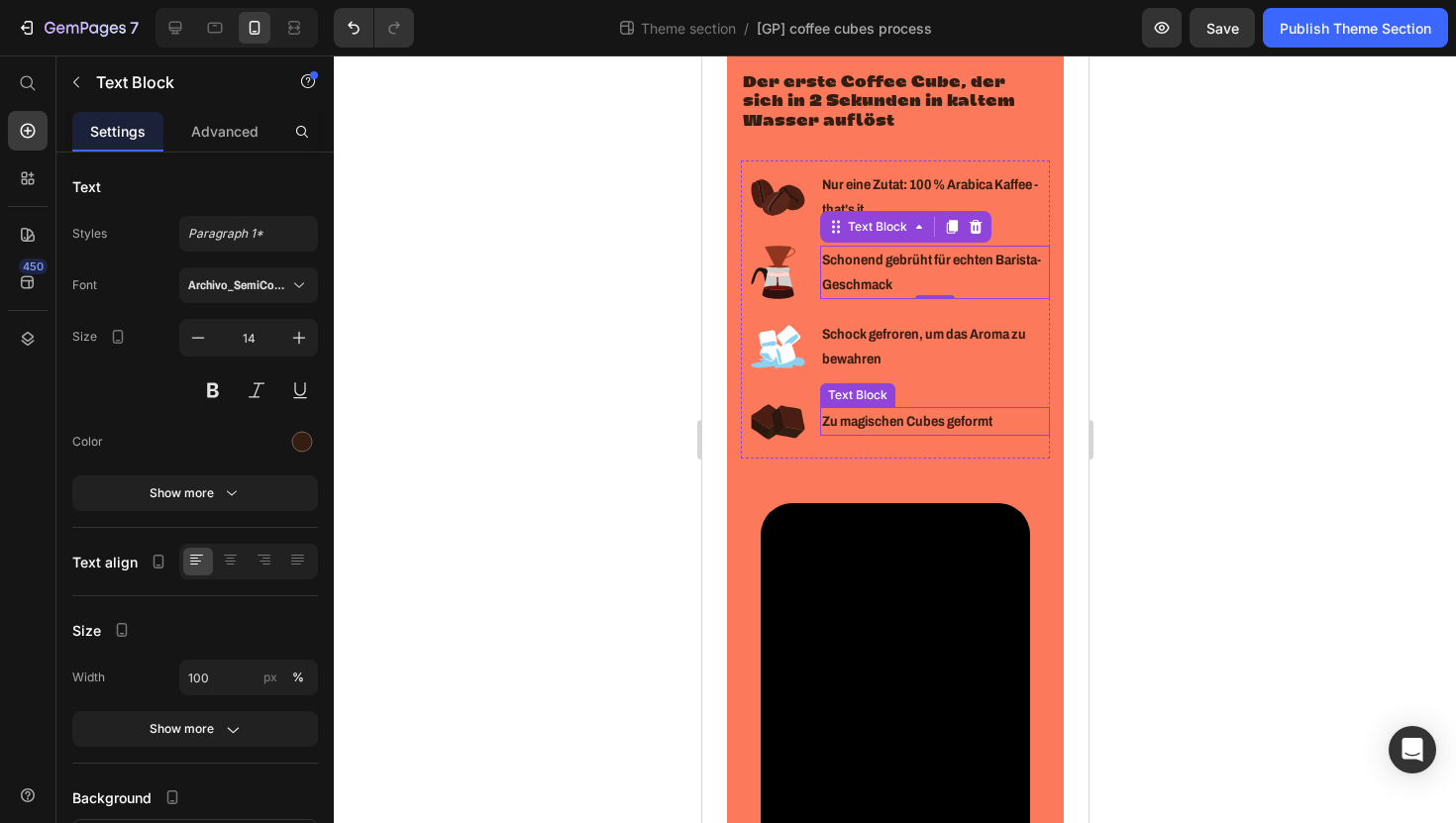 click on "Zu magischen Cubes geformt" at bounding box center [934, 421] 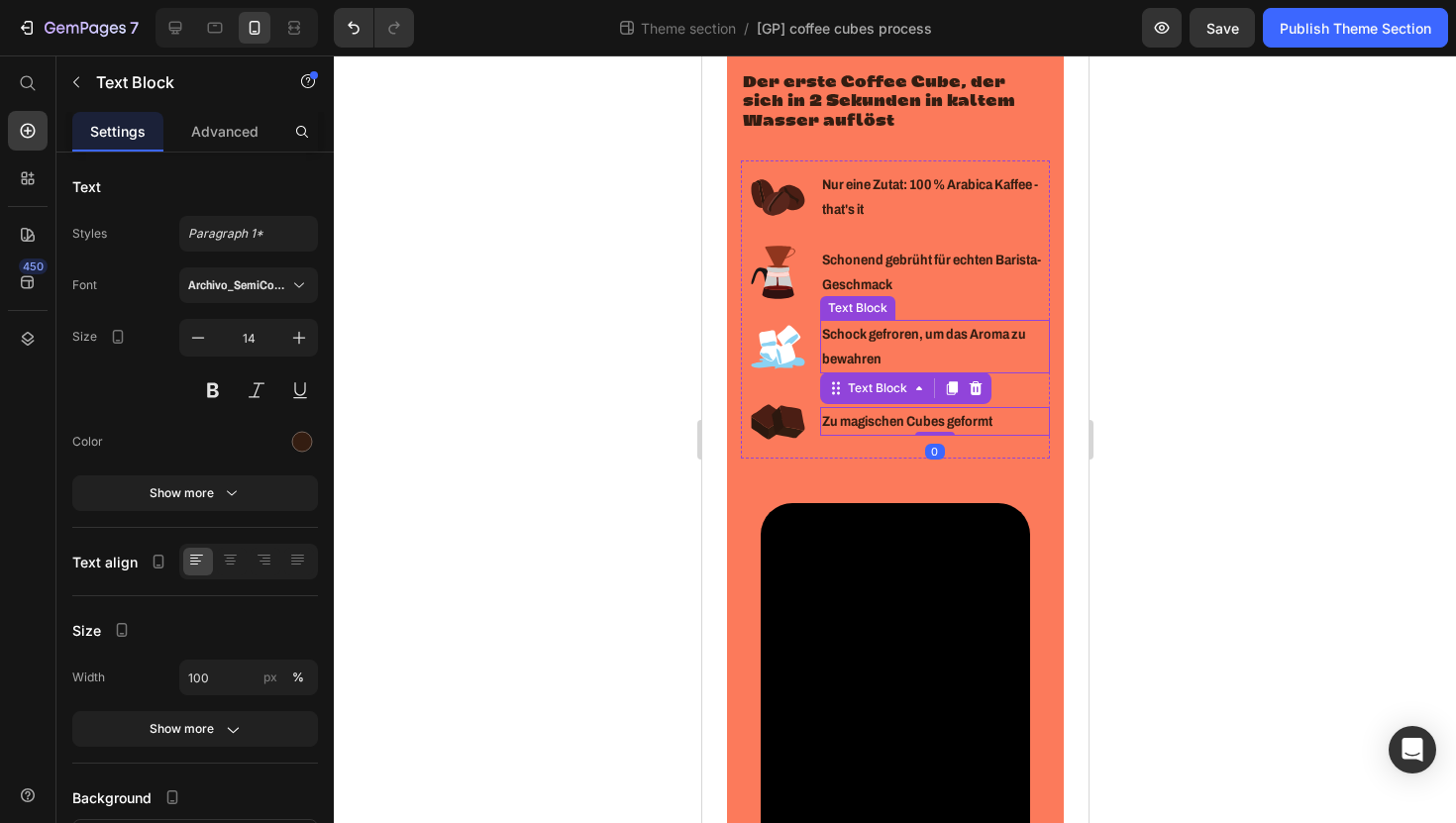 click on "Schock gefroren, um das Aroma zu bewahren" at bounding box center [934, 347] 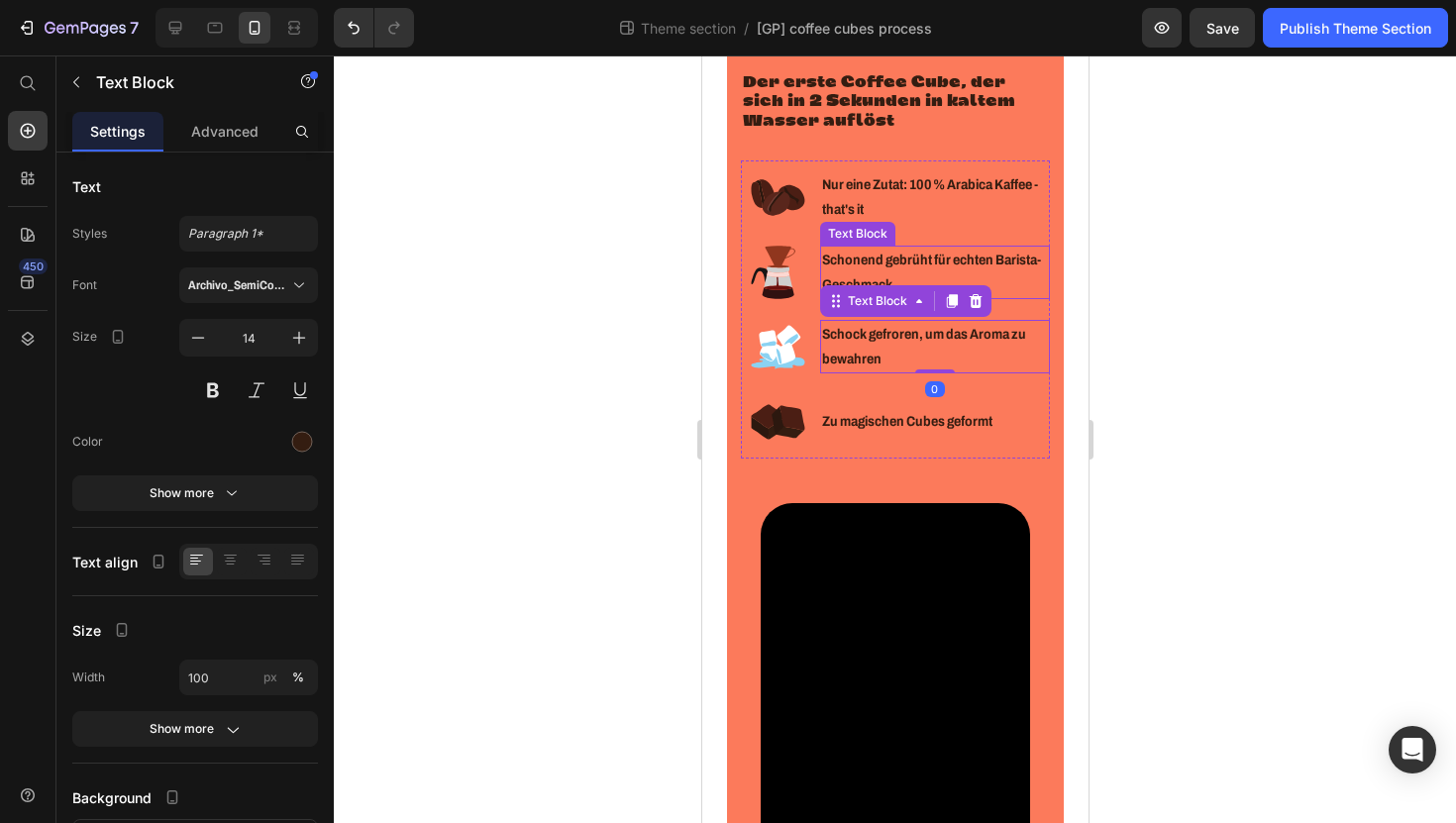 click on "Schonend gebrüht für echten Barista-Geschmack" at bounding box center [934, 272] 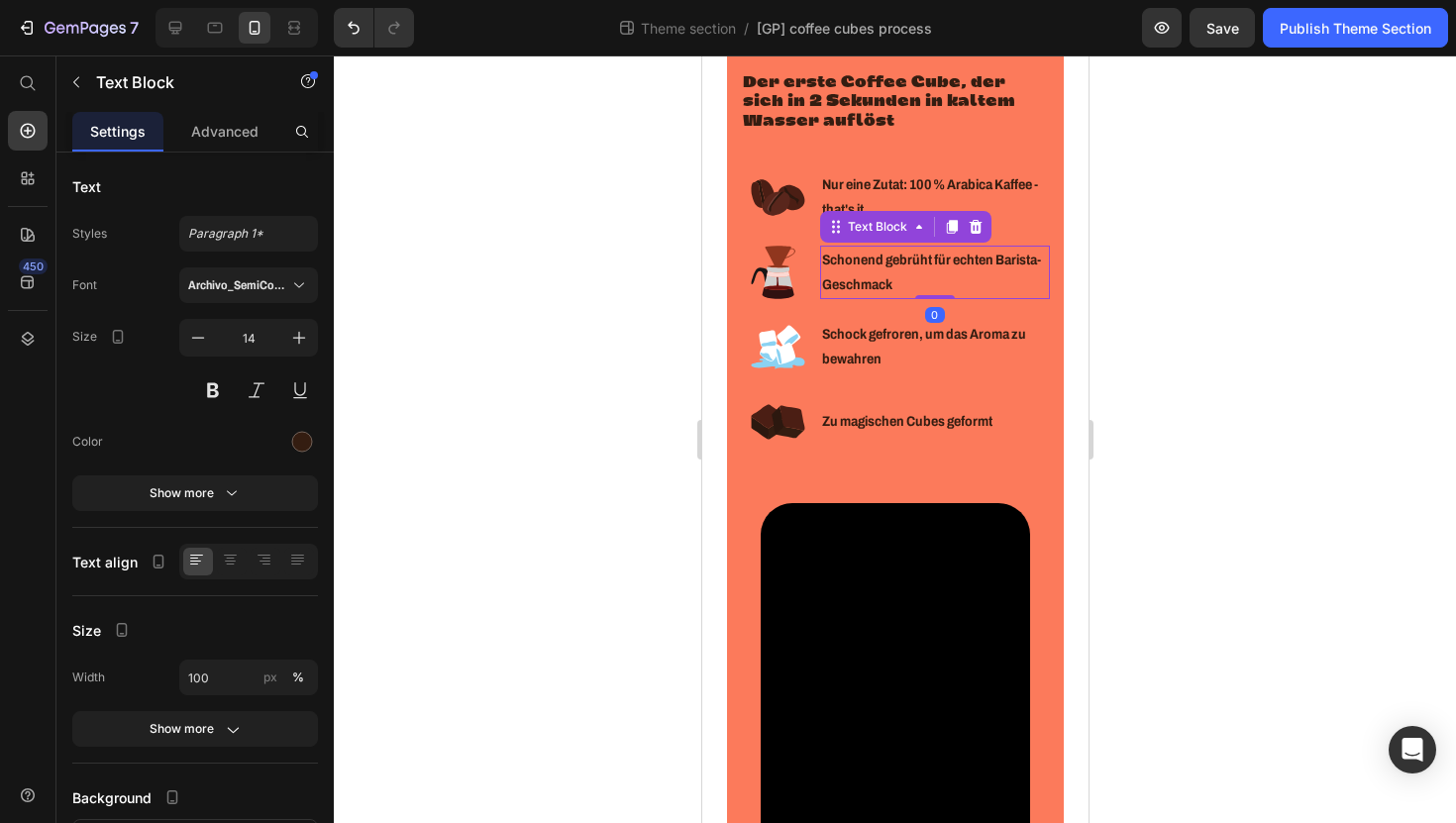 click on "Nur eine Zutat: 100 % Arabica Kaffee - that's it" at bounding box center [934, 197] 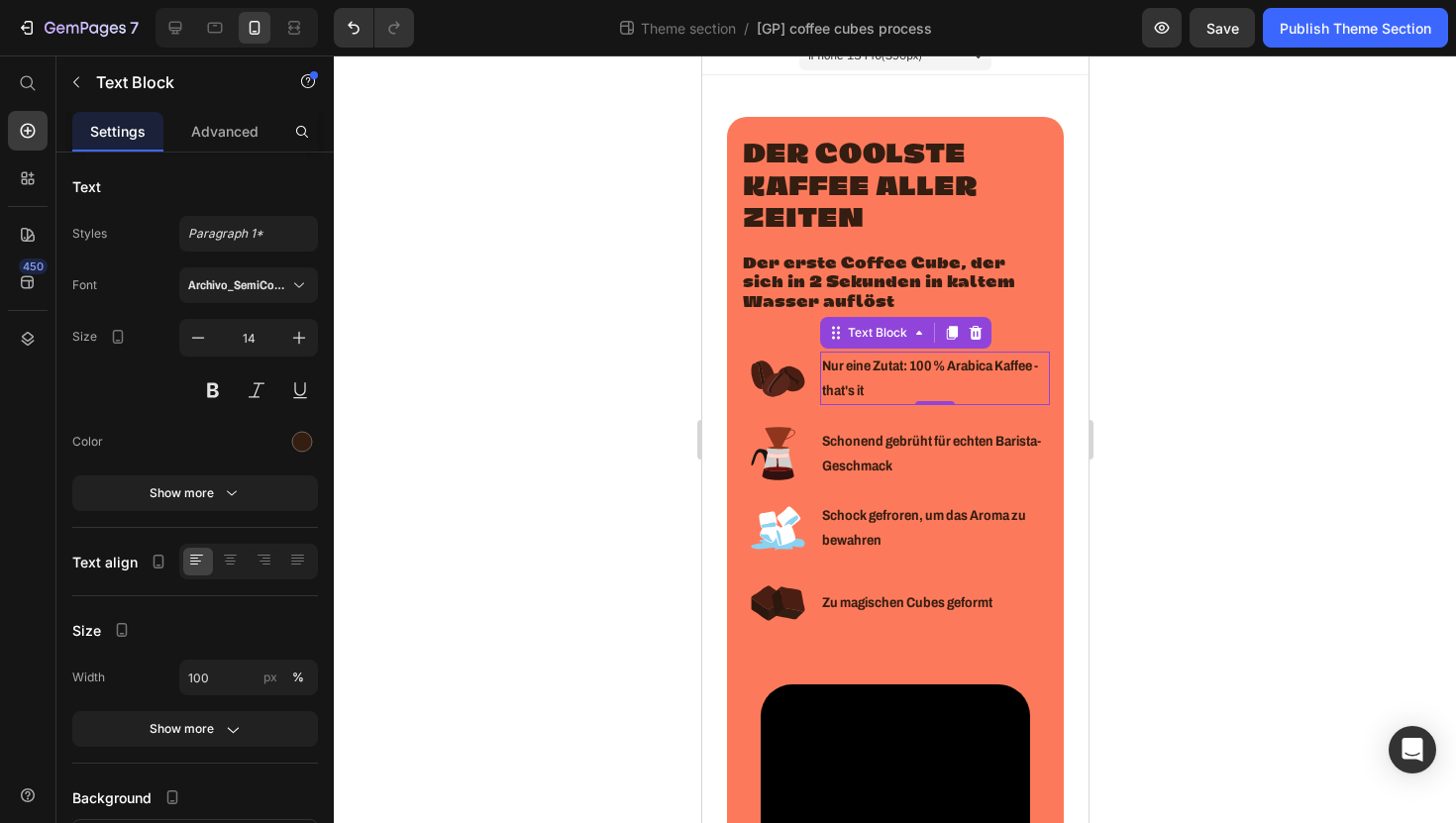 scroll, scrollTop: 4, scrollLeft: 0, axis: vertical 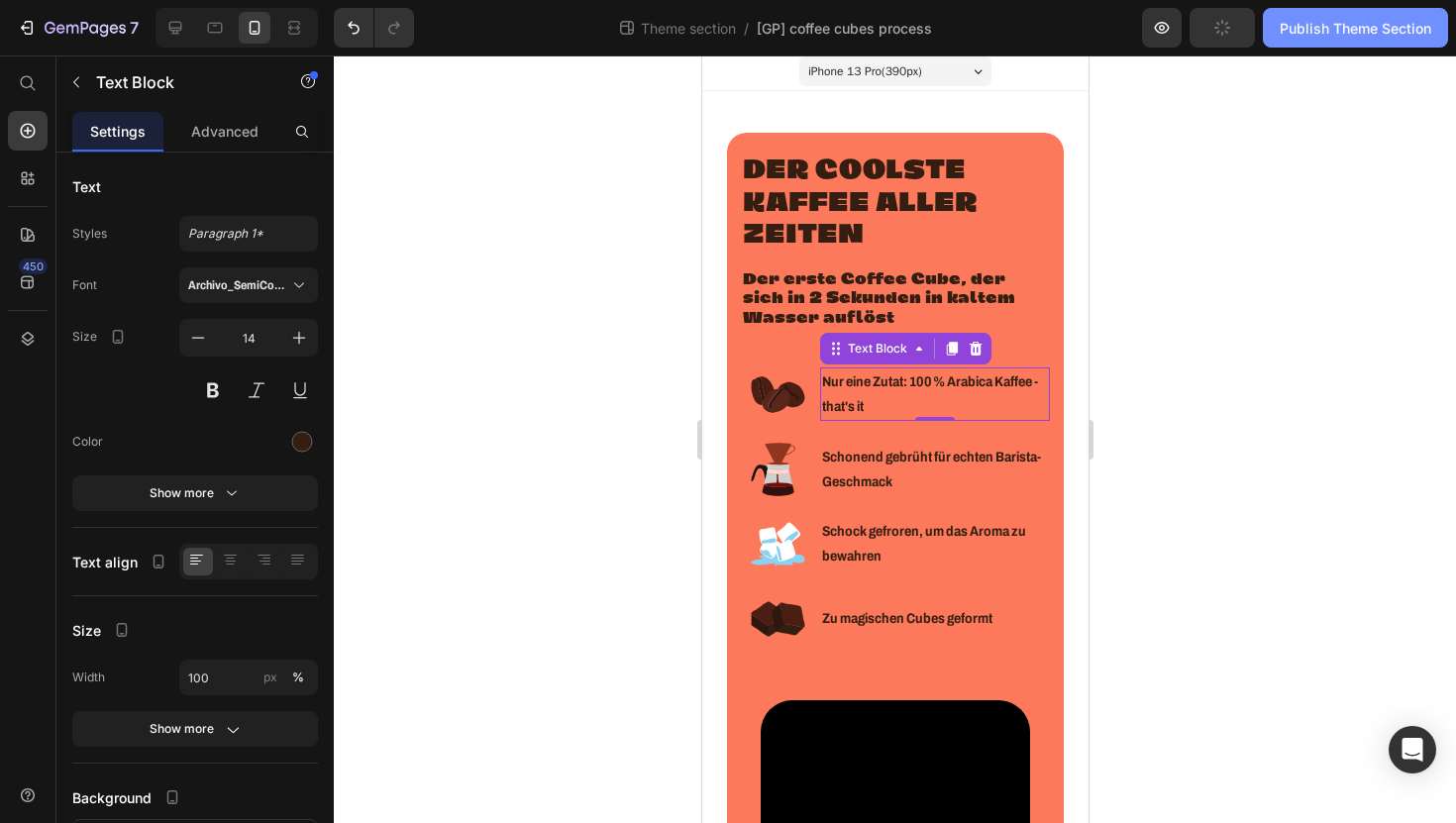 click on "Publish Theme Section" at bounding box center [1355, 28] 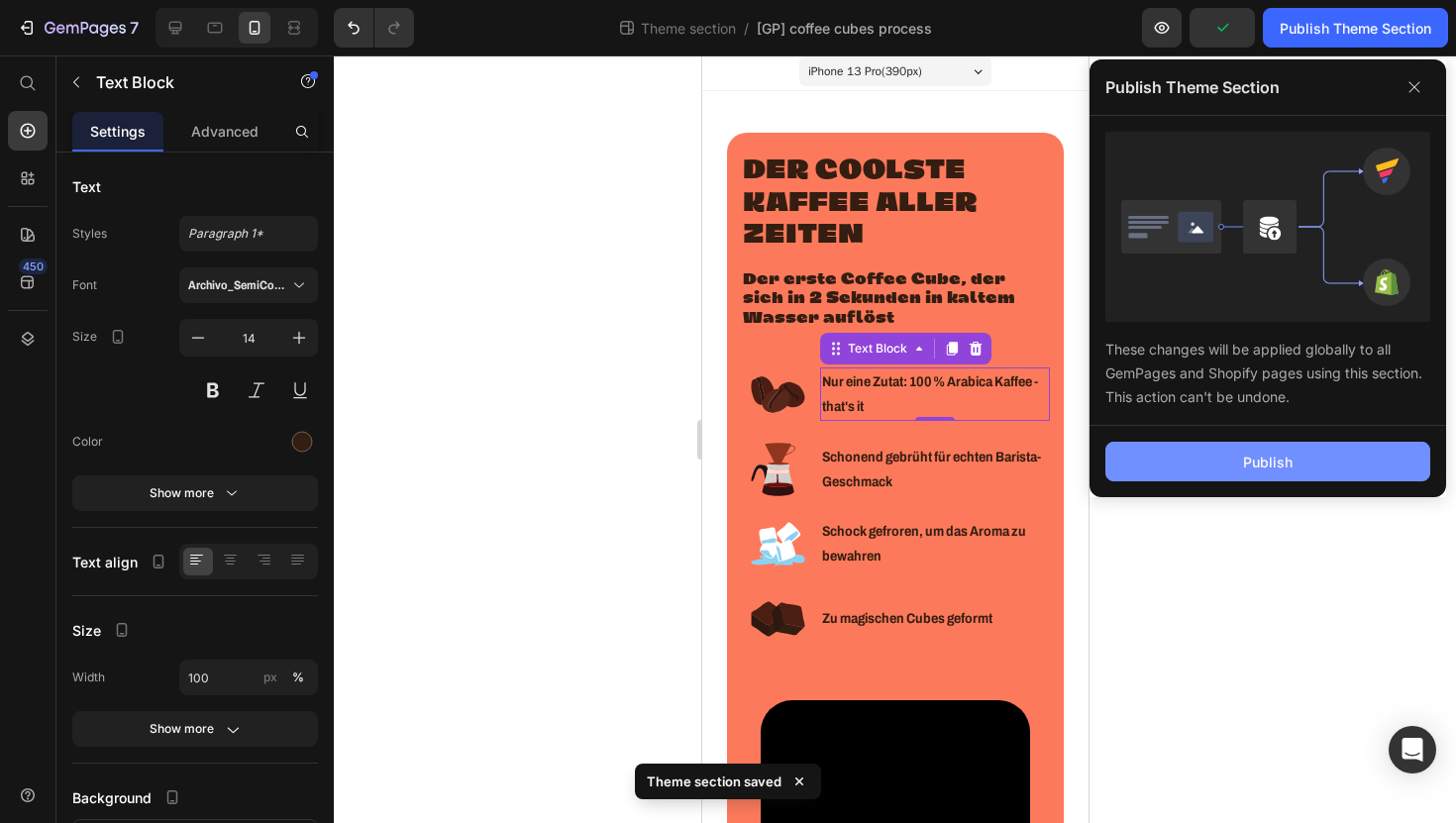 click on "Publish" 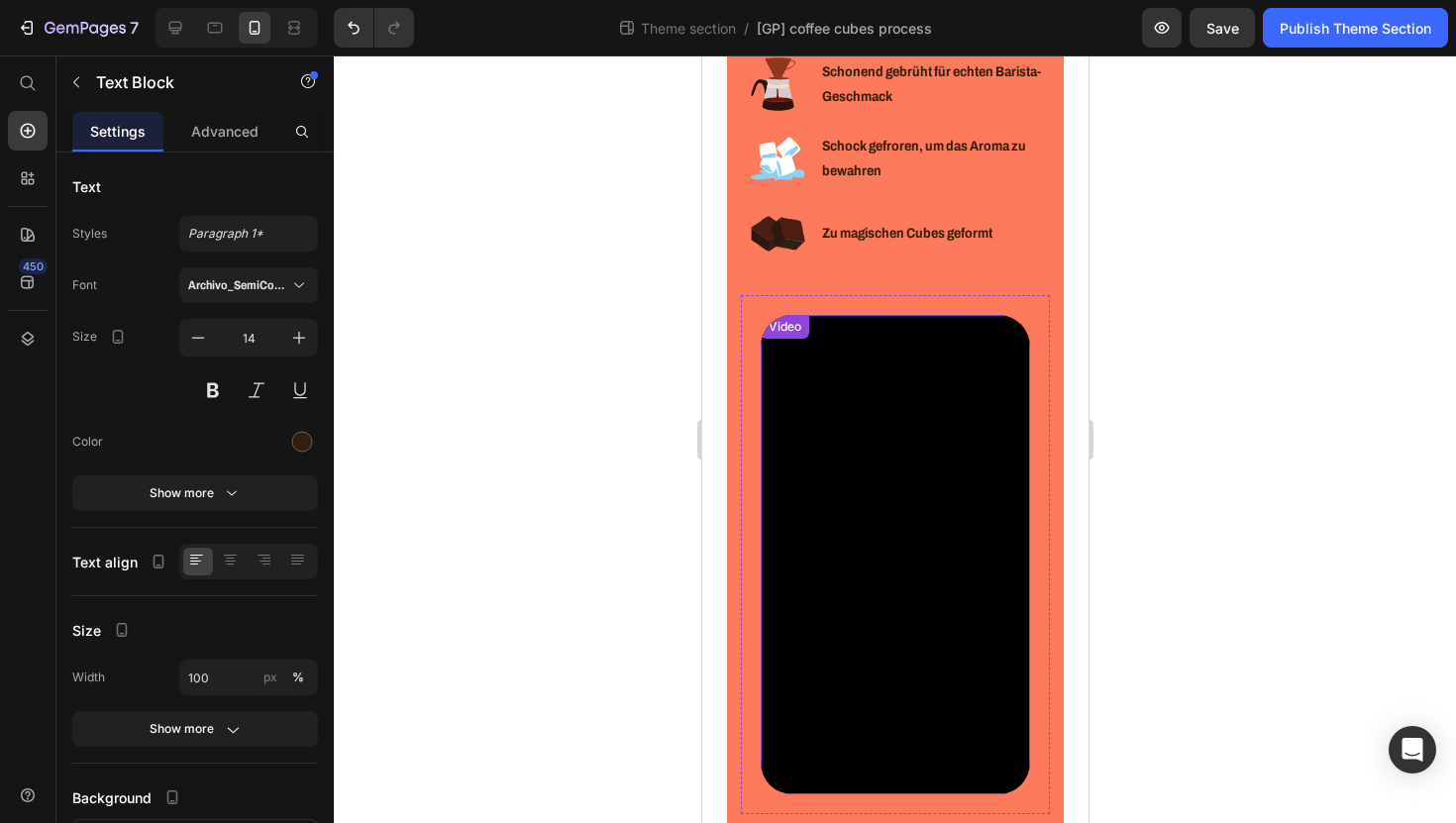 scroll, scrollTop: 435, scrollLeft: 0, axis: vertical 